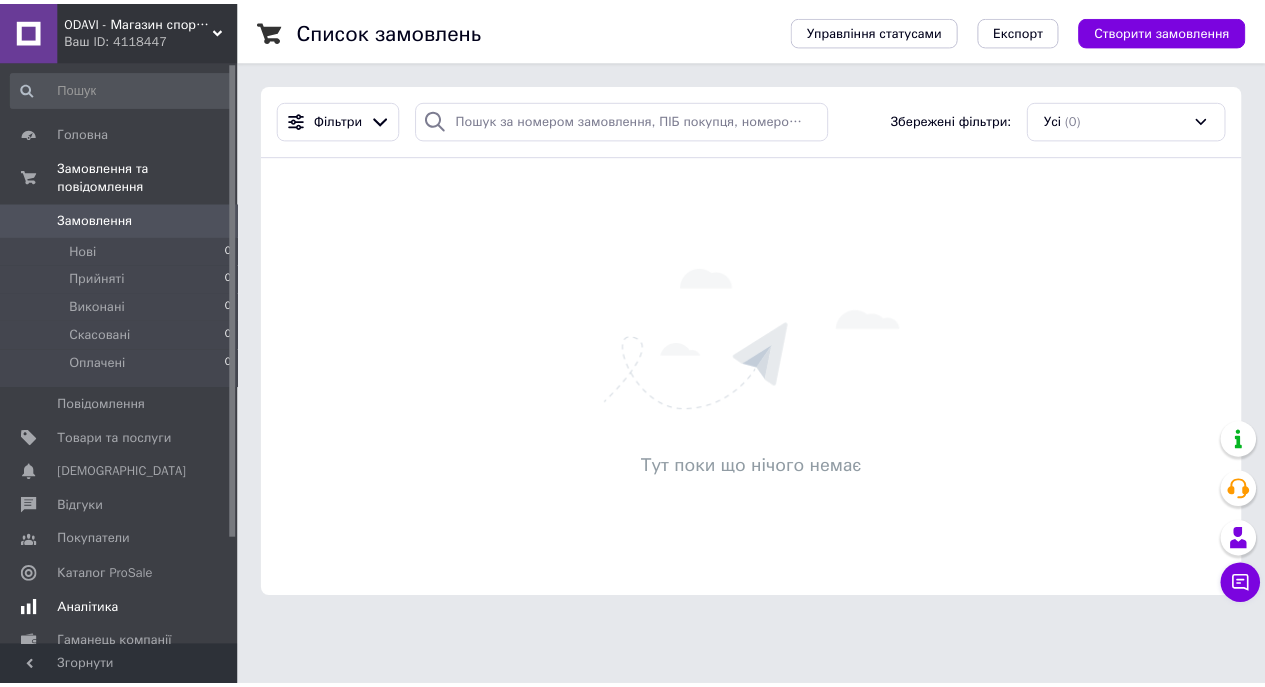 scroll, scrollTop: 0, scrollLeft: 0, axis: both 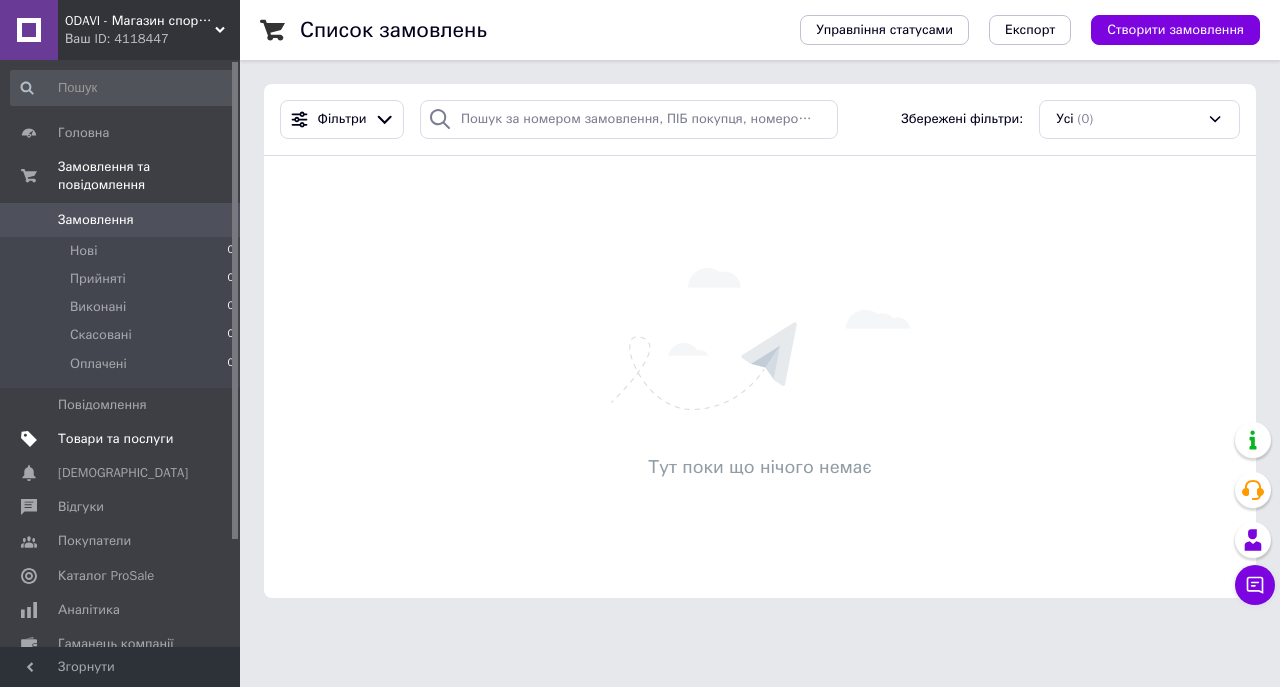click on "Товари та послуги" at bounding box center (115, 439) 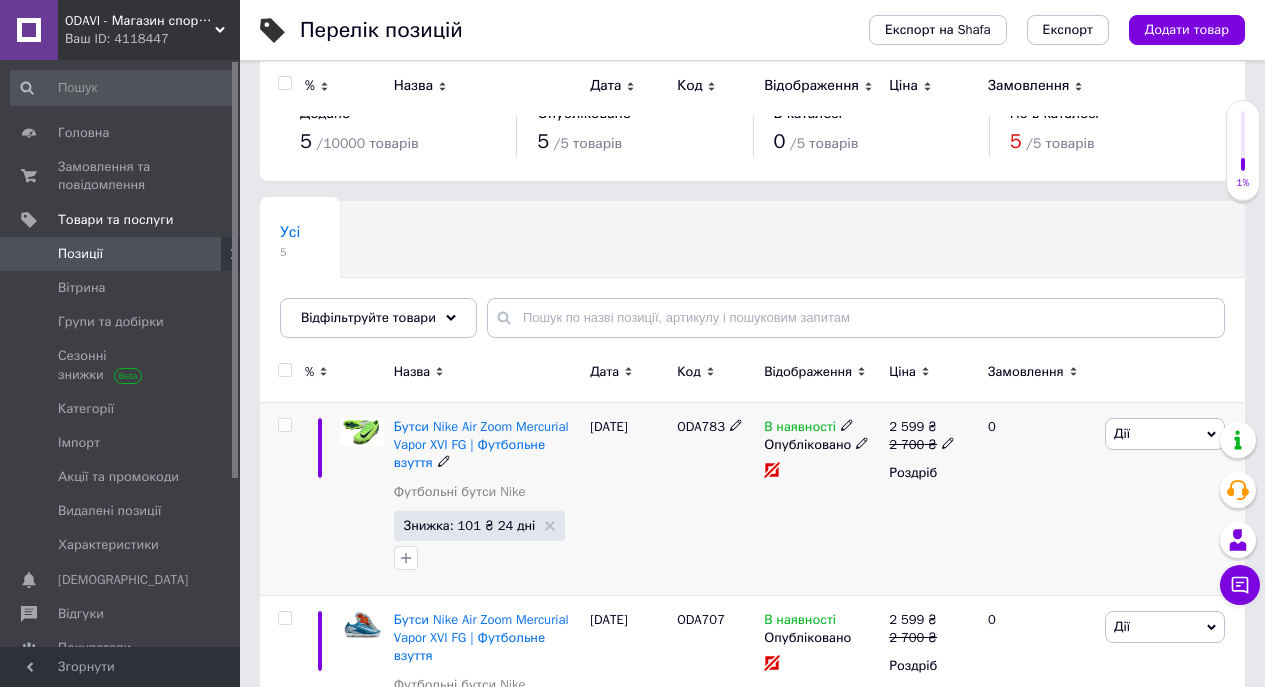 scroll, scrollTop: 0, scrollLeft: 0, axis: both 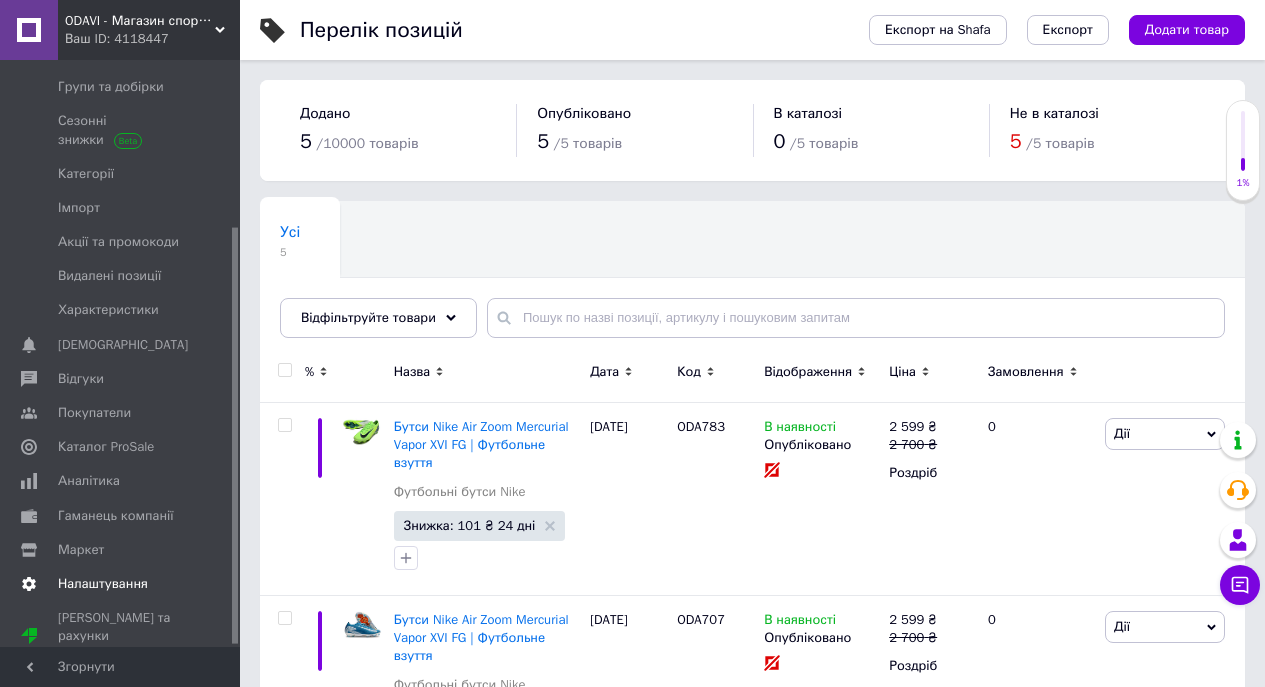 click on "Налаштування" at bounding box center (121, 584) 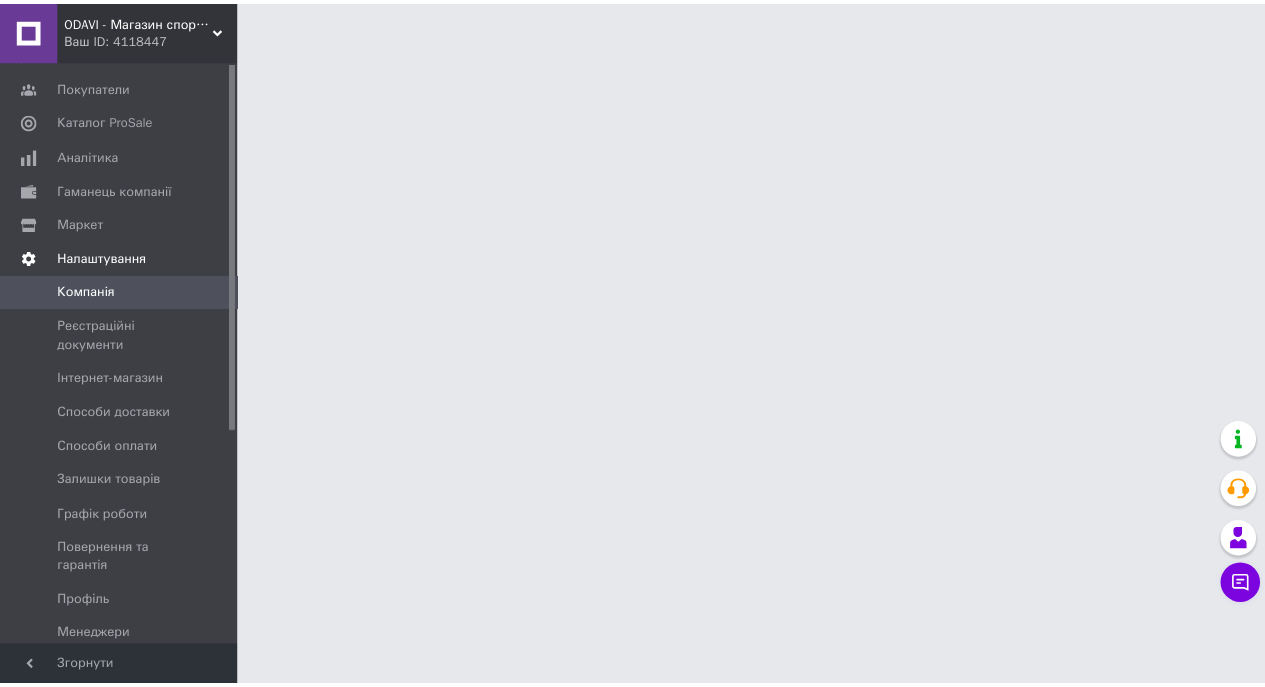 scroll, scrollTop: 0, scrollLeft: 0, axis: both 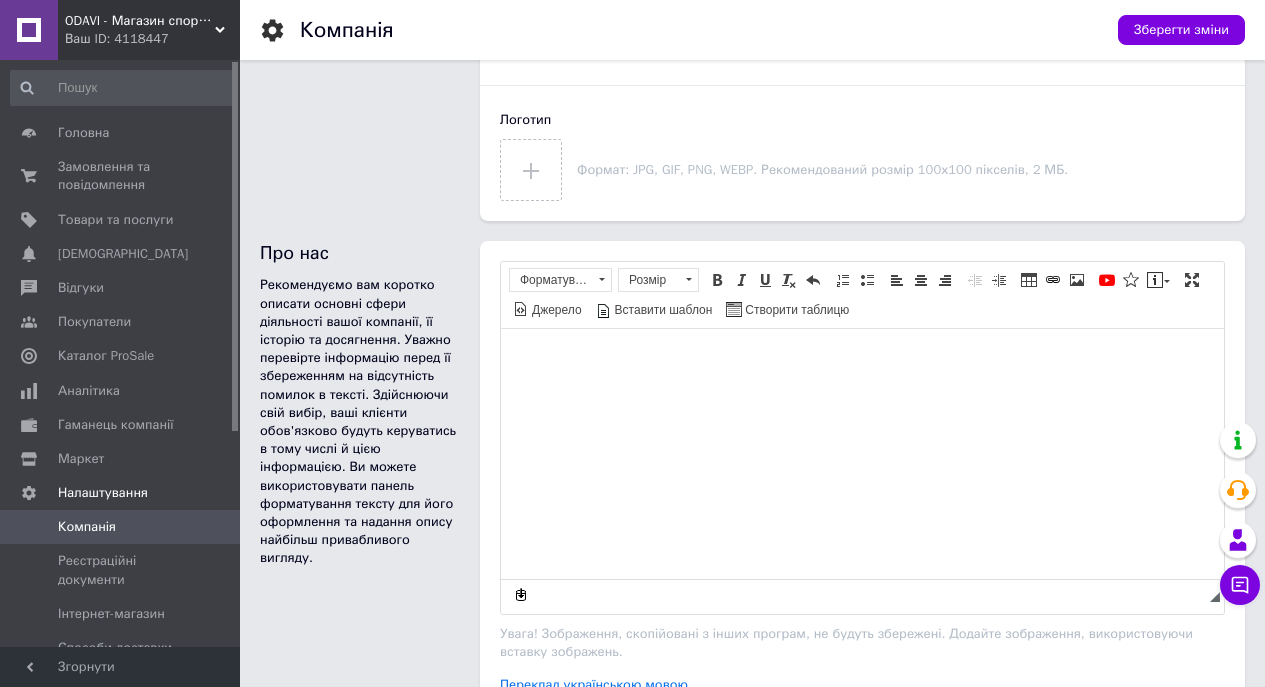 click at bounding box center [862, 359] 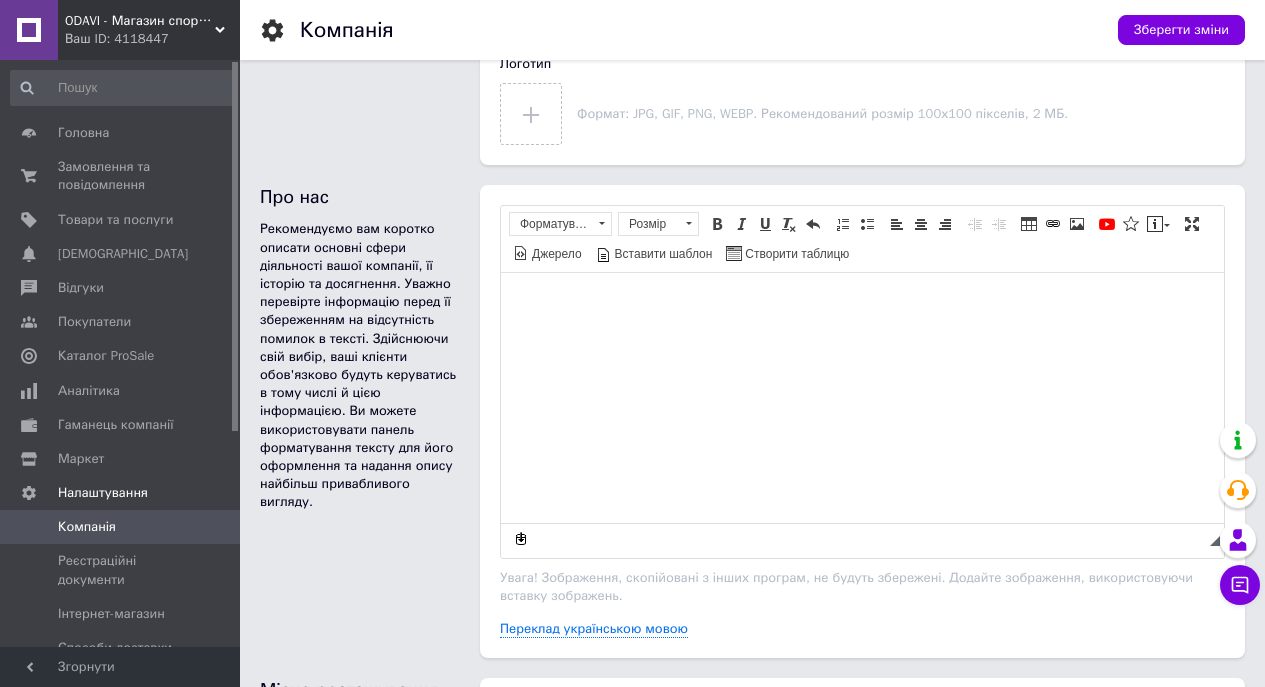 scroll, scrollTop: 879, scrollLeft: 0, axis: vertical 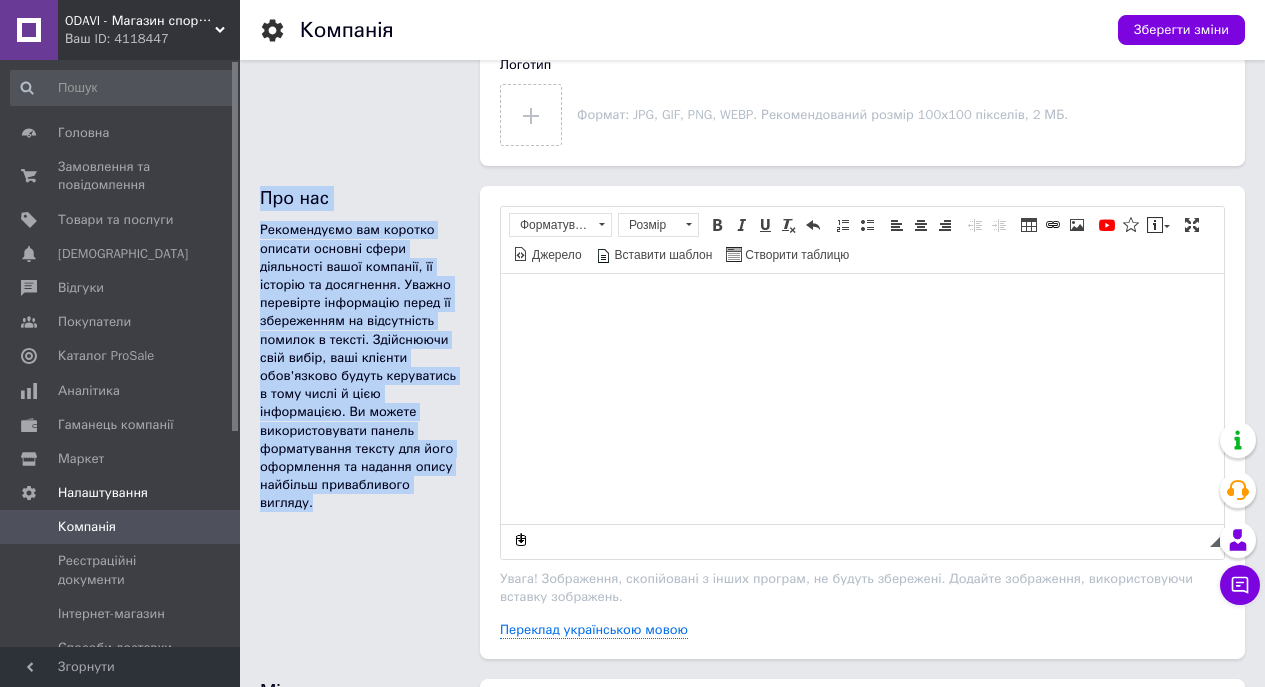 drag, startPoint x: 255, startPoint y: 185, endPoint x: 417, endPoint y: 543, distance: 392.94785 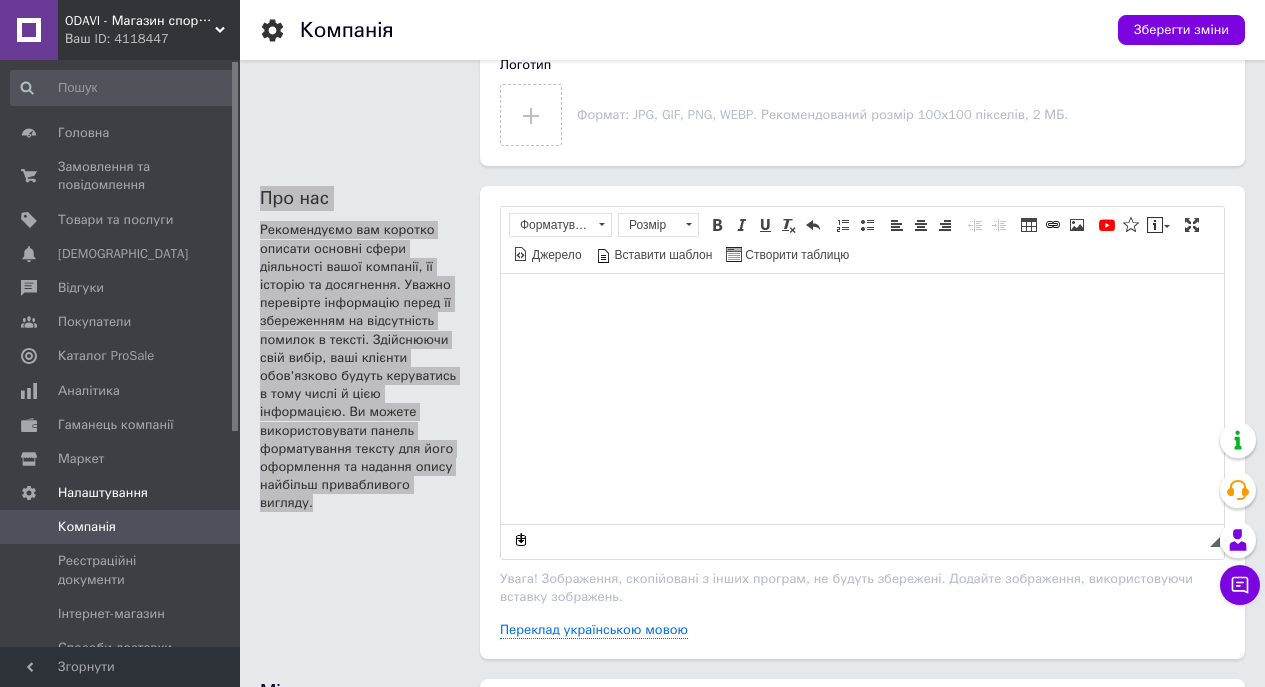 click at bounding box center (862, 304) 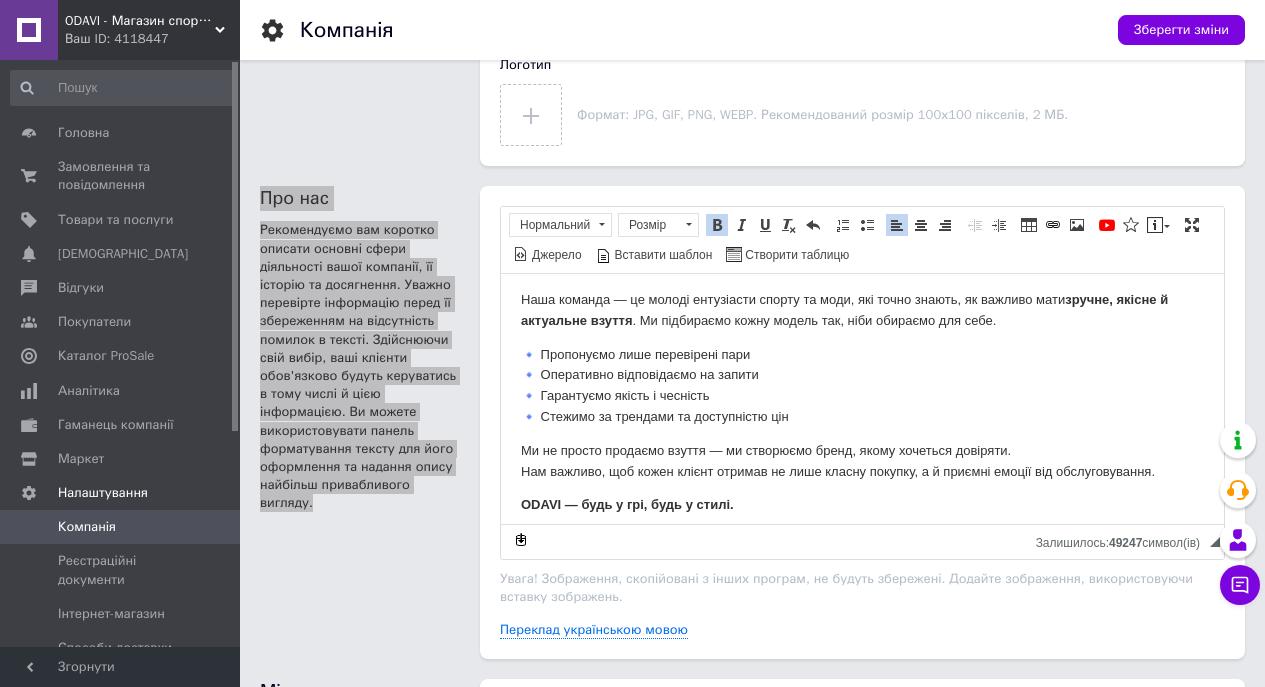 click on "👟 Про нас — ODAVI ODAVI  — це сучасний магазин, де стиль зустрічається зі швидкістю, комфортом і якістю. Ми спеціалізуємось на продажу  футбольного взуття та кросівок , зокрема найновіших моделей від топових брендів. Наша команда — це молоді ентузіасти спорту та моди, які точно знають, як важливо мати  зручне, якісне й актуальне взуття . Ми підбираємо кожну модель так, ніби обираємо для себе. 🔹 Пропонуємо лише перевірені пари 🔹 Оперативно відповідаємо на запити 🔹 Гарантуємо якість і чесність 🔹 Стежимо за трендами та доступністю цін" at bounding box center [862, 359] 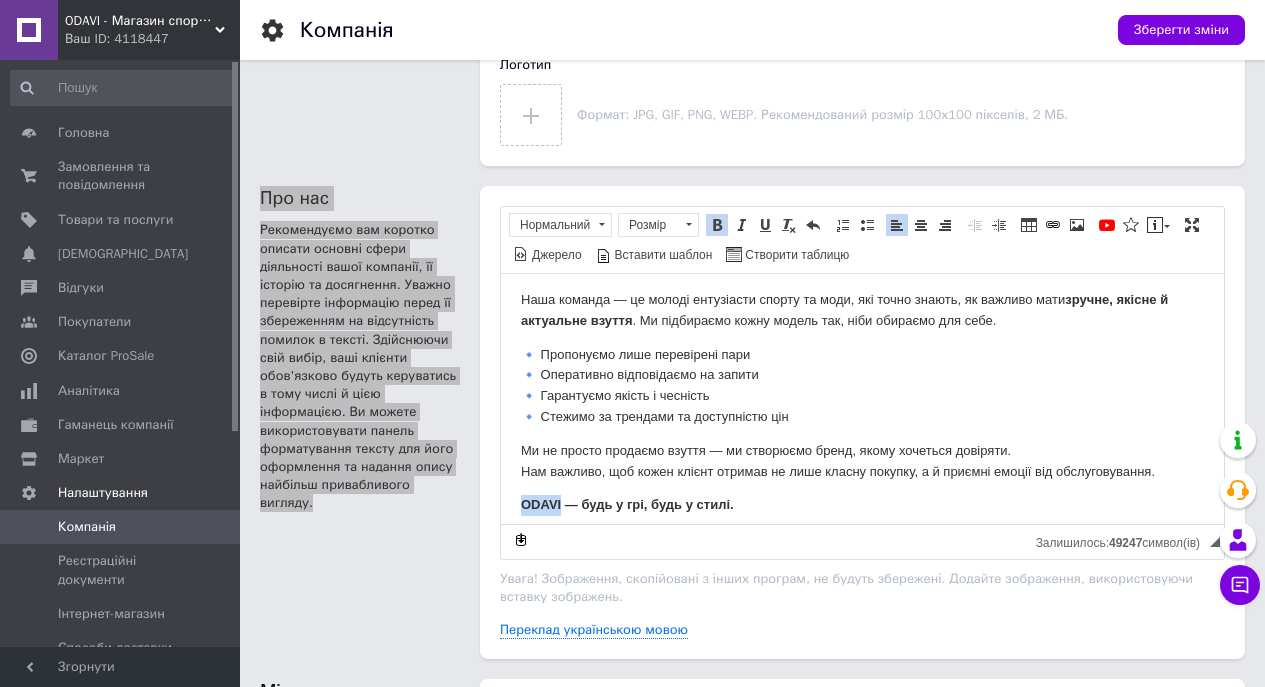click on "👟 Про нас — ODAVI ODAVI  — це сучасний магазин, де стиль зустрічається зі швидкістю, комфортом і якістю. Ми спеціалізуємось на продажу  футбольного взуття та кросівок , зокрема найновіших моделей від топових брендів. Наша команда — це молоді ентузіасти спорту та моди, які точно знають, як важливо мати  зручне, якісне й актуальне взуття . Ми підбираємо кожну модель так, ніби обираємо для себе. 🔹 Пропонуємо лише перевірені пари 🔹 Оперативно відповідаємо на запити 🔹 Гарантуємо якість і чесність 🔹 Стежимо за трендами та доступністю цін" at bounding box center [862, 359] 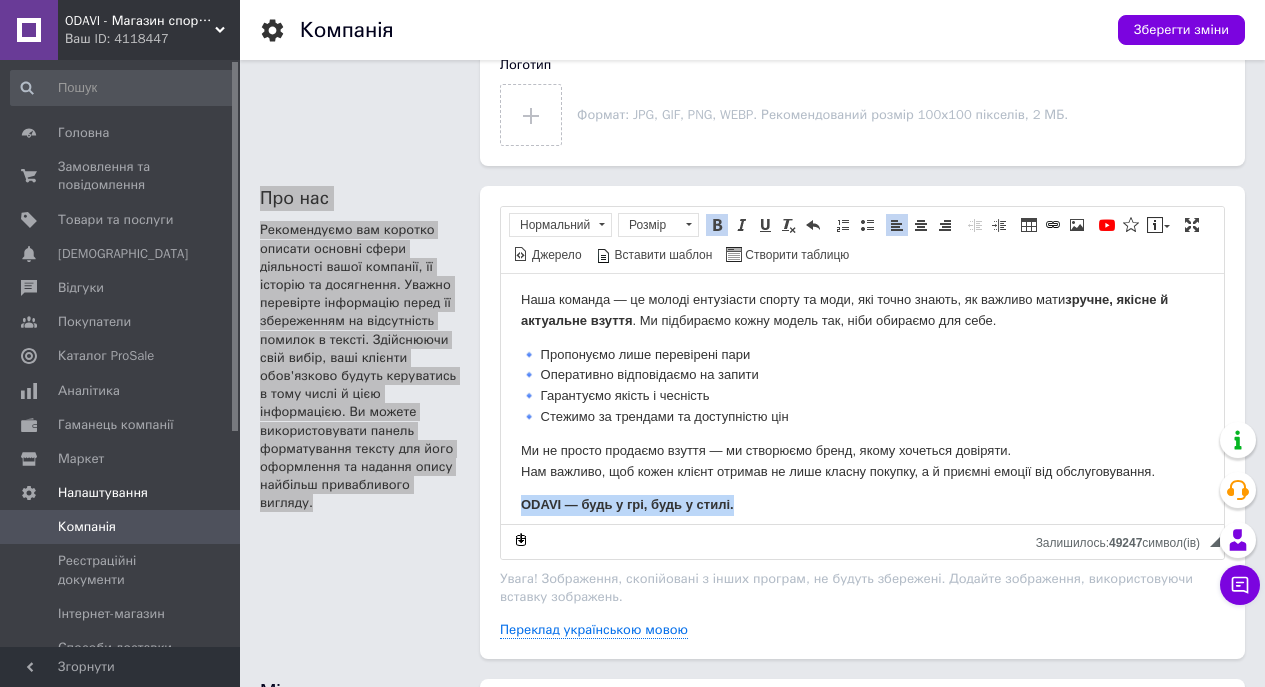 click on "👟 Про нас — ODAVI ODAVI  — це сучасний магазин, де стиль зустрічається зі швидкістю, комфортом і якістю. Ми спеціалізуємось на продажу  футбольного взуття та кросівок , зокрема найновіших моделей від топових брендів. Наша команда — це молоді ентузіасти спорту та моди, які точно знають, як важливо мати  зручне, якісне й актуальне взуття . Ми підбираємо кожну модель так, ніби обираємо для себе. 🔹 Пропонуємо лише перевірені пари 🔹 Оперативно відповідаємо на запити 🔹 Гарантуємо якість і чесність 🔹 Стежимо за трендами та доступністю цін" at bounding box center (862, 359) 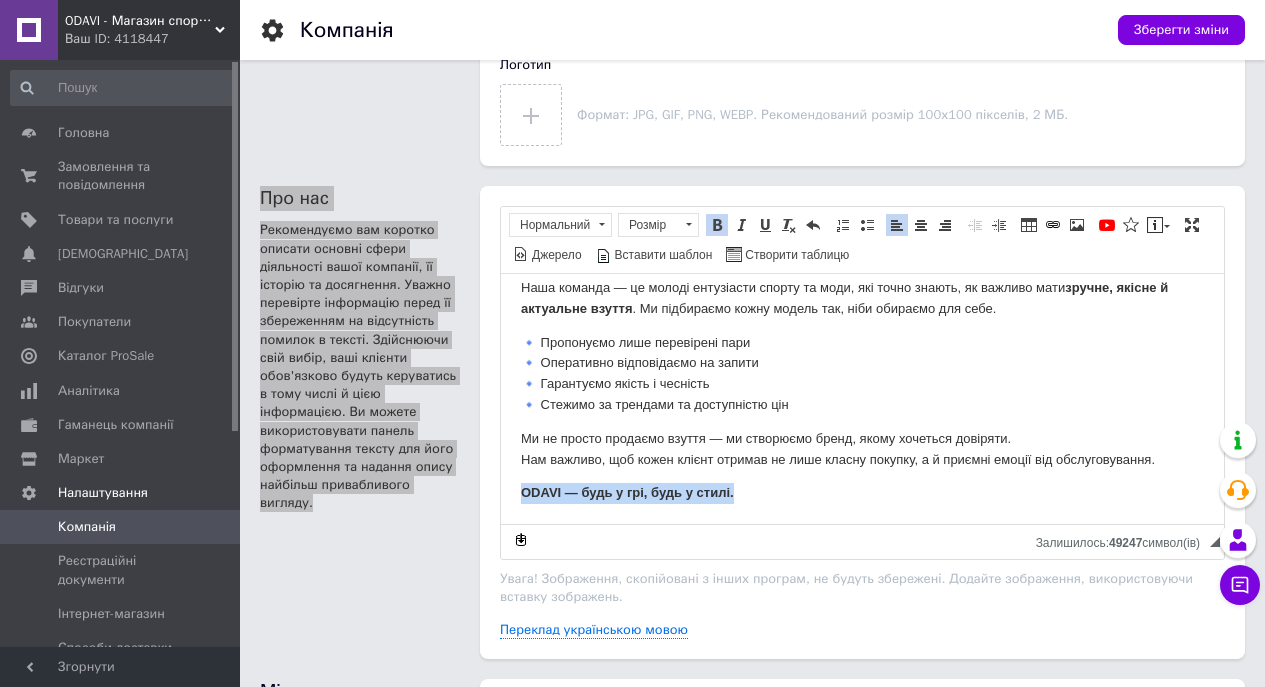 scroll, scrollTop: 115, scrollLeft: 0, axis: vertical 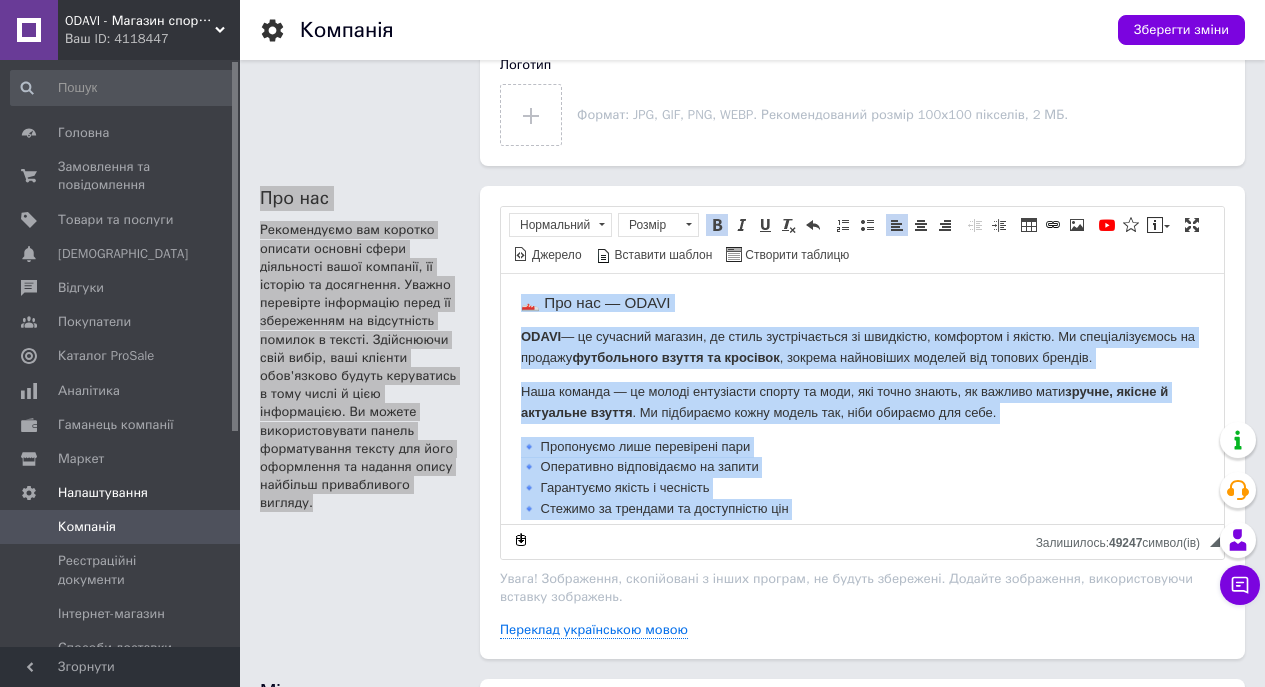 drag, startPoint x: 747, startPoint y: 498, endPoint x: 393, endPoint y: 173, distance: 480.5632 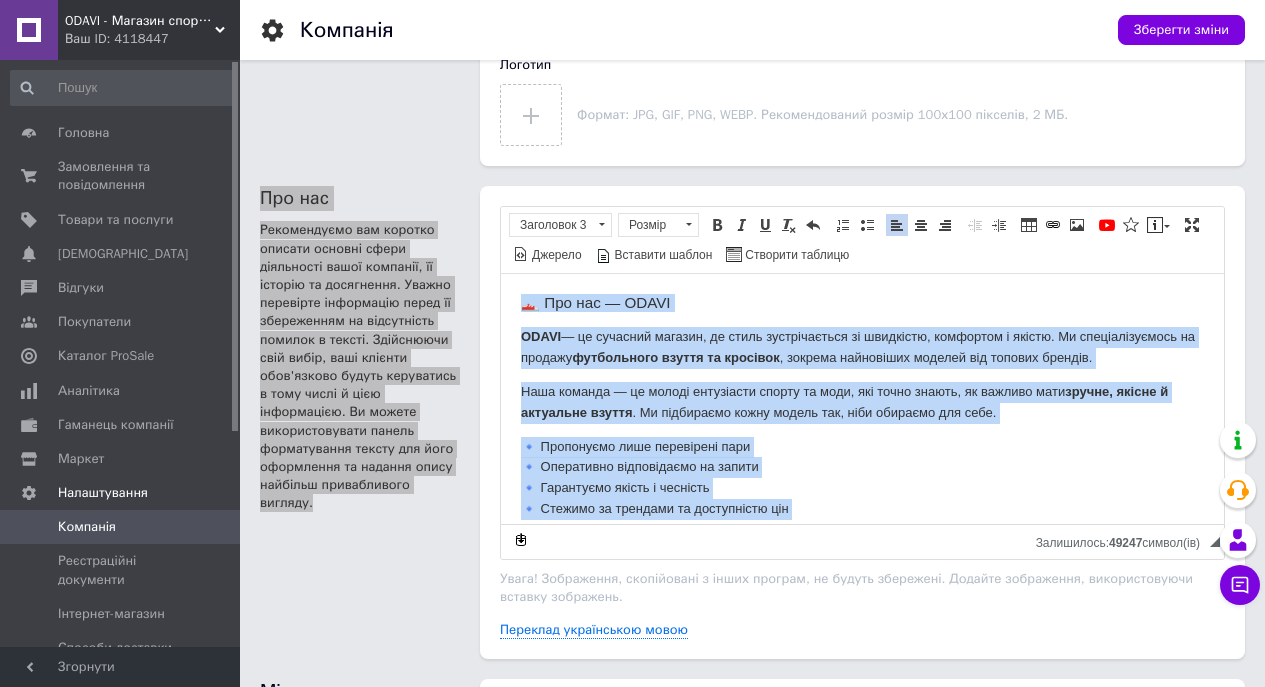 copy on "👟 Про нас — ODAVI ODAVI  — це сучасний магазин, де стиль зустрічається зі швидкістю, комфортом і якістю. Ми спеціалізуємось на продажу  футбольного взуття та кросівок , зокрема найновіших моделей від топових брендів. Наша команда — це молоді ентузіасти спорту та моди, які точно знають, як важливо мати  зручне, якісне й актуальне взуття . Ми підбираємо кожну модель так, ніби обираємо для себе. 🔹 Пропонуємо лише перевірені пари 🔹 Оперативно відповідаємо на запити 🔹 Гарантуємо якість і чесність 🔹 Стежимо за трендами та доступністю цін Ми не просто продаємо взуття — ми створюємо бренд, якому хочеться довіряти. Нам важливо, щоб кожен клієнт отримав не лише класну покупку, а й приємні емоції від обслуговування. ODAVI — будь у грі, будь у стилі...." 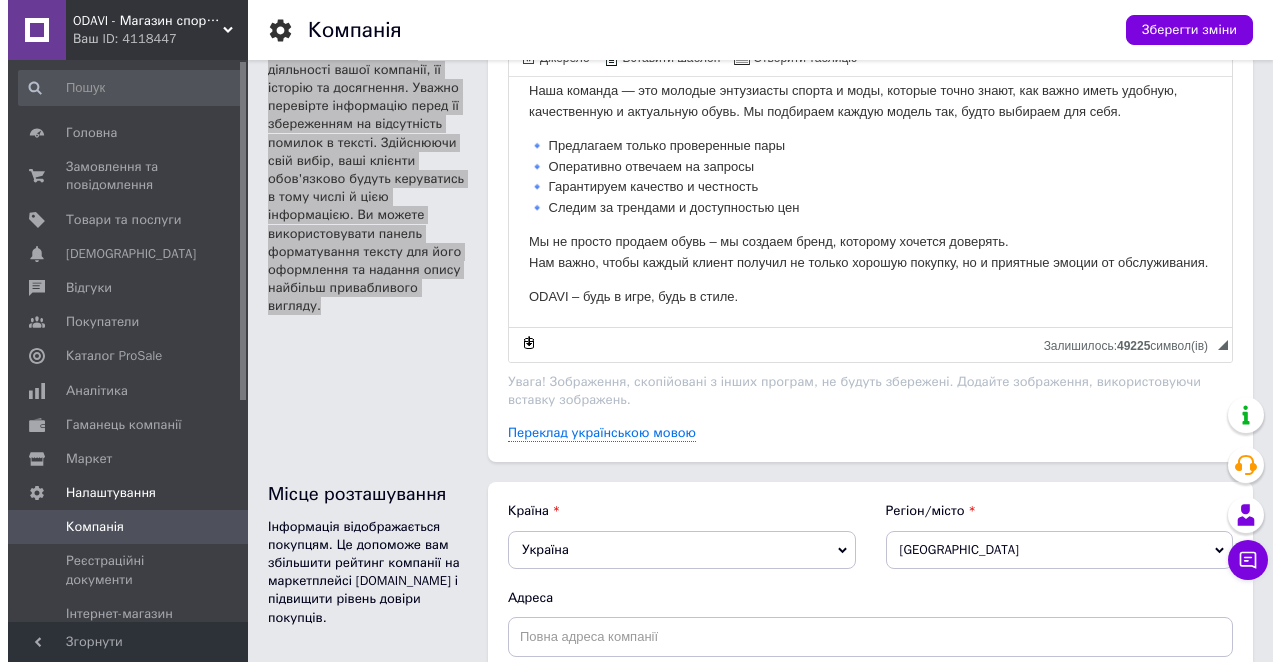 scroll, scrollTop: 1081, scrollLeft: 0, axis: vertical 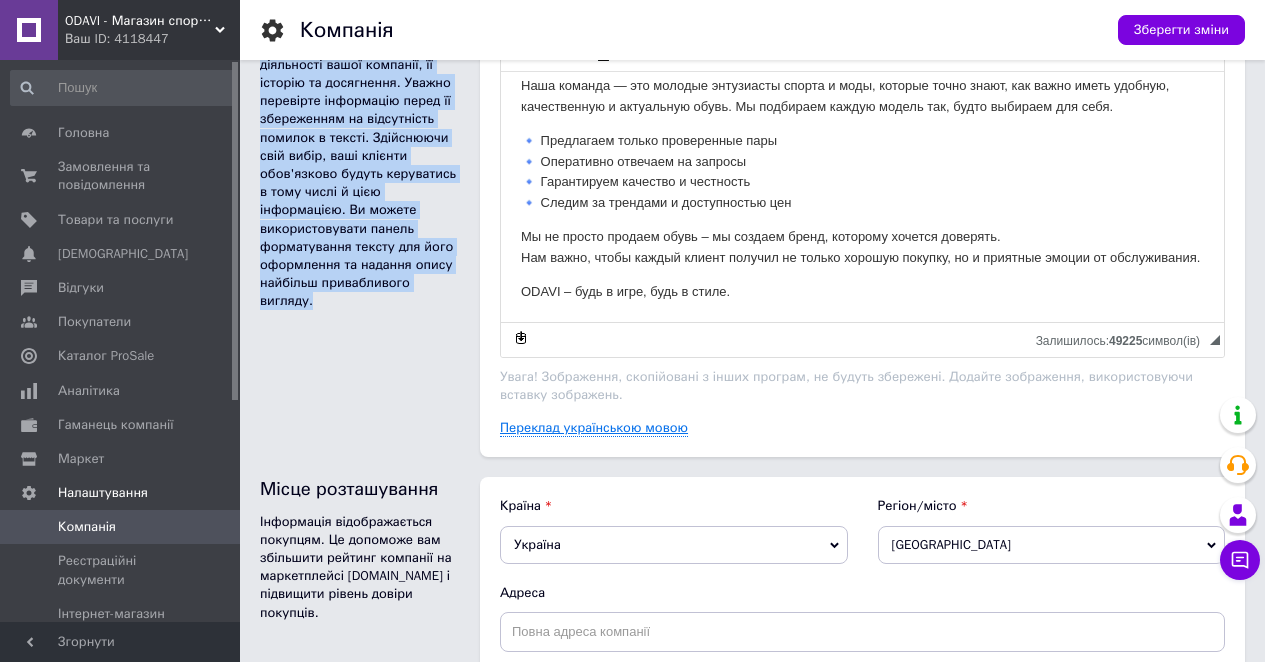 click on "Переклад українською мовою" at bounding box center (594, 428) 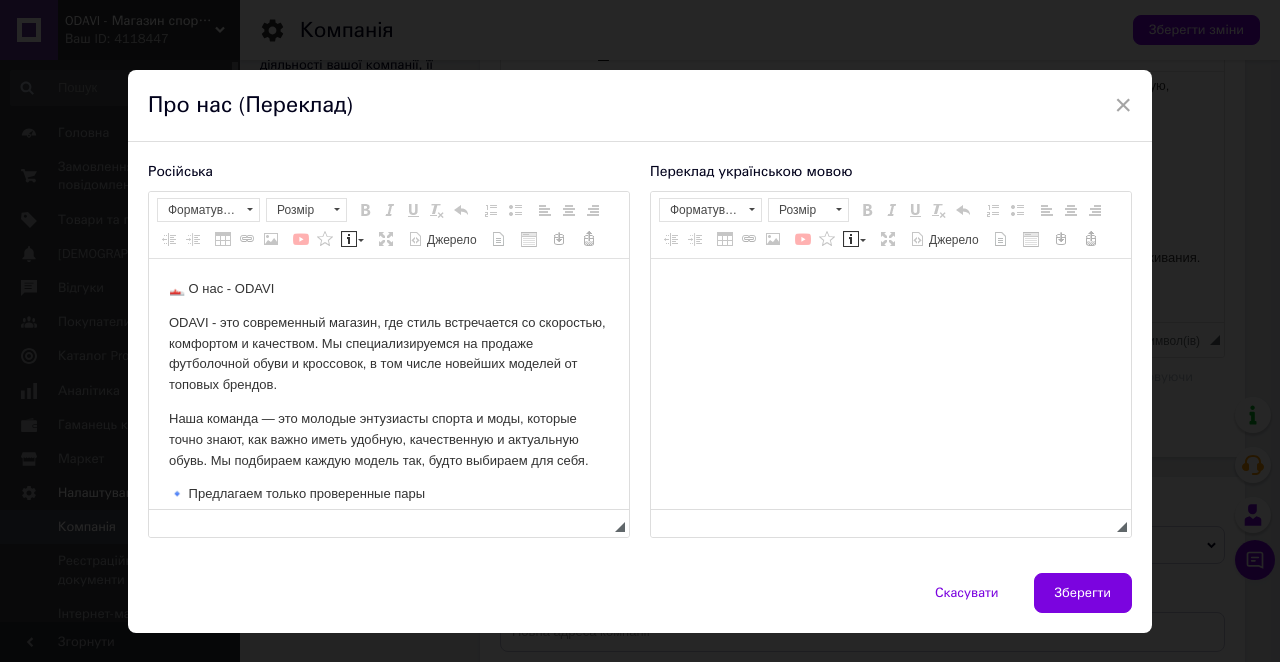 scroll, scrollTop: 0, scrollLeft: 0, axis: both 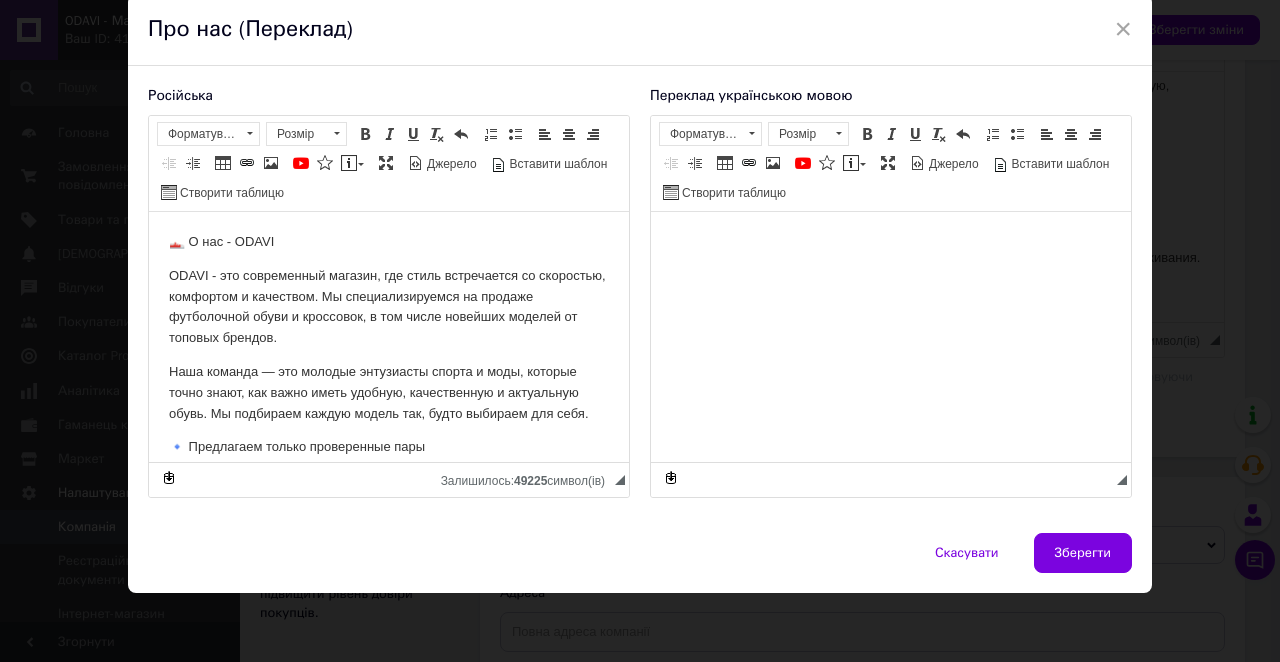 click at bounding box center (891, 242) 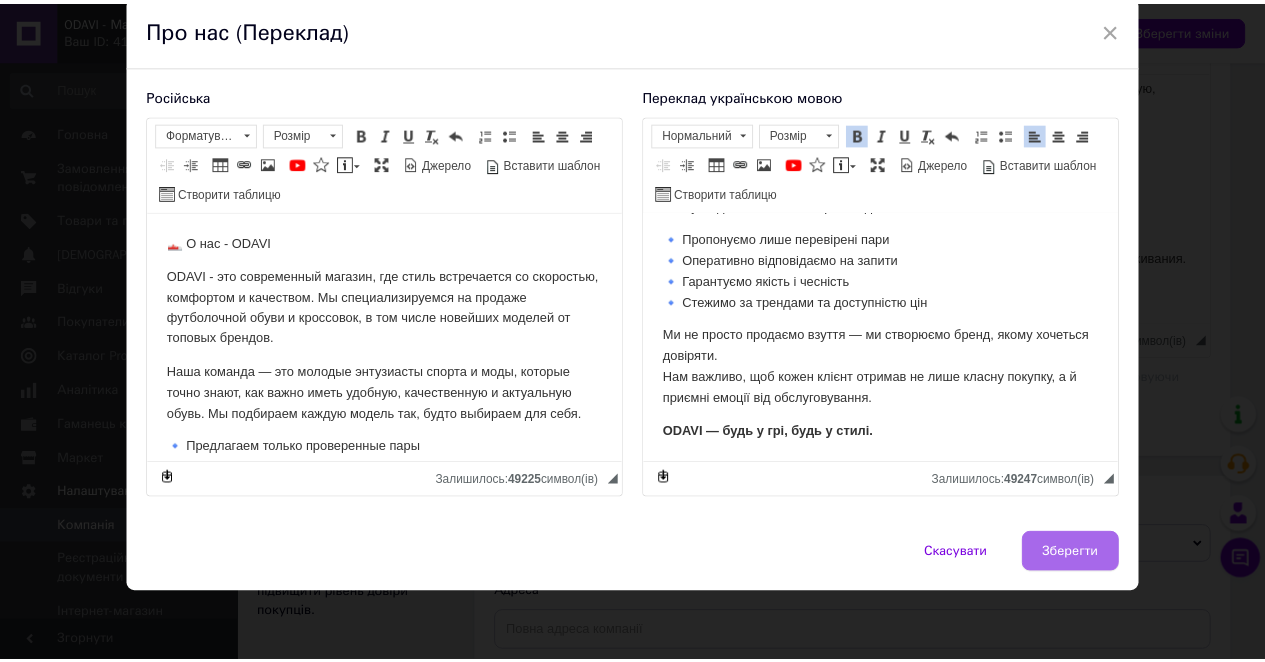 scroll, scrollTop: 195, scrollLeft: 0, axis: vertical 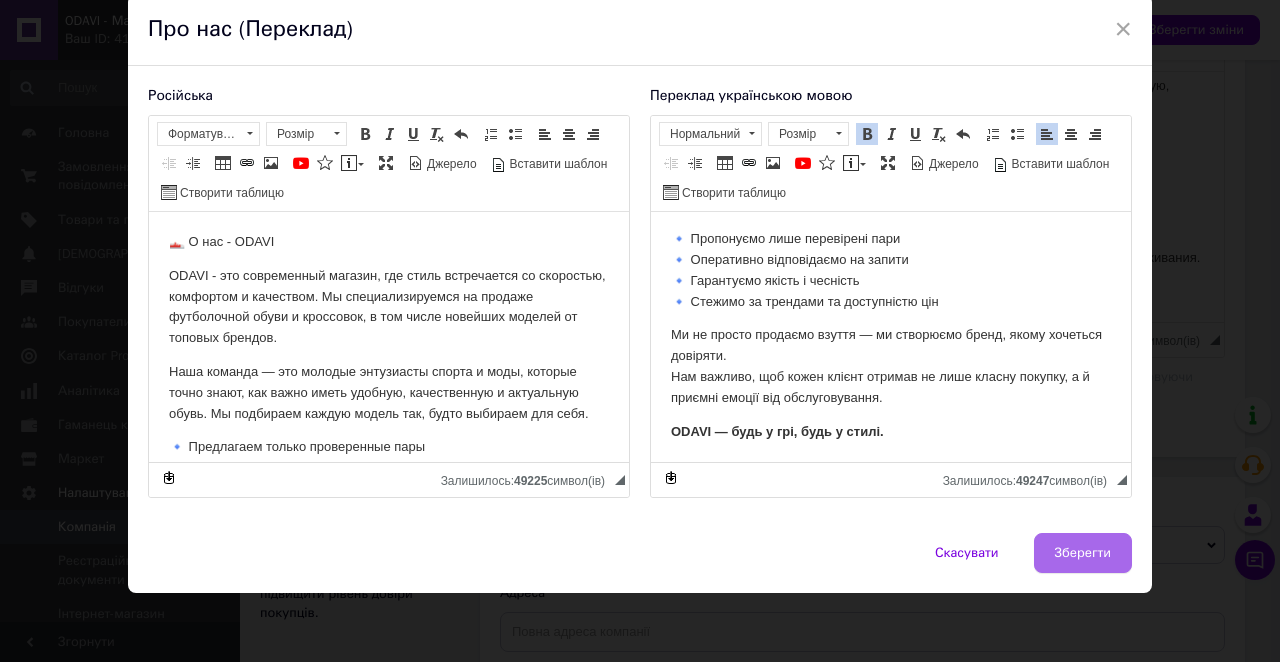 click on "Зберегти" at bounding box center [1083, 553] 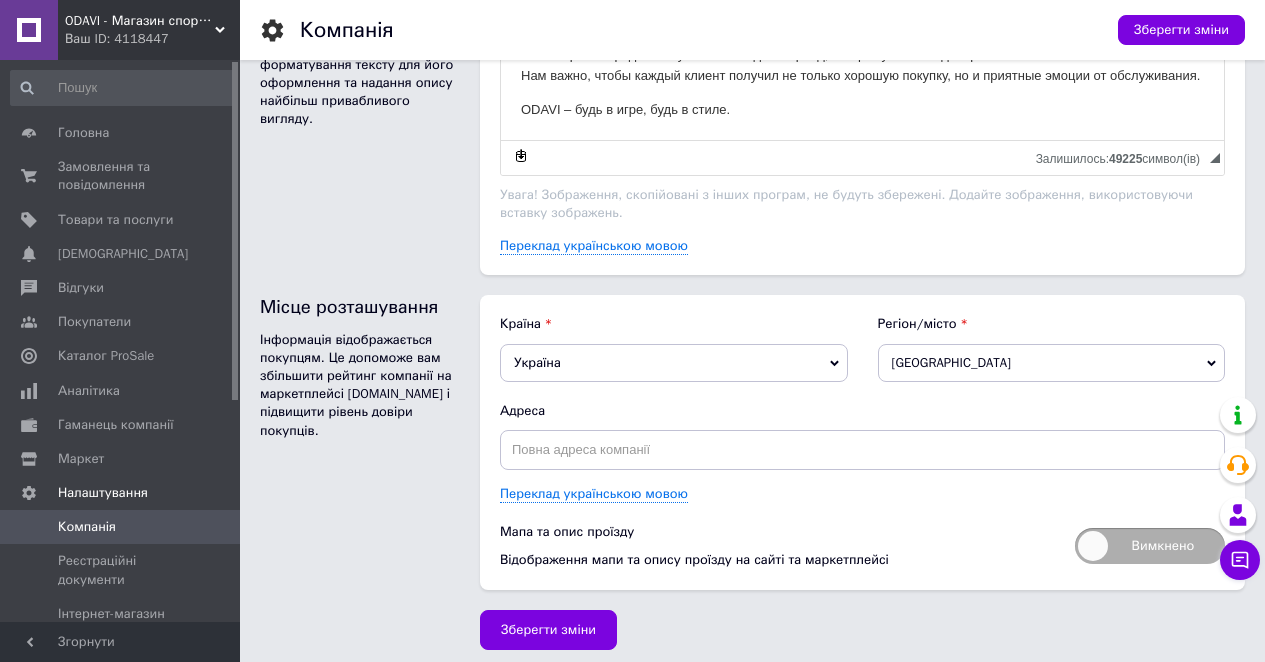 scroll, scrollTop: 1261, scrollLeft: 0, axis: vertical 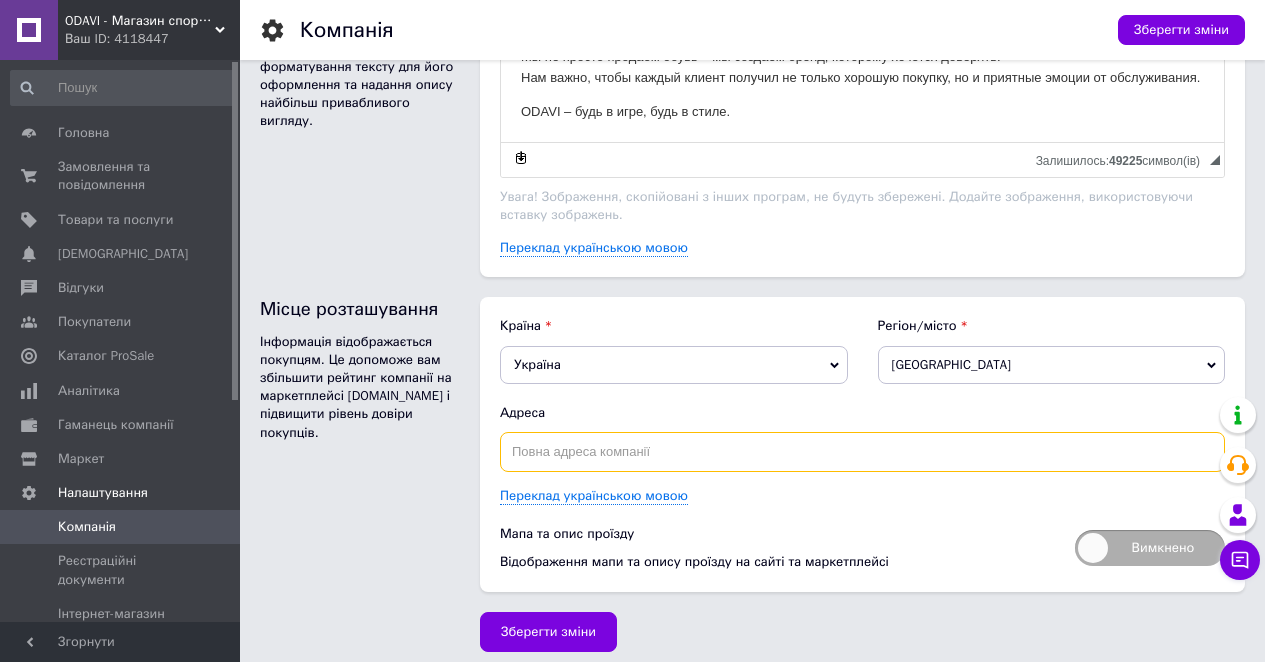 click at bounding box center [862, 452] 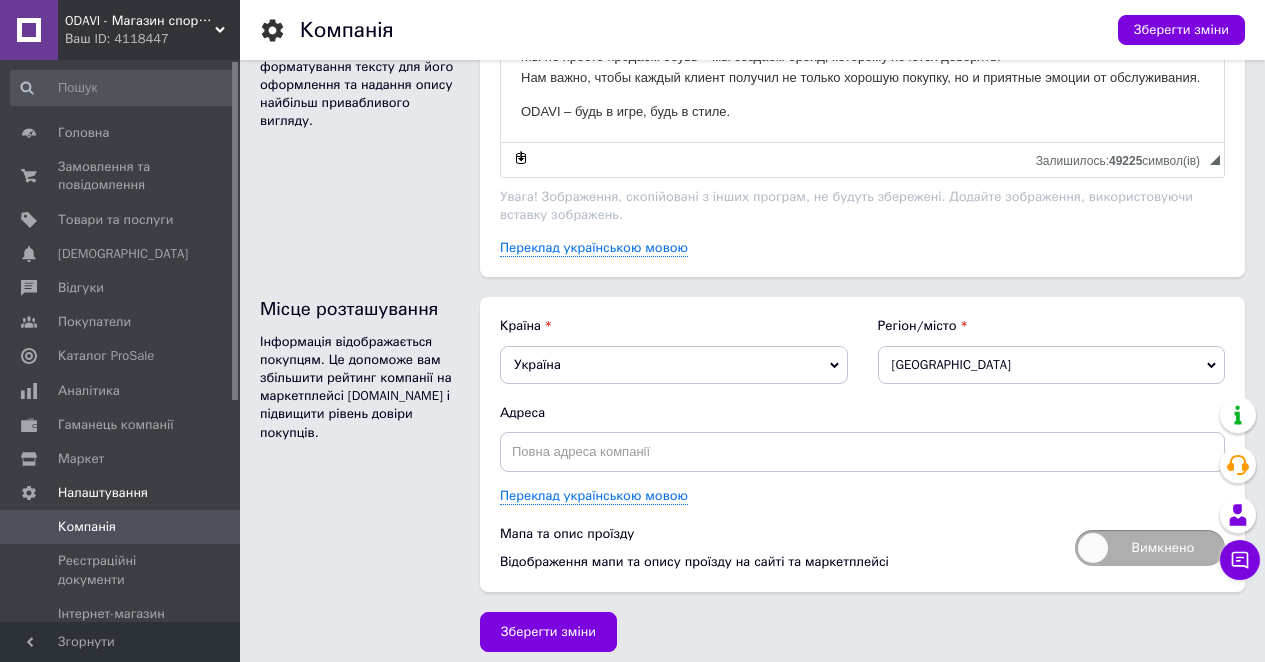 click on "Адреса Переклад українською мовою" at bounding box center (862, 454) 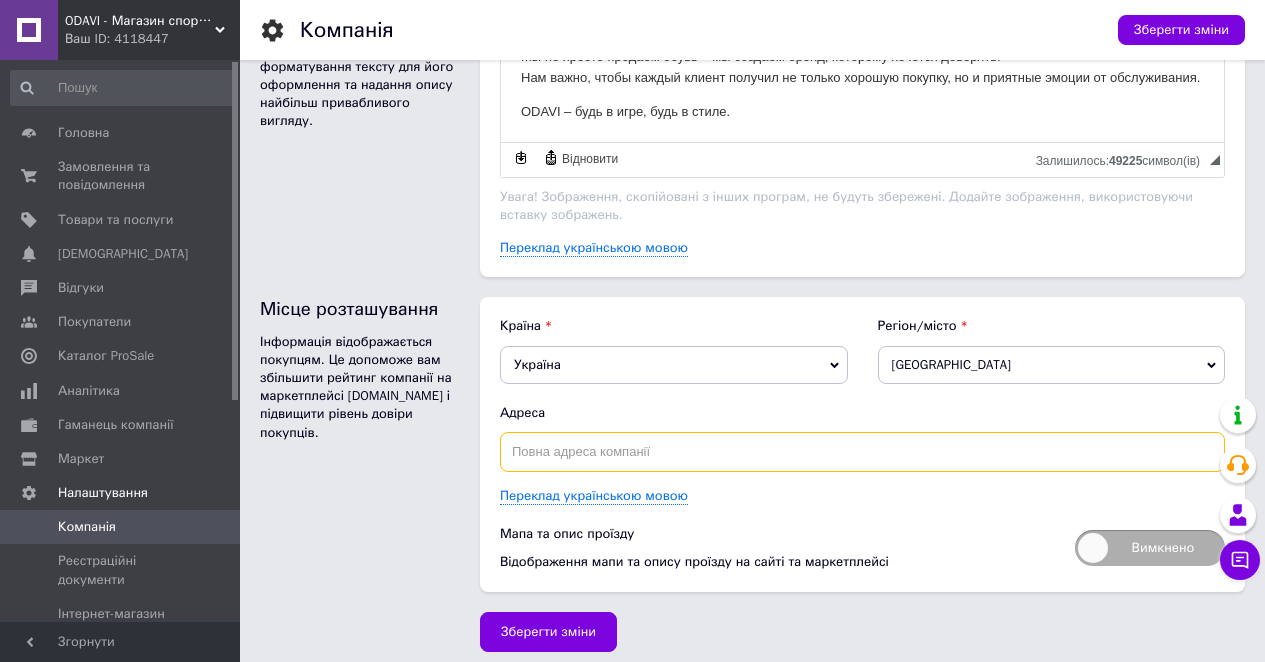 click at bounding box center (862, 452) 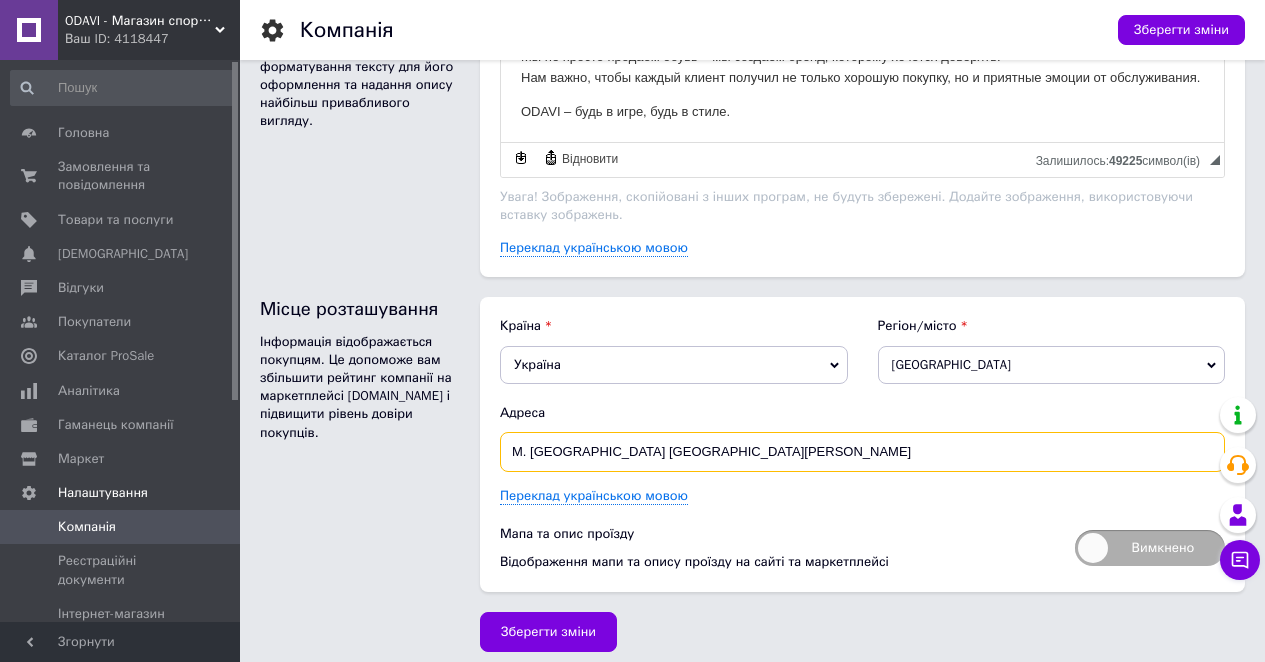 click on "М. Чернівці вул Щербанюка" at bounding box center (862, 452) 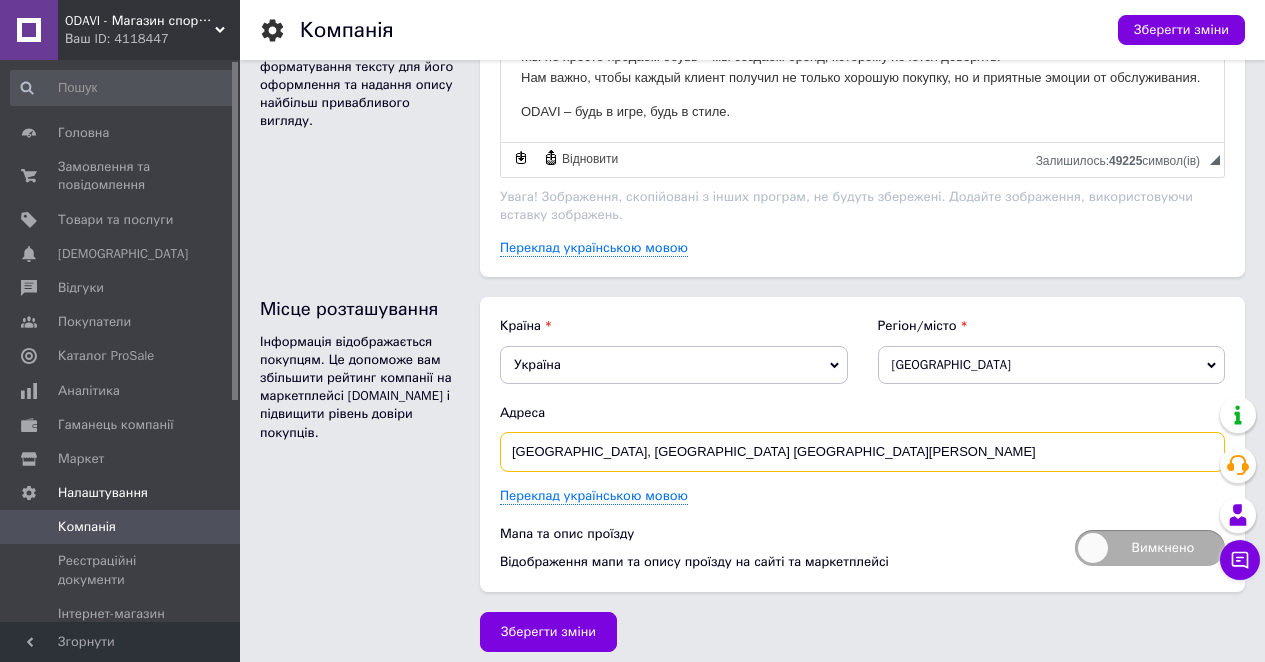 click on "Черновцы, Черновицкая область улица Щербанюка" at bounding box center [862, 452] 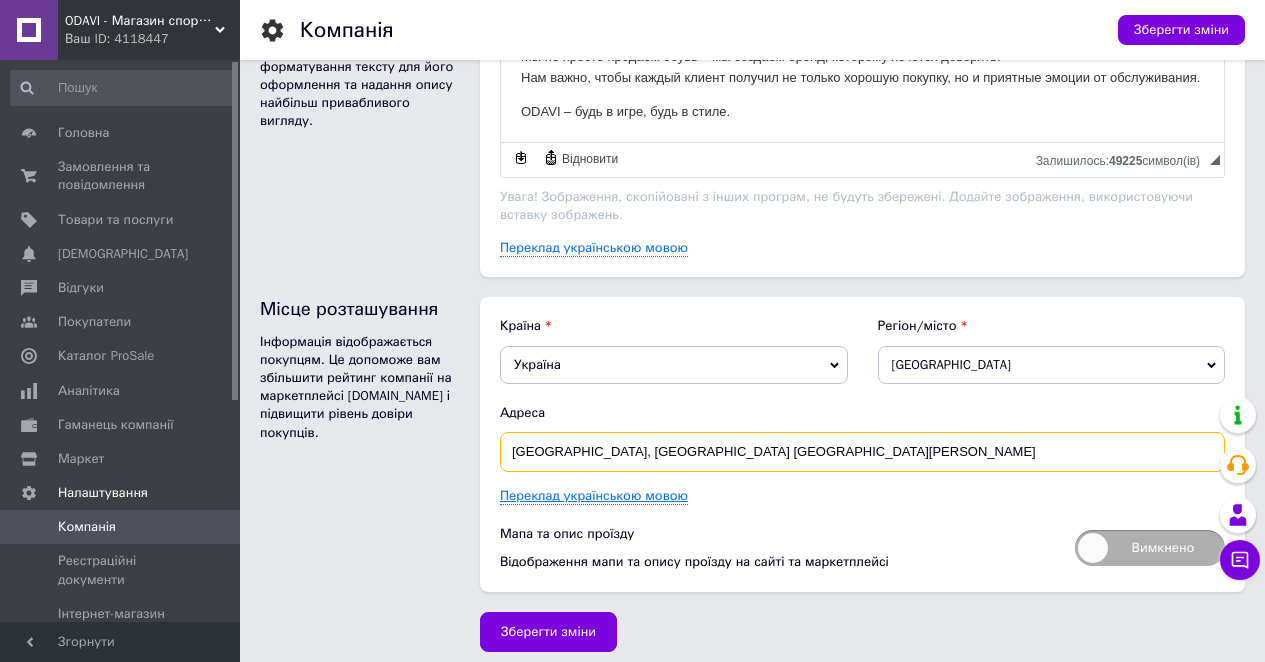 type on "Черновцы, Черновицкая область улица Щербанюка" 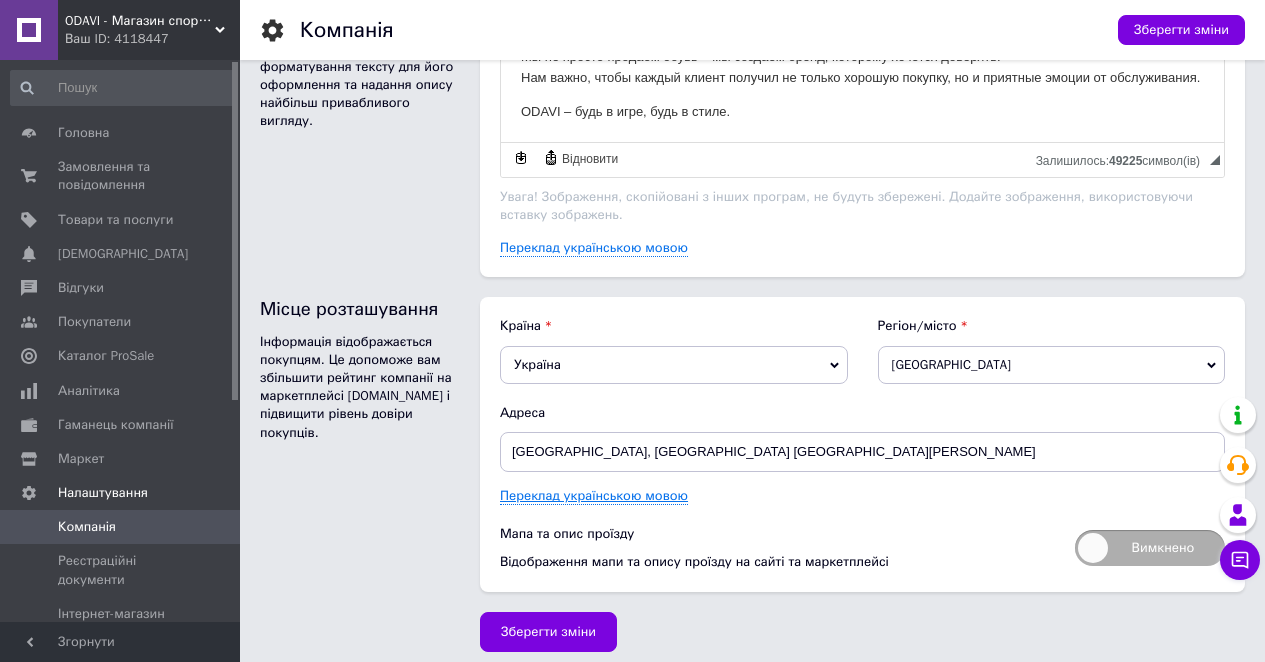 click on "Переклад українською мовою" at bounding box center (594, 496) 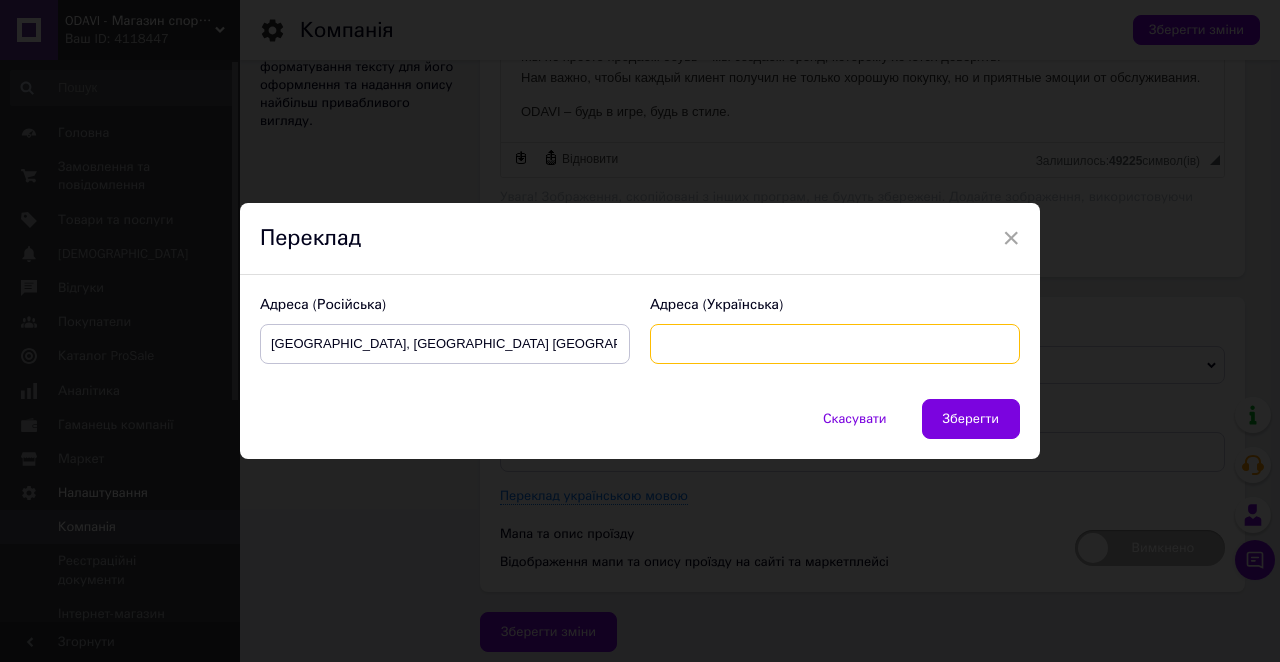 paste on "Чернівці, Чернівецька область вулиця Щербанюка" 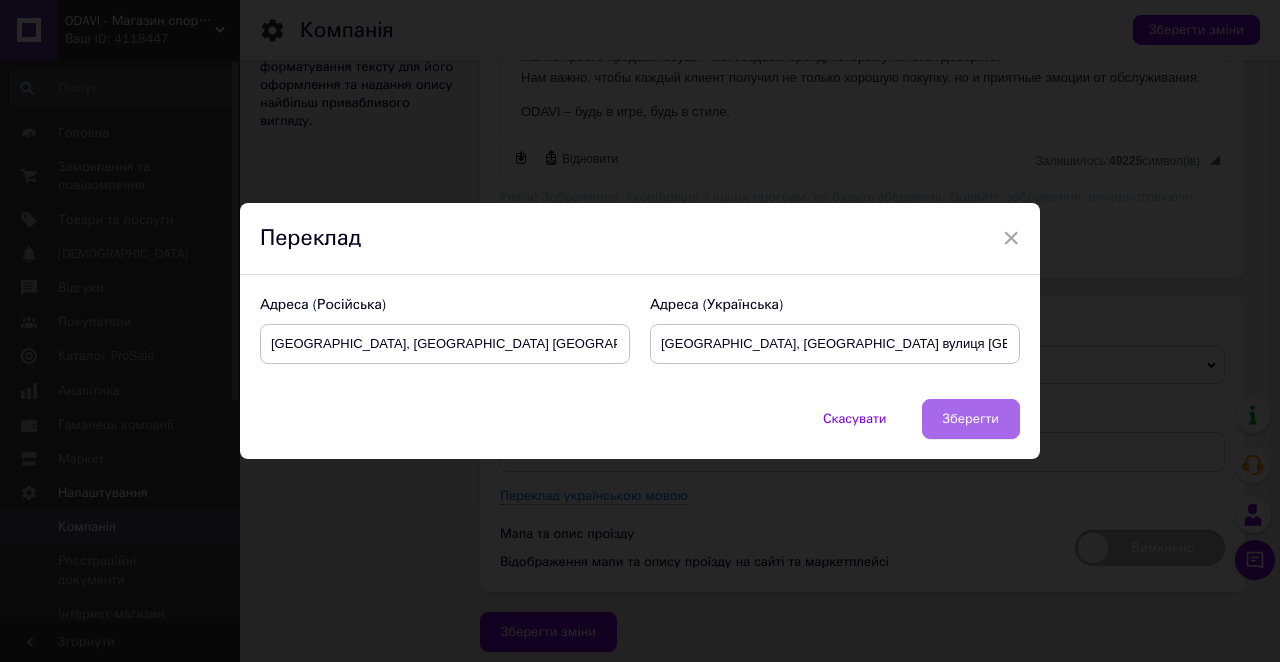 click on "Зберегти" at bounding box center [971, 419] 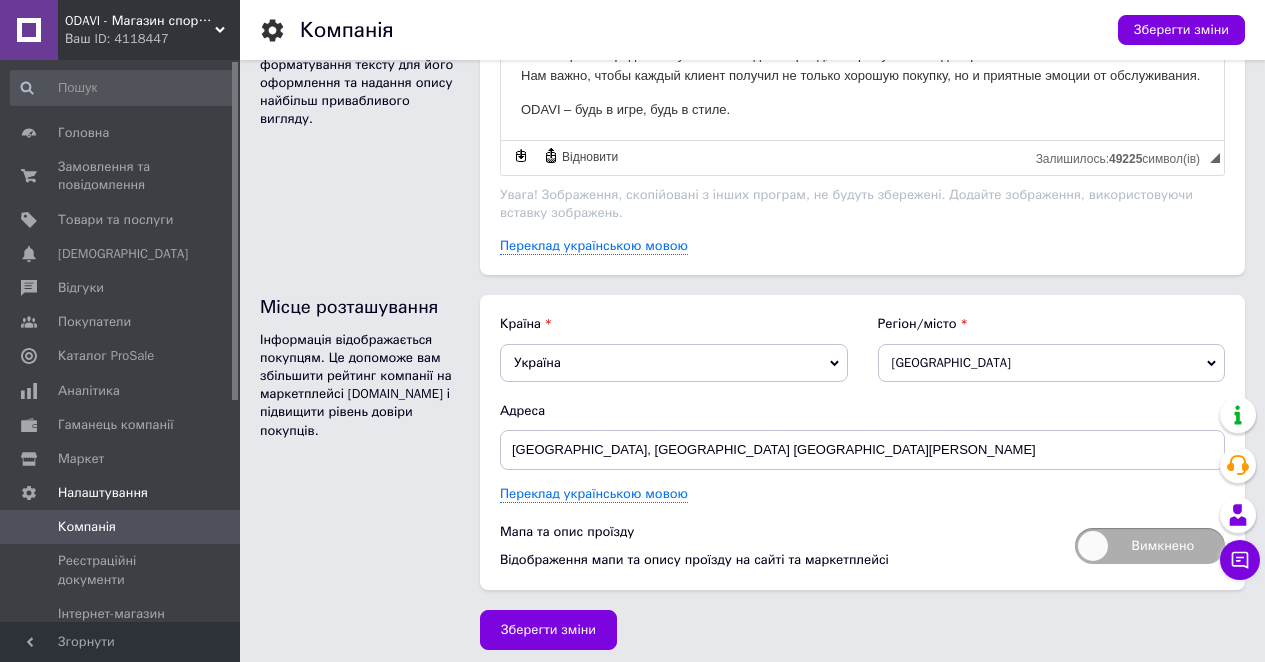 scroll, scrollTop: 1261, scrollLeft: 0, axis: vertical 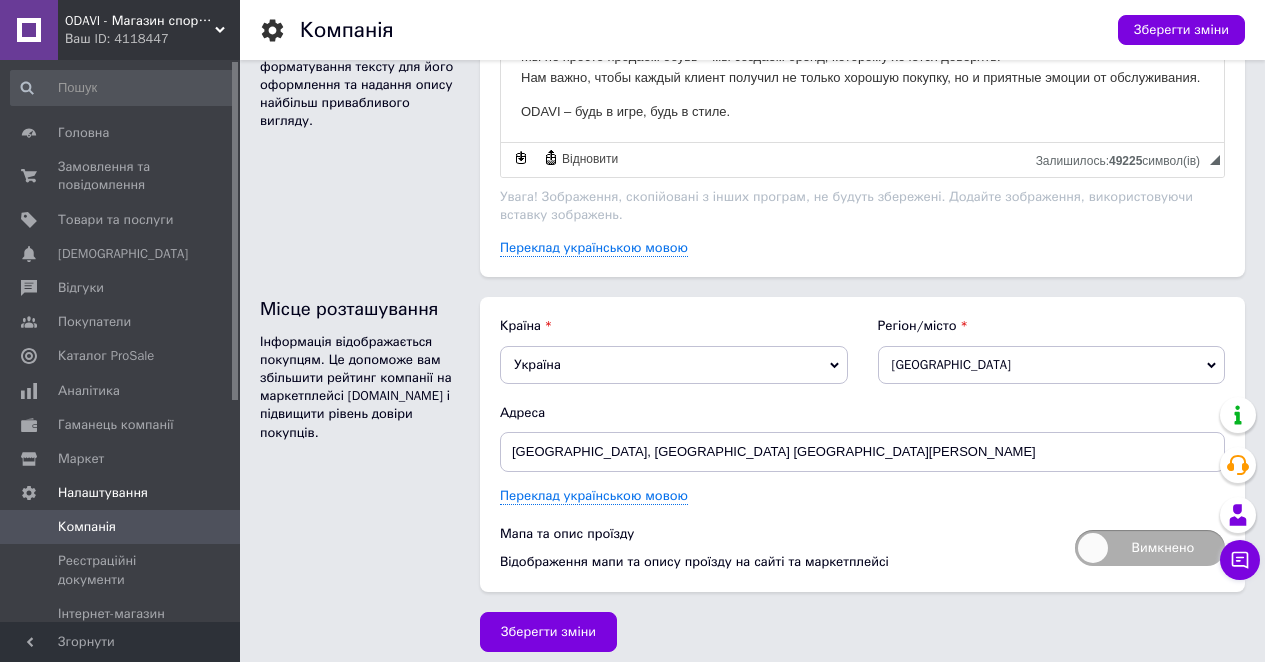 click on "Вимкнено" at bounding box center [1150, 548] 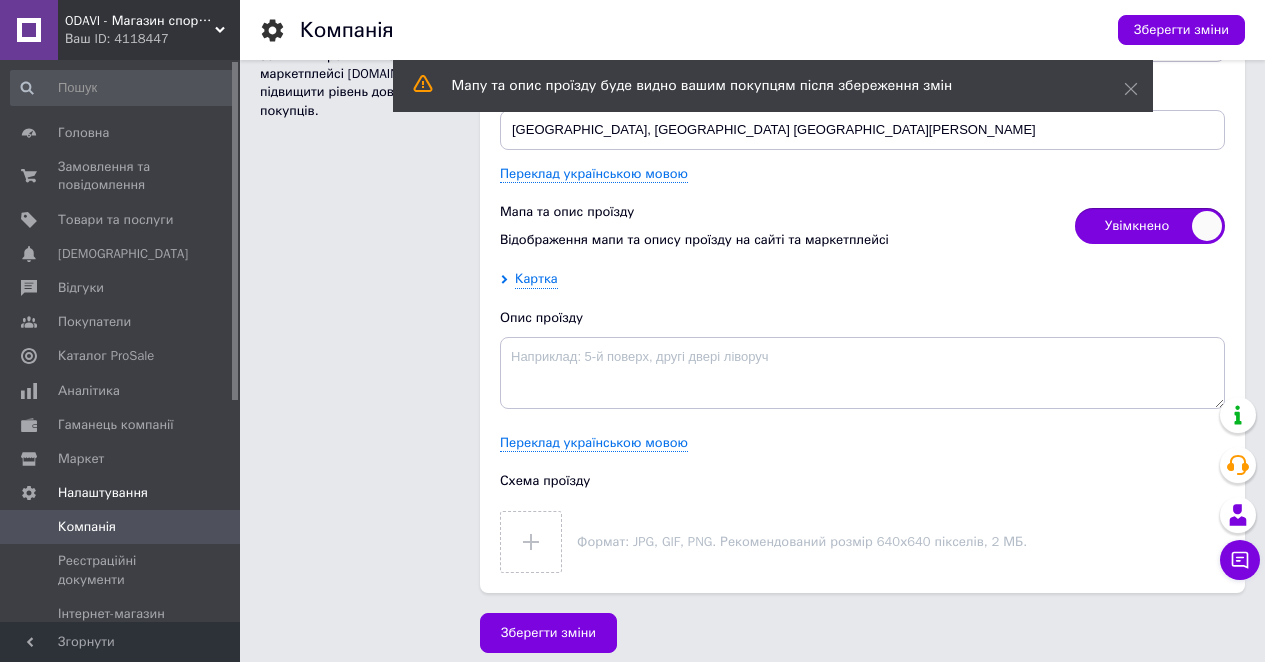 scroll, scrollTop: 1582, scrollLeft: 0, axis: vertical 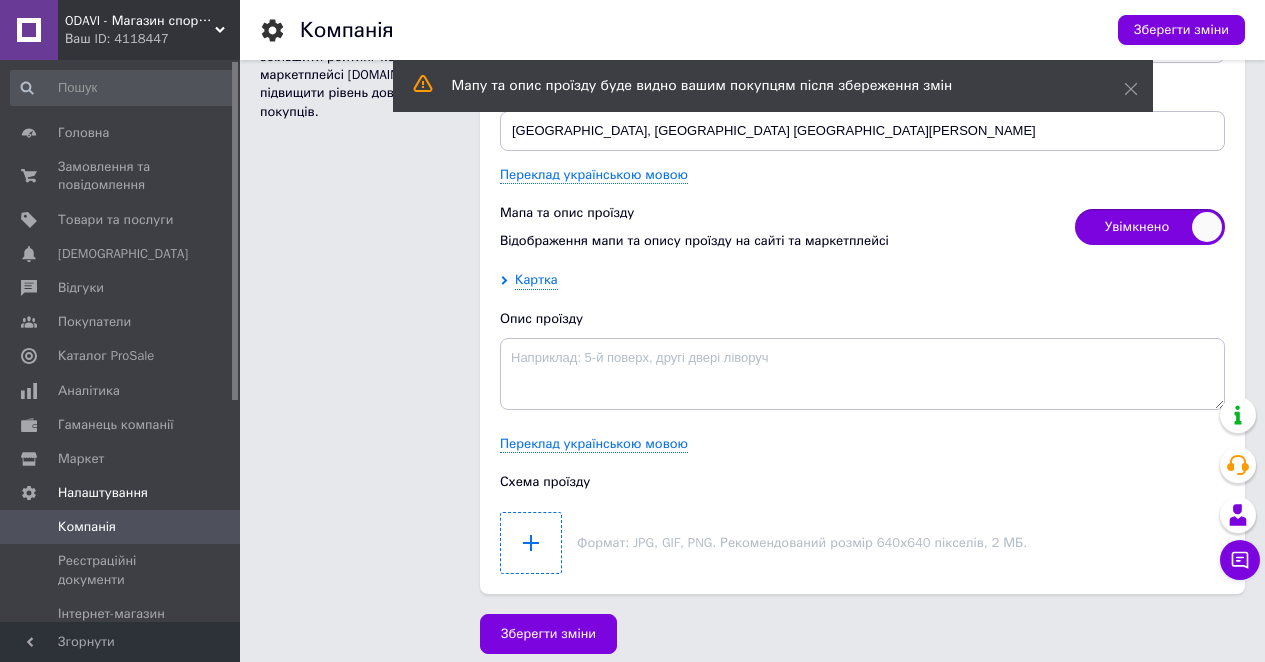 click at bounding box center [531, 543] 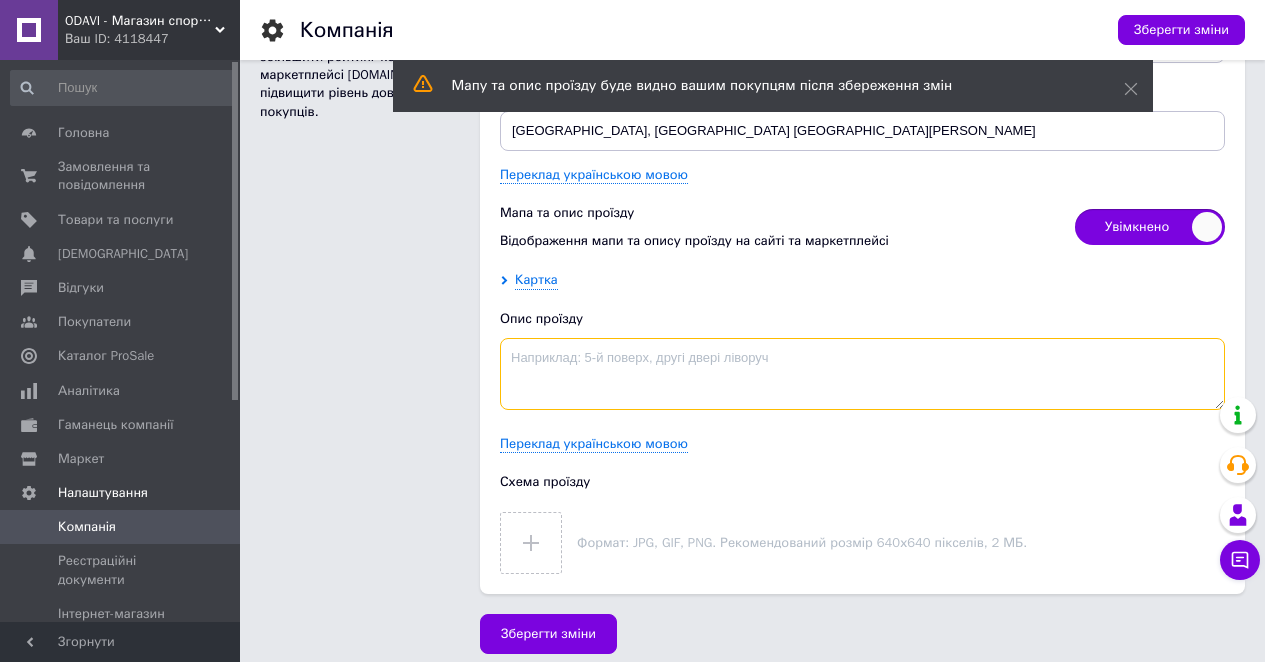 click at bounding box center [862, 374] 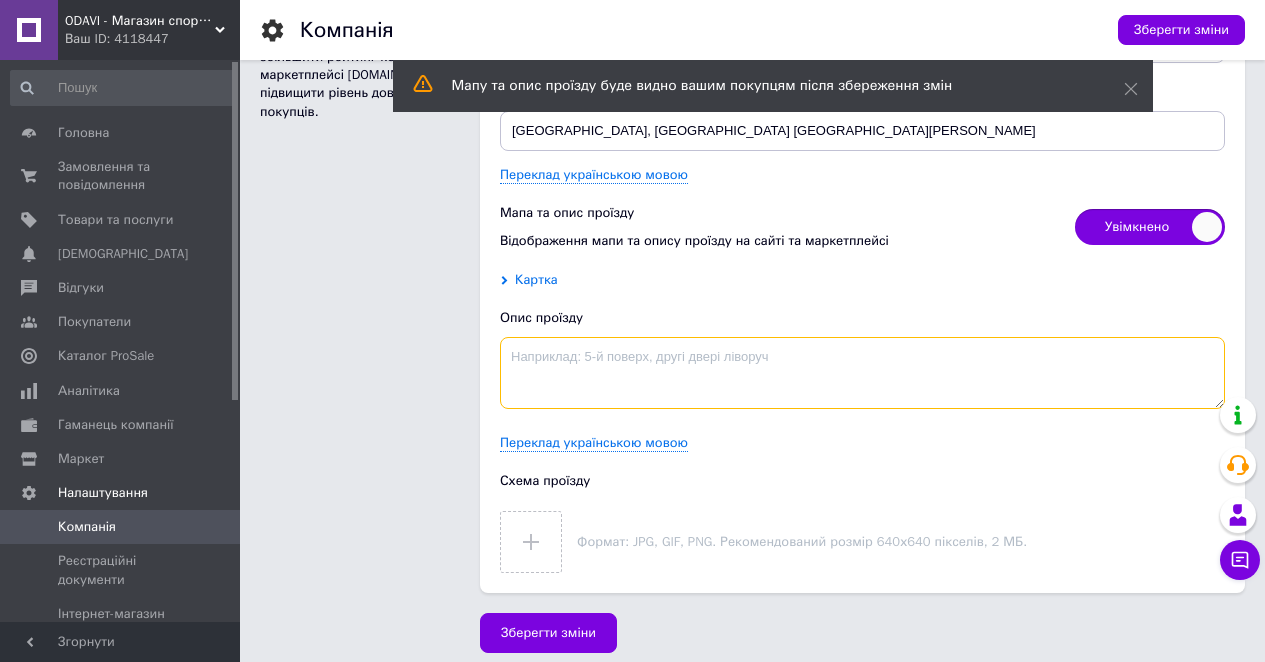 scroll, scrollTop: 1581, scrollLeft: 0, axis: vertical 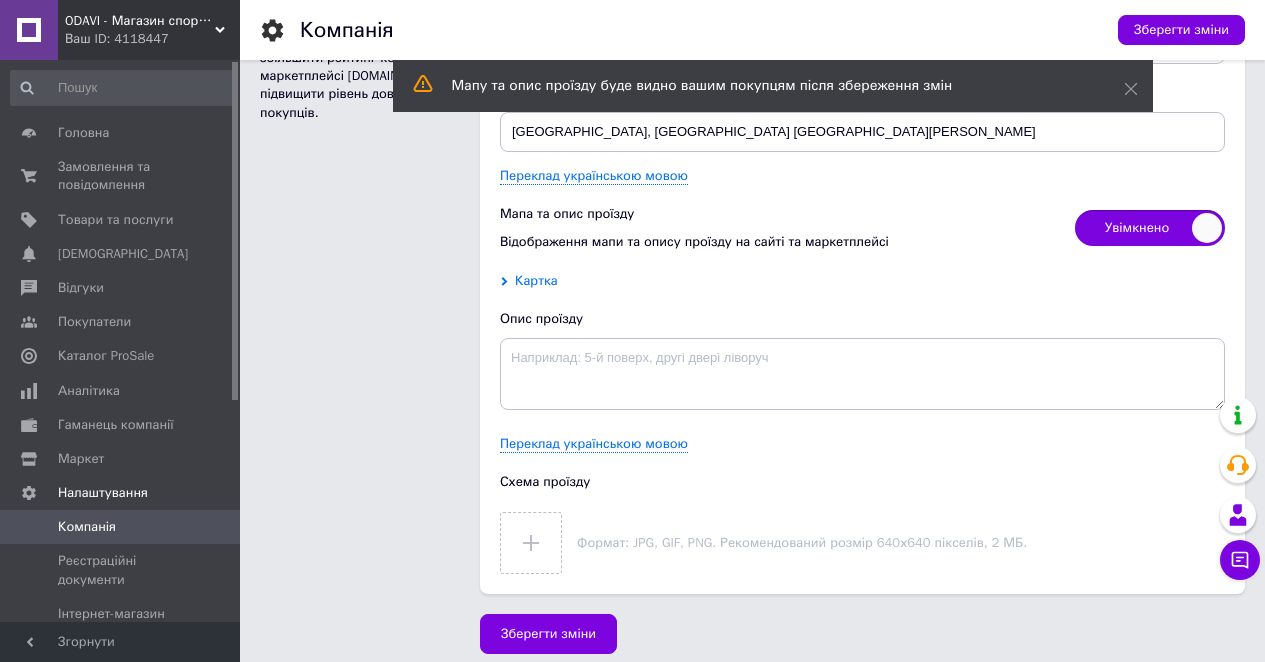 click on "Картка" at bounding box center [536, 281] 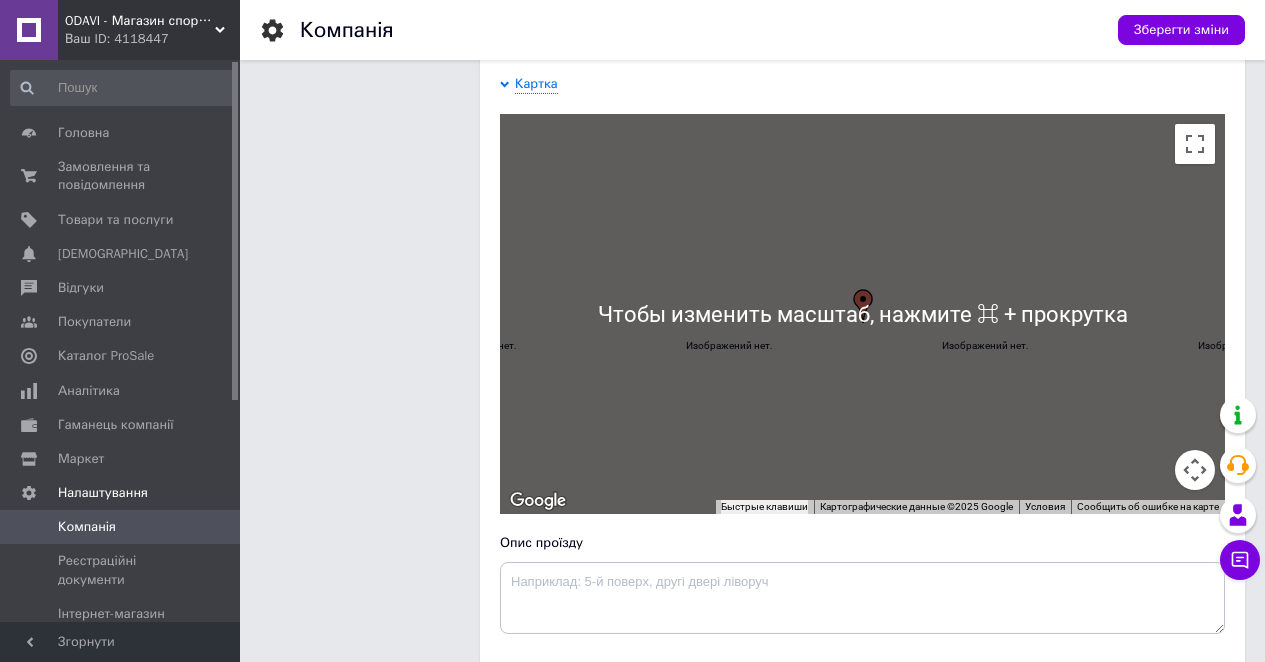 scroll, scrollTop: 1737, scrollLeft: 0, axis: vertical 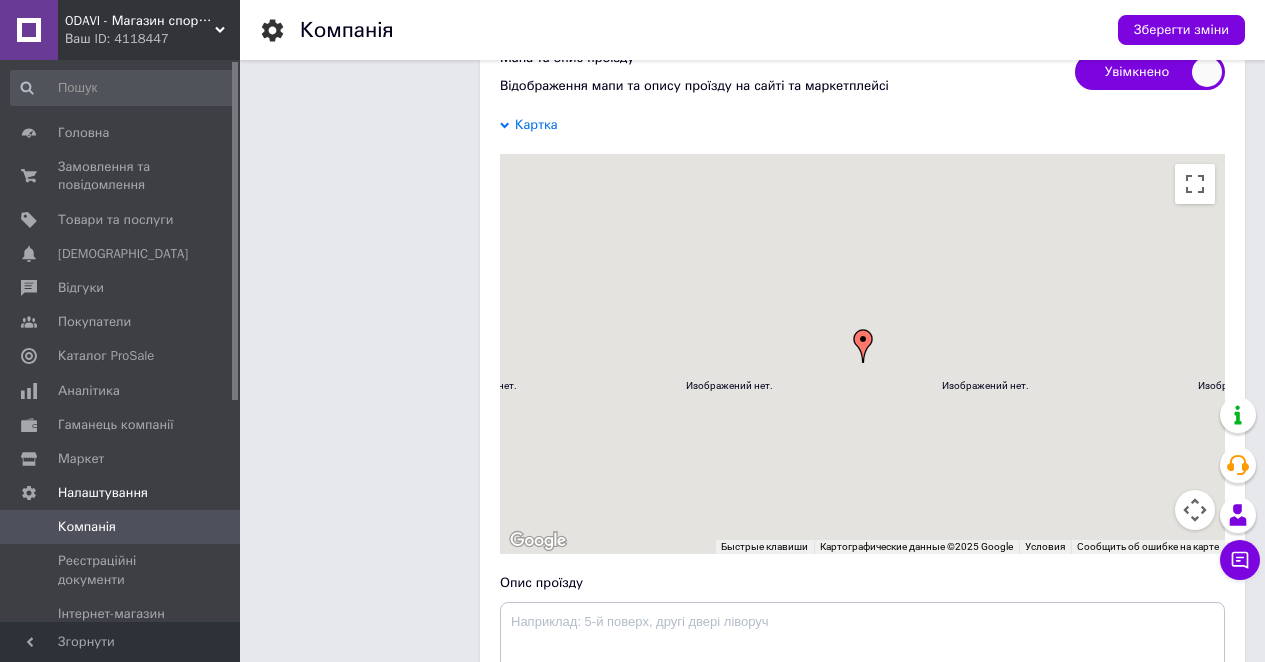 click on "Картка" at bounding box center (536, 125) 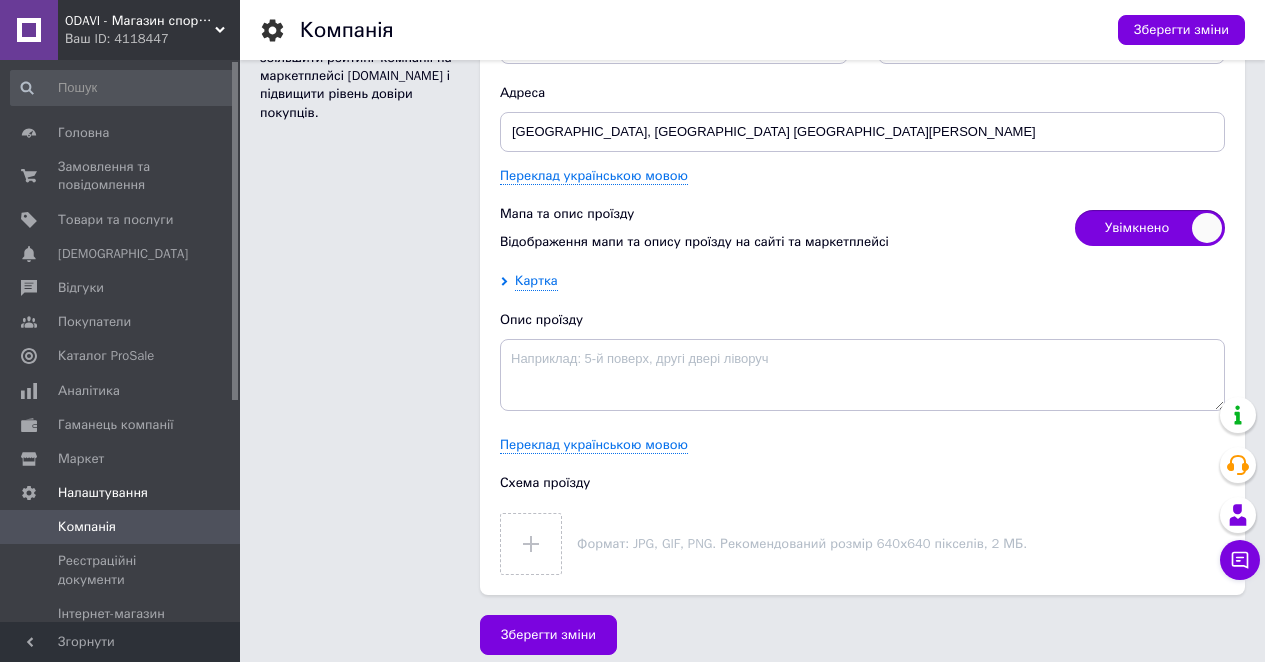 click on "Увімкнено" at bounding box center [1150, 228] 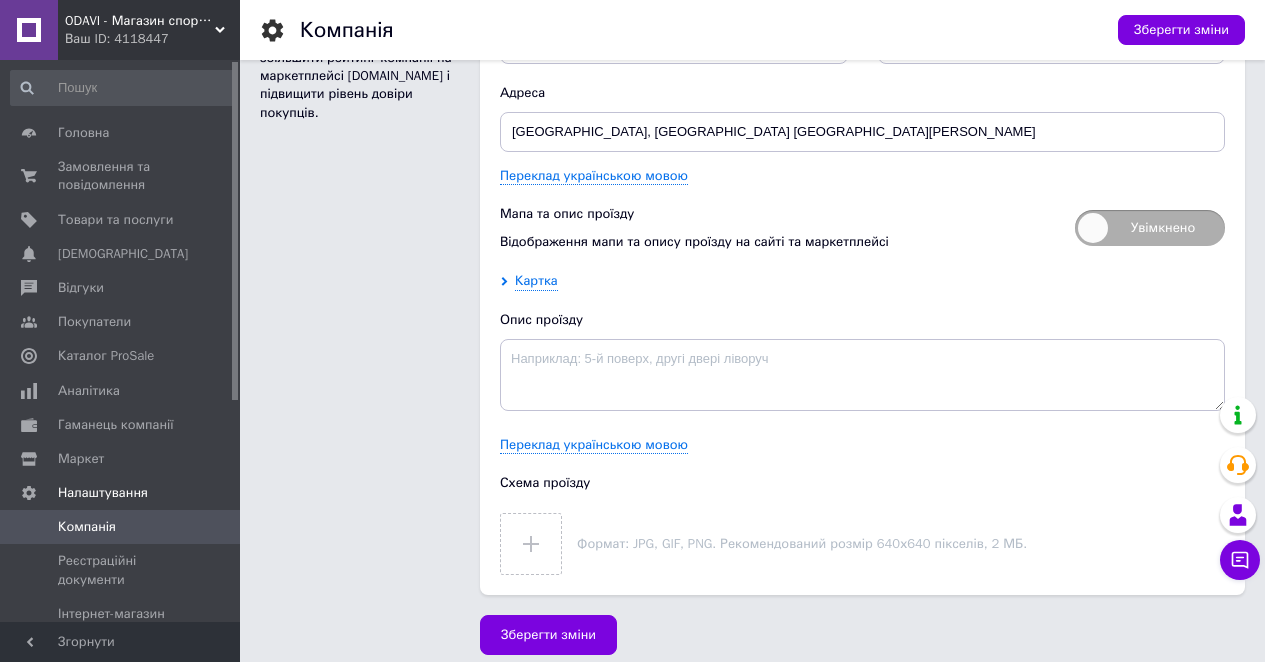 checkbox on "false" 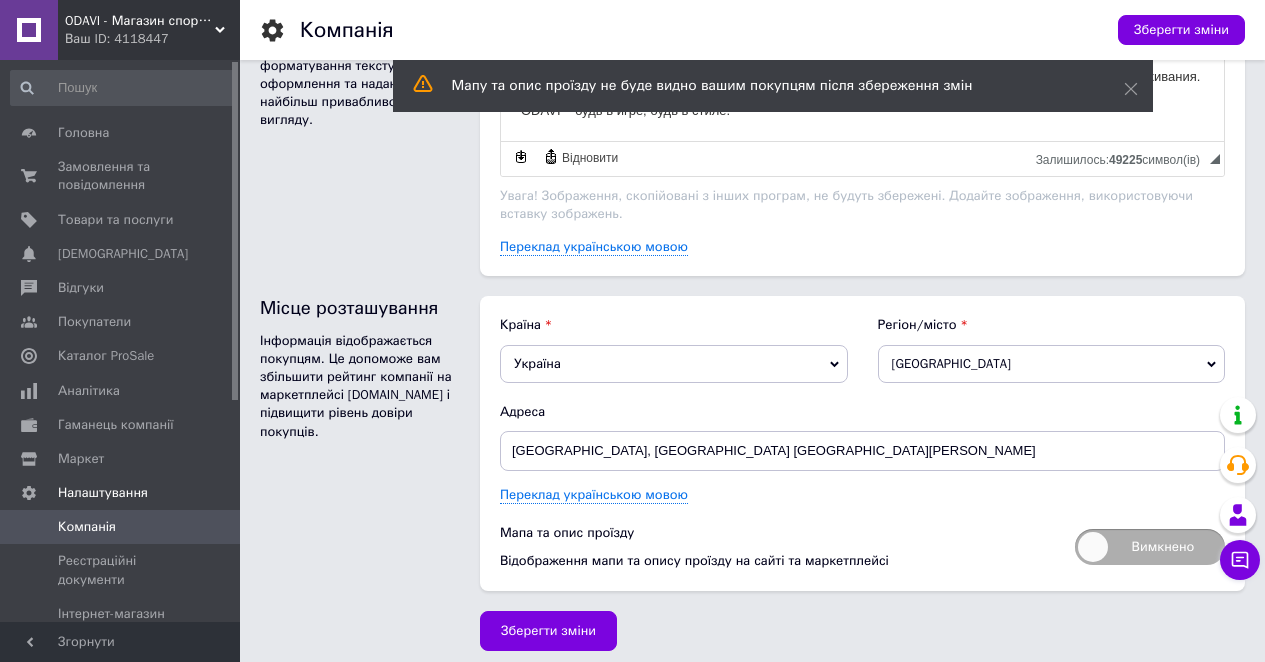 scroll, scrollTop: 1261, scrollLeft: 0, axis: vertical 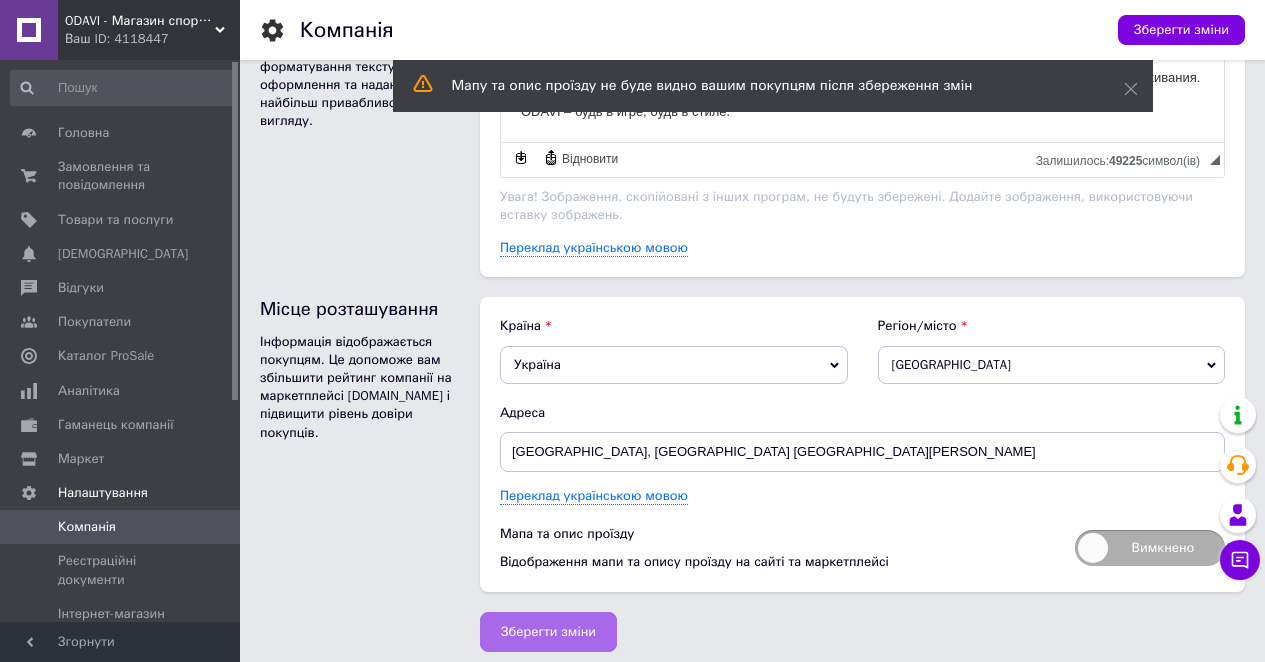 click on "Зберегти зміни" at bounding box center (548, 632) 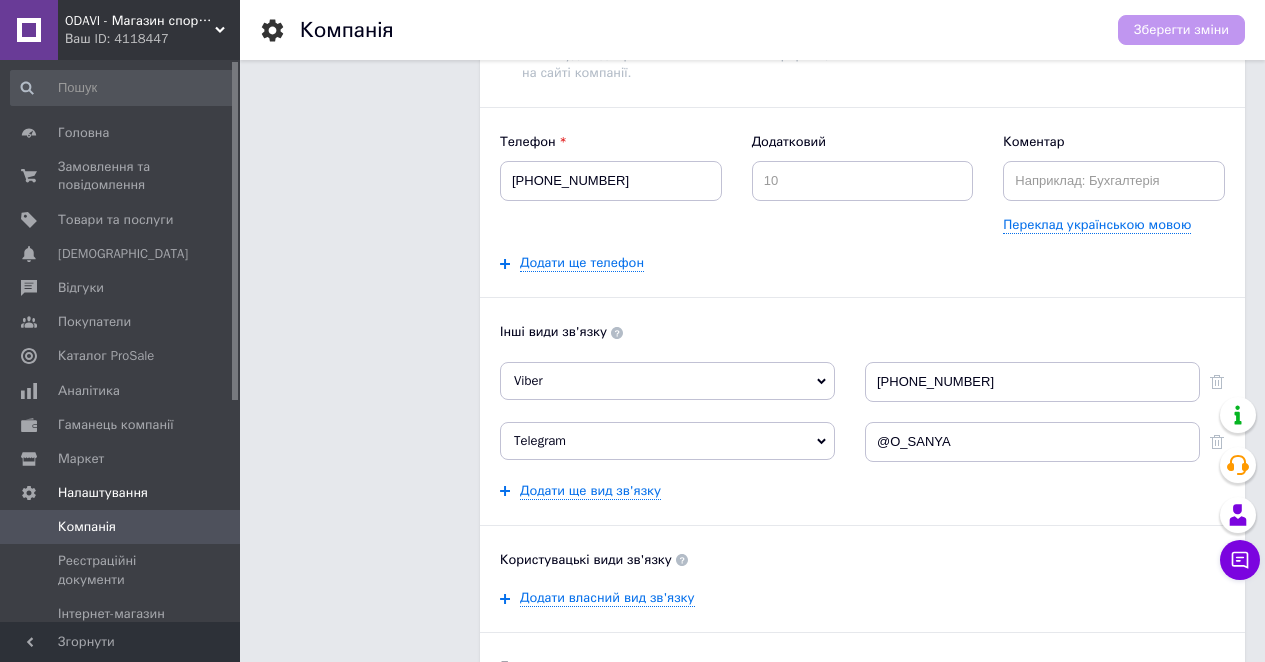 scroll, scrollTop: 303, scrollLeft: 0, axis: vertical 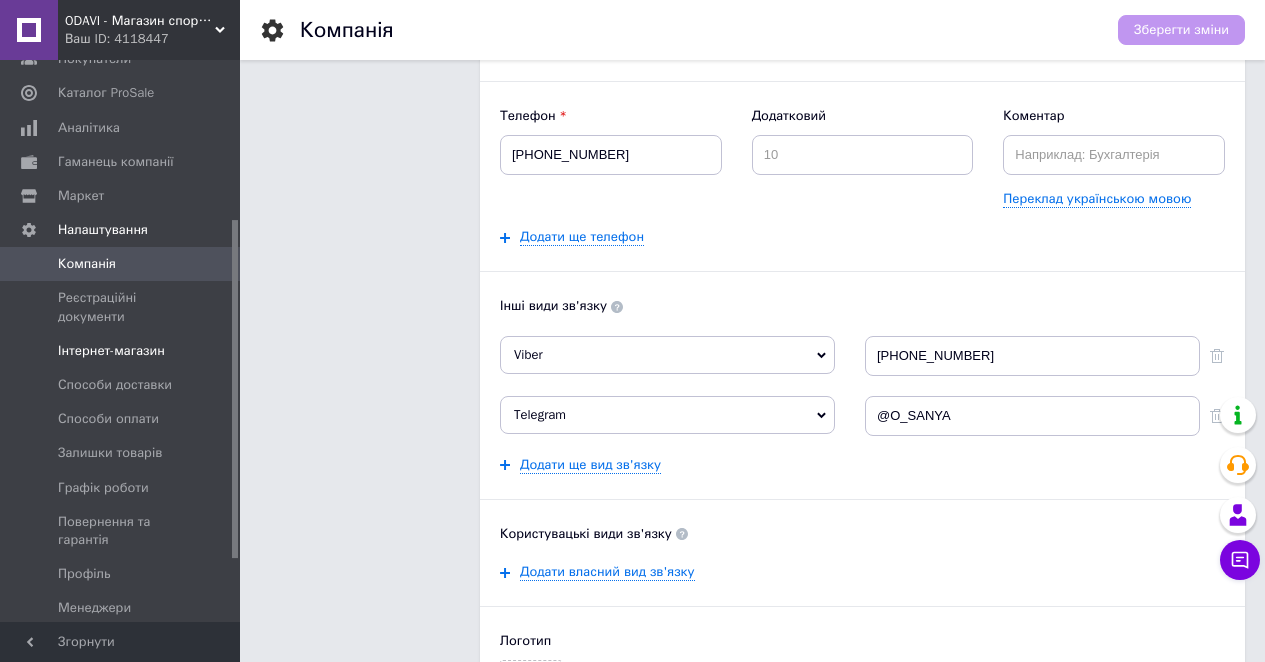 click on "Інтернет-магазин" at bounding box center (123, 351) 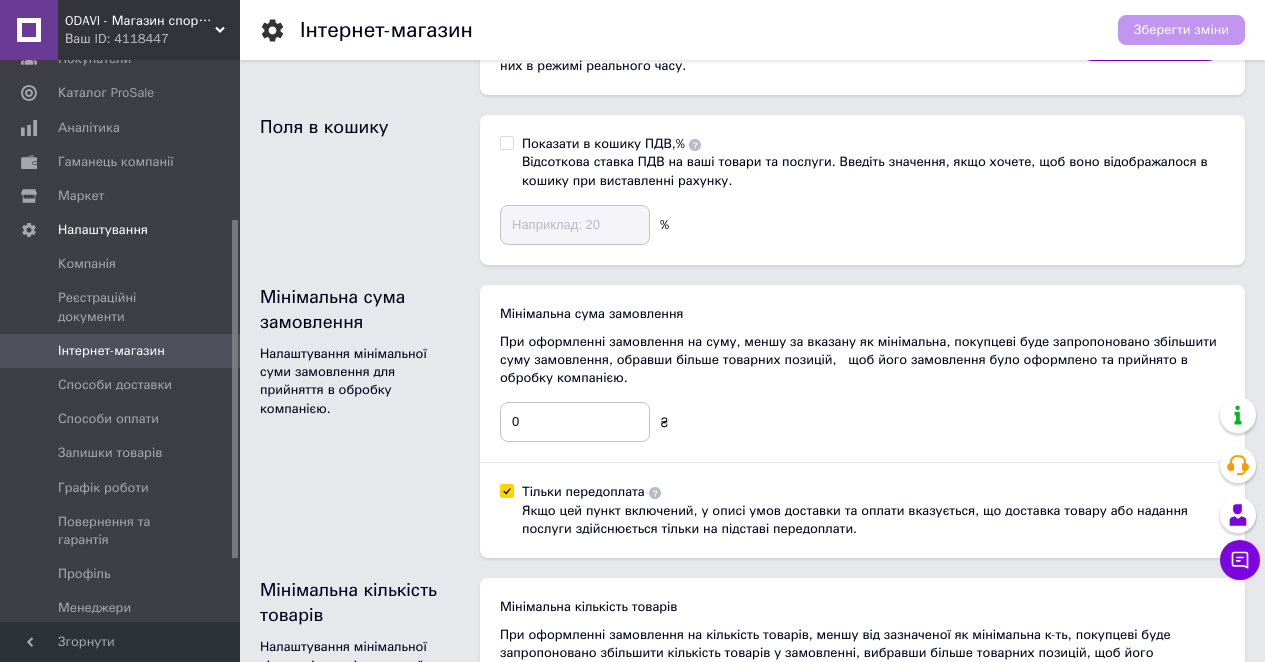 scroll, scrollTop: 198, scrollLeft: 0, axis: vertical 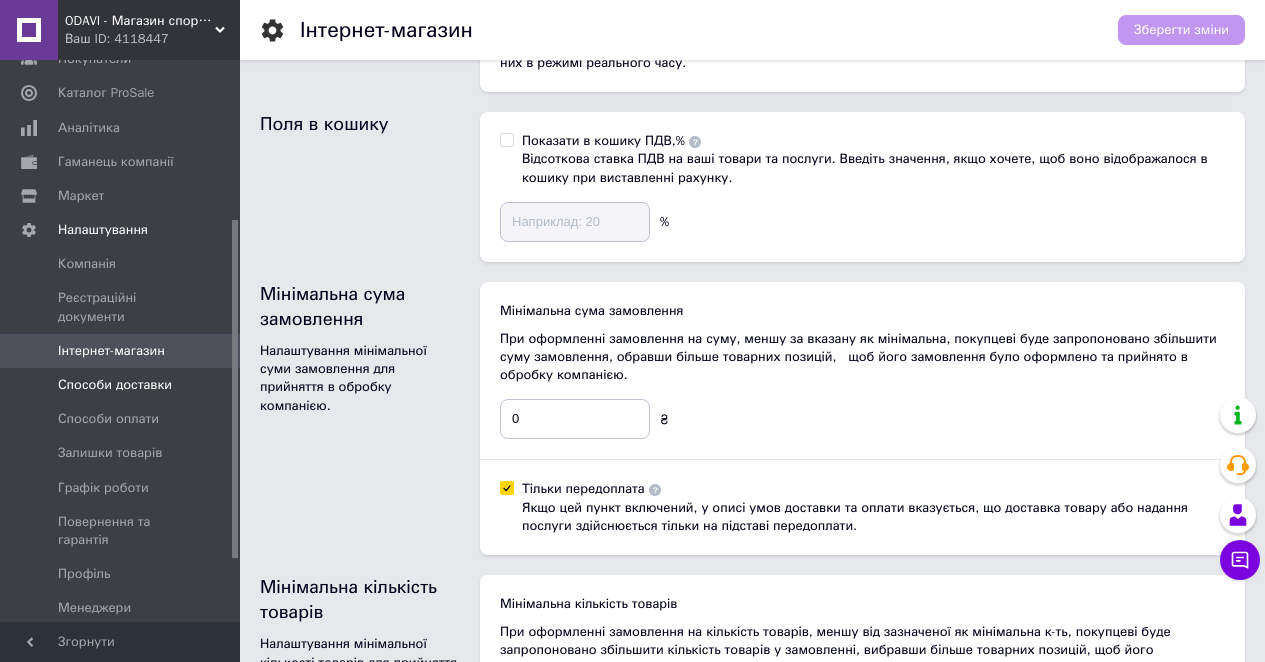 click on "Способи доставки" at bounding box center (123, 385) 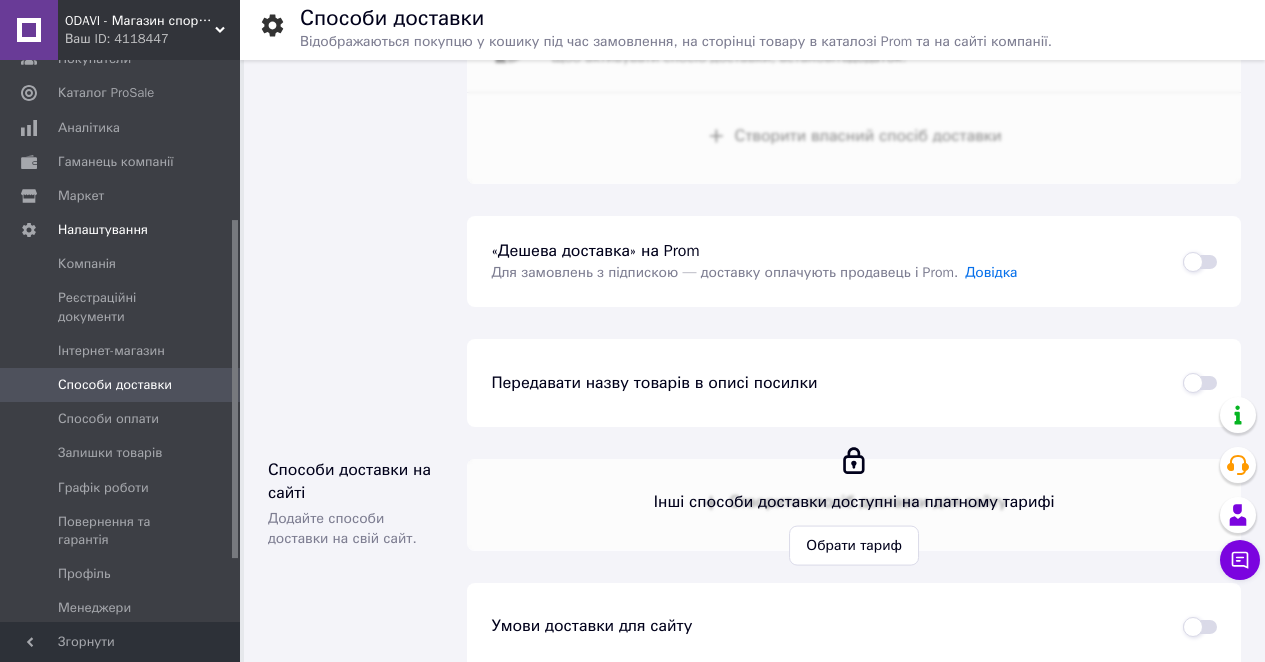 scroll, scrollTop: 537, scrollLeft: 0, axis: vertical 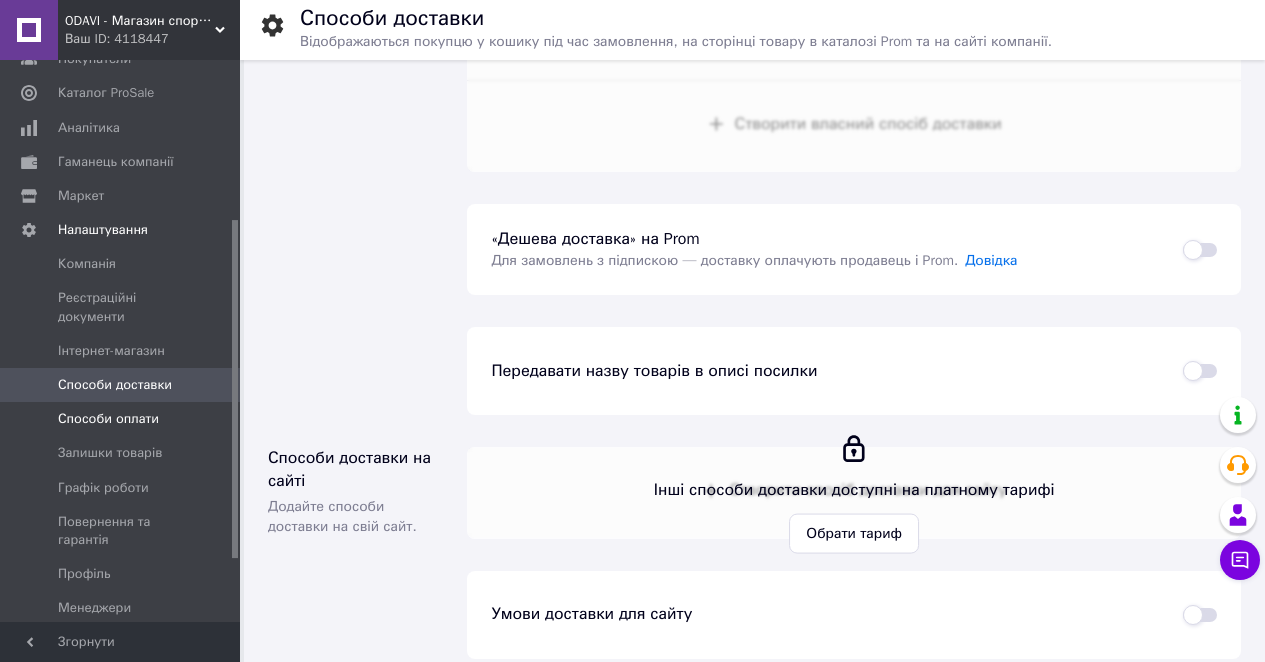 click on "Способи оплати" at bounding box center (123, 419) 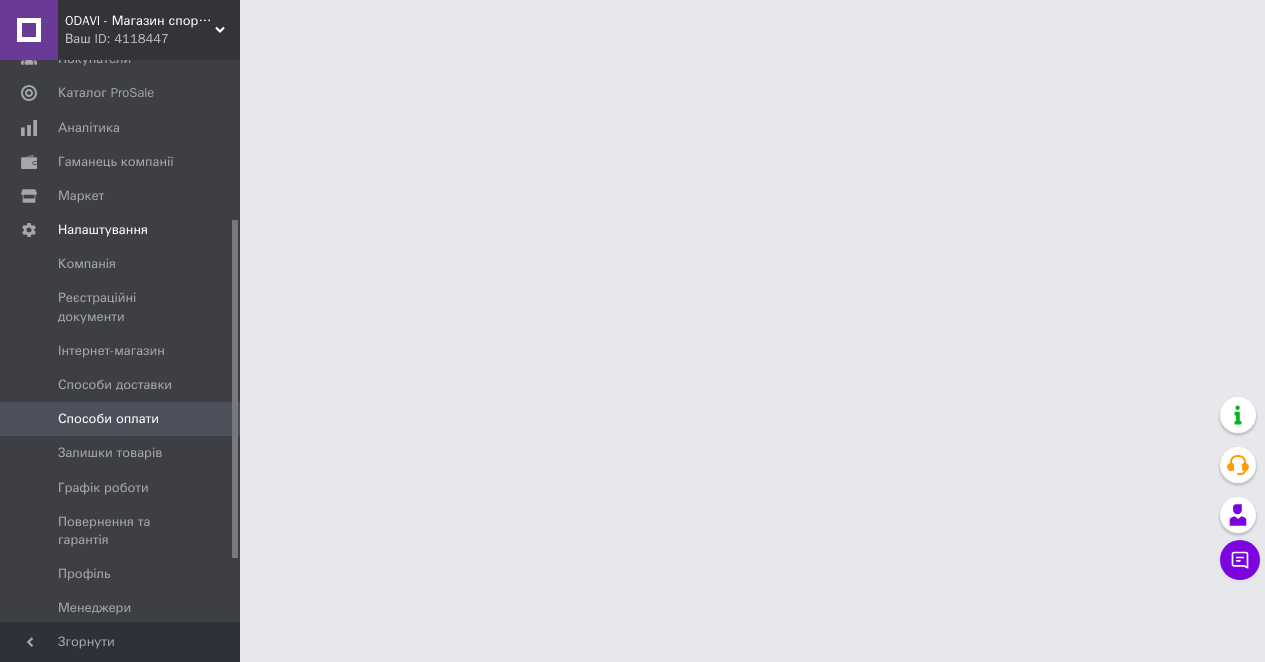 scroll, scrollTop: 0, scrollLeft: 0, axis: both 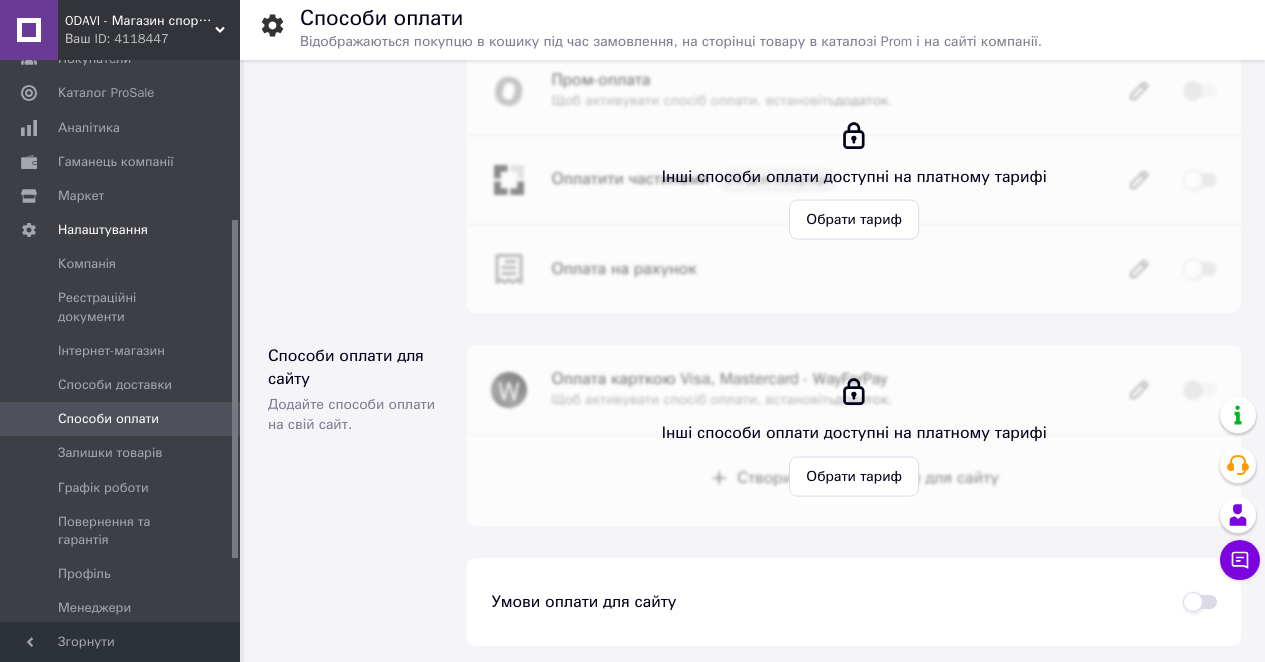 click on "Додайте способи оплати на свій сайт." at bounding box center [355, 415] 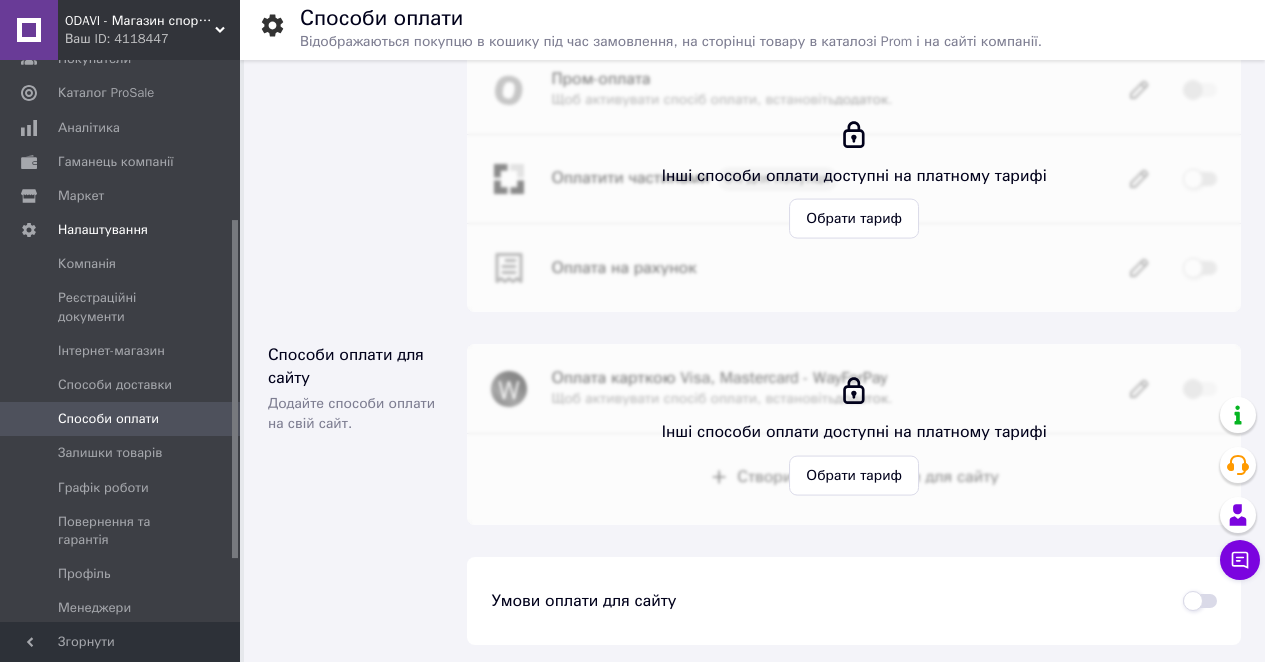 scroll, scrollTop: 124, scrollLeft: 0, axis: vertical 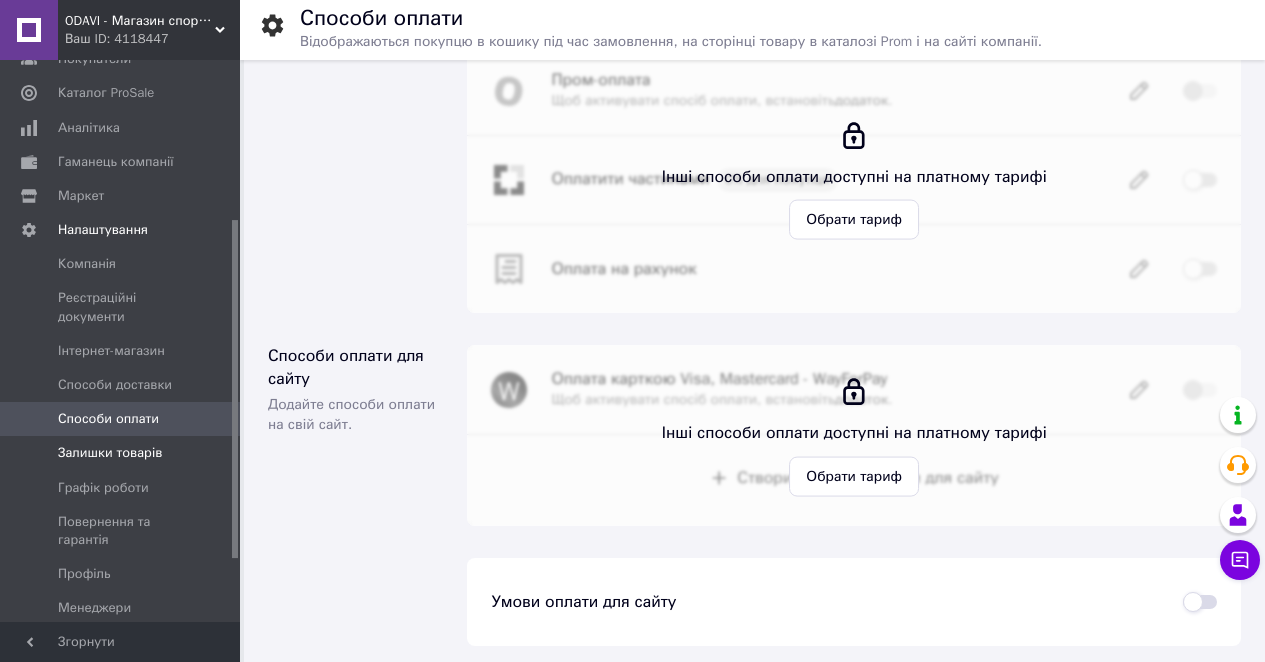 click on "Залишки товарів" at bounding box center (121, 453) 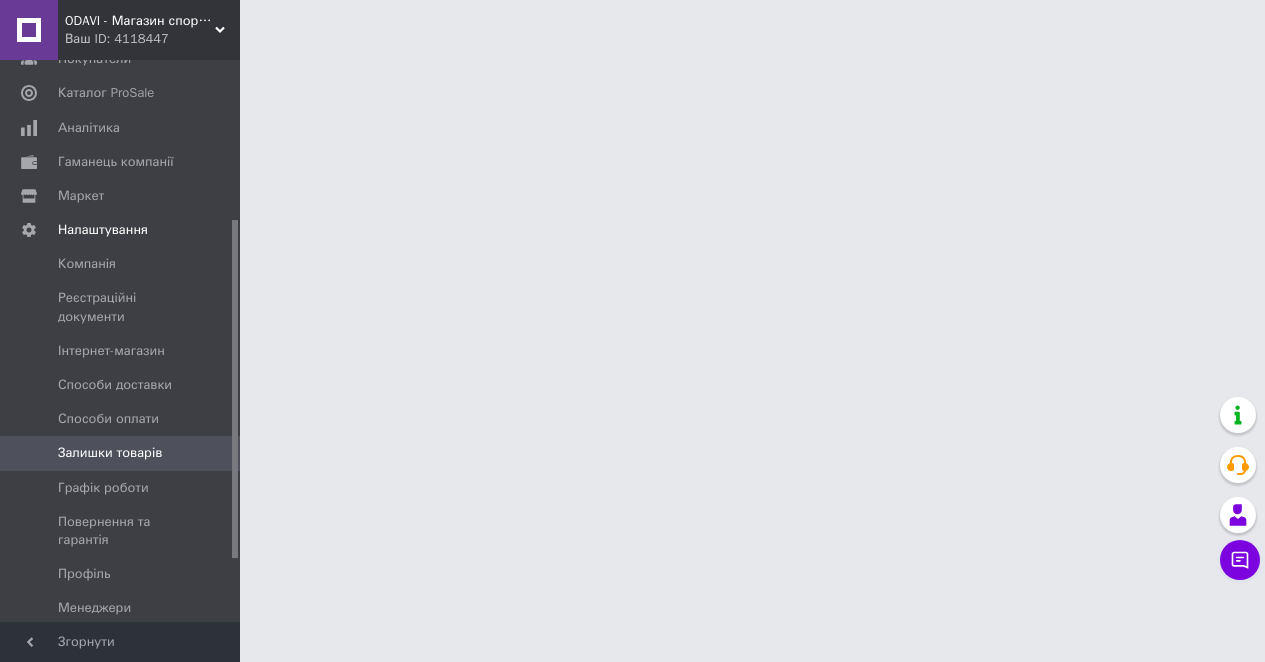 scroll, scrollTop: 0, scrollLeft: 0, axis: both 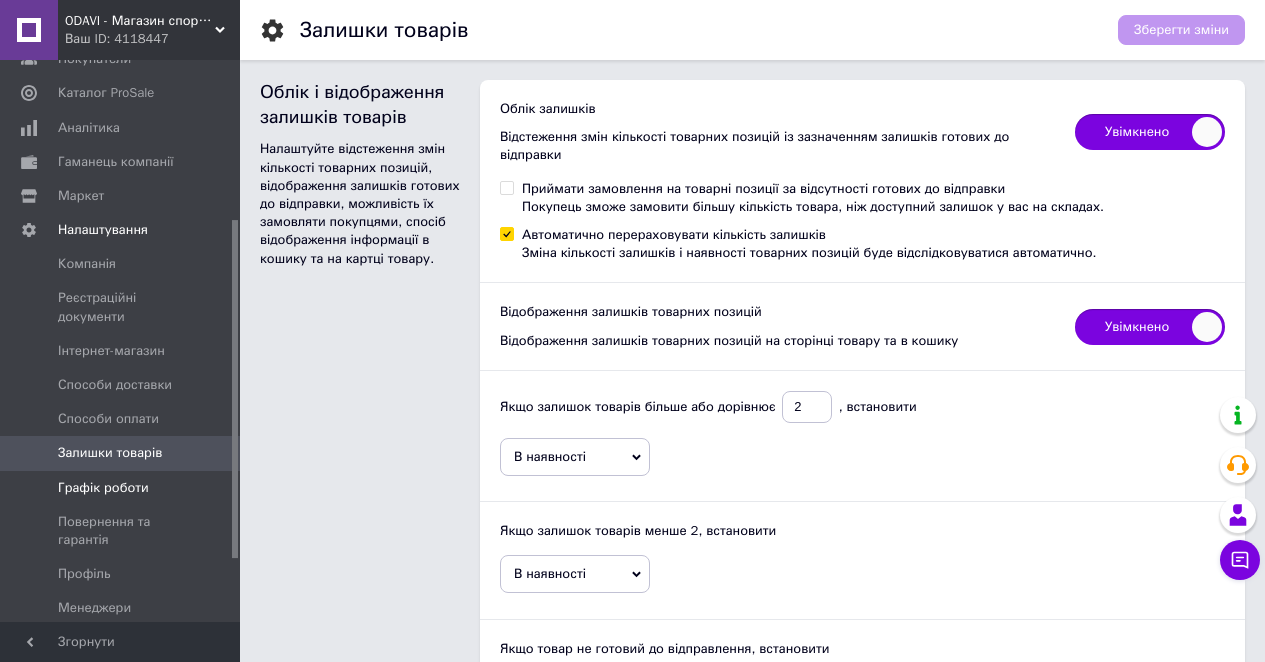 click at bounding box center (212, 488) 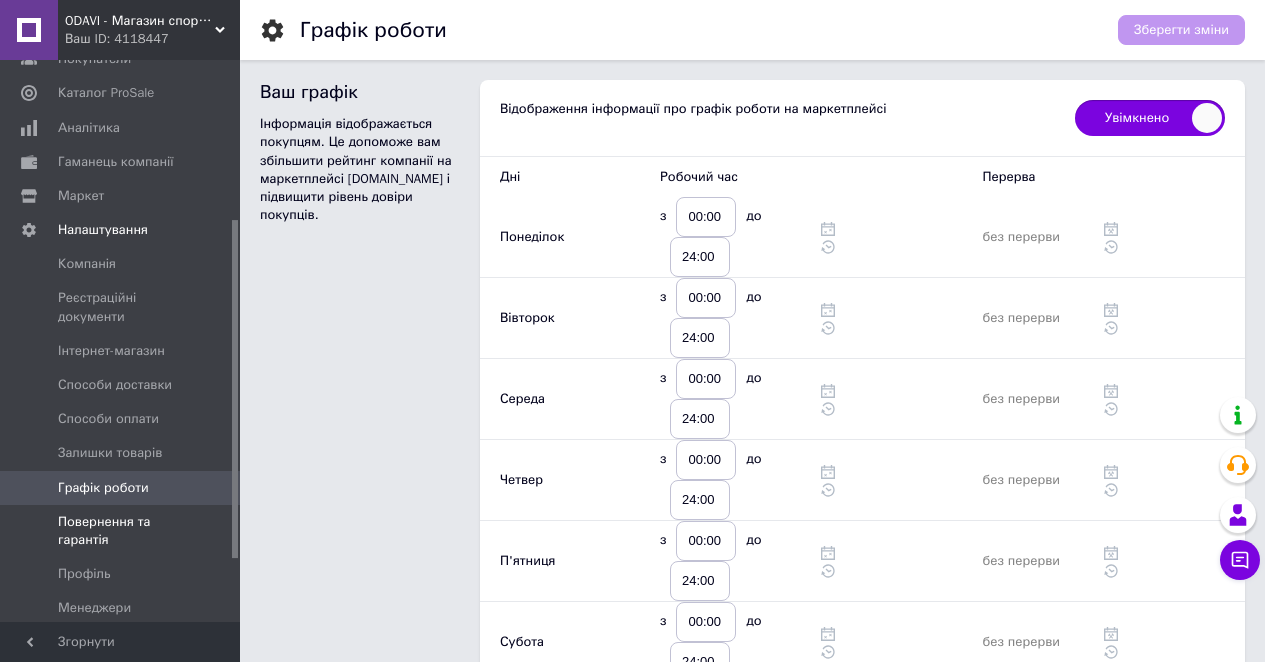 click on "Повернення та гарантія" at bounding box center (121, 531) 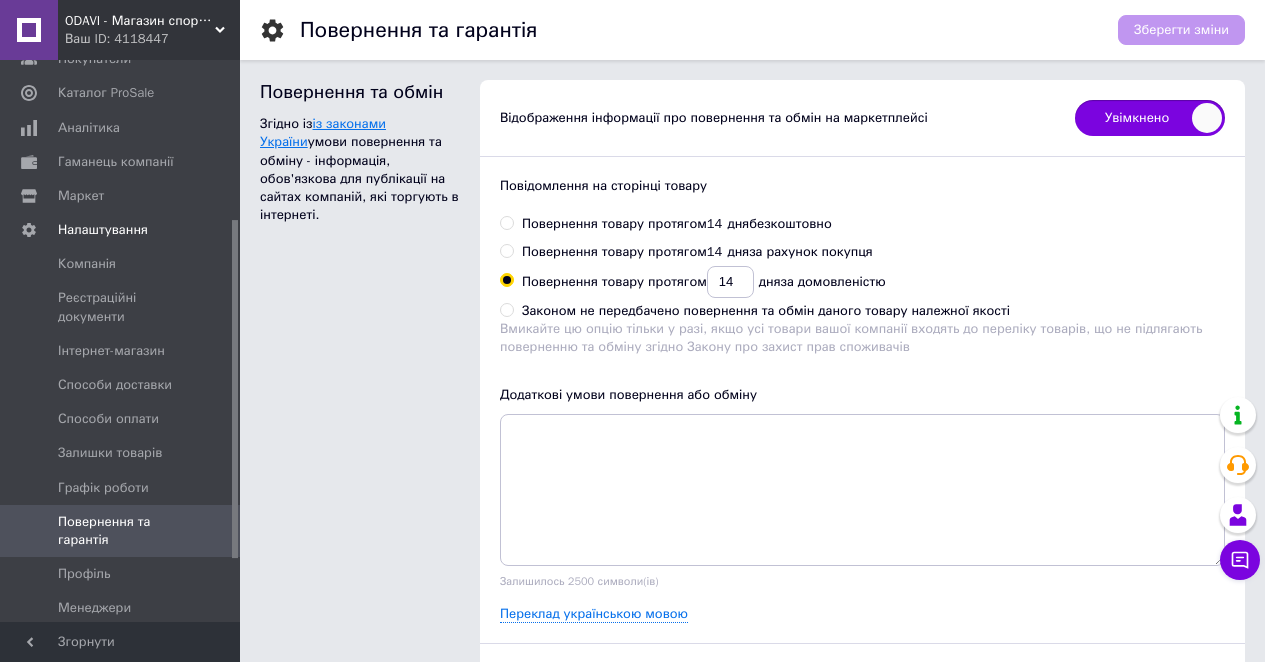 scroll, scrollTop: 0, scrollLeft: 0, axis: both 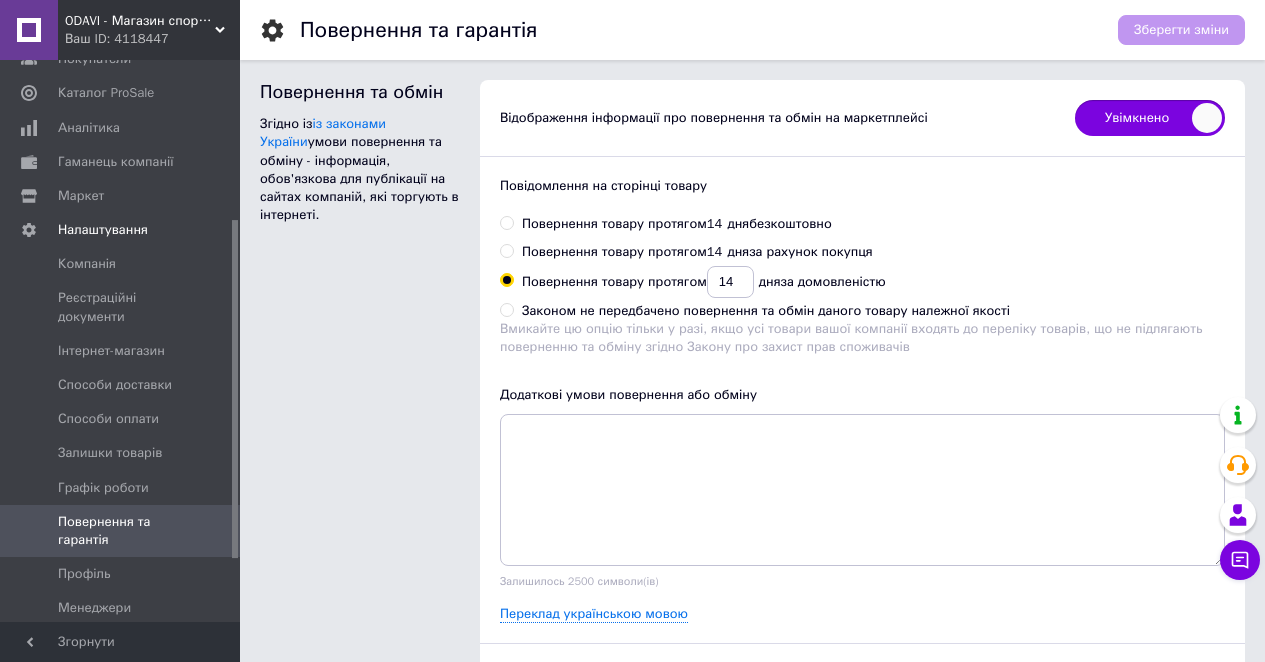 drag, startPoint x: 262, startPoint y: 82, endPoint x: 447, endPoint y: 198, distance: 218.3598 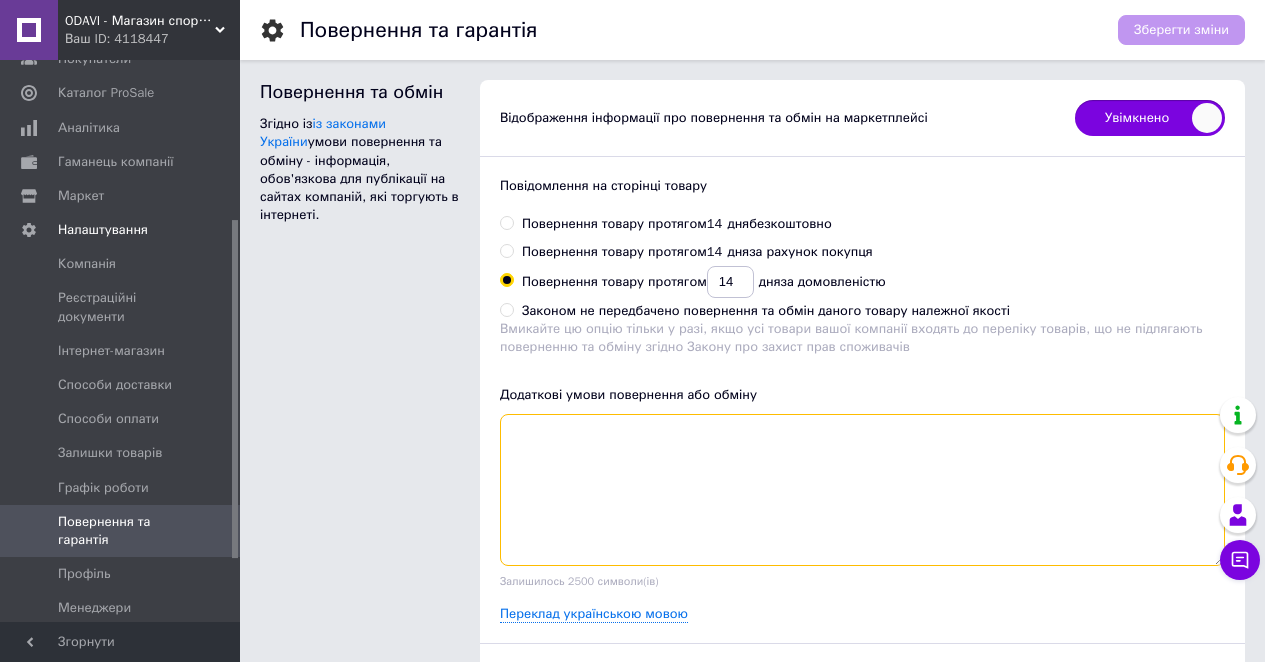 click at bounding box center (862, 490) 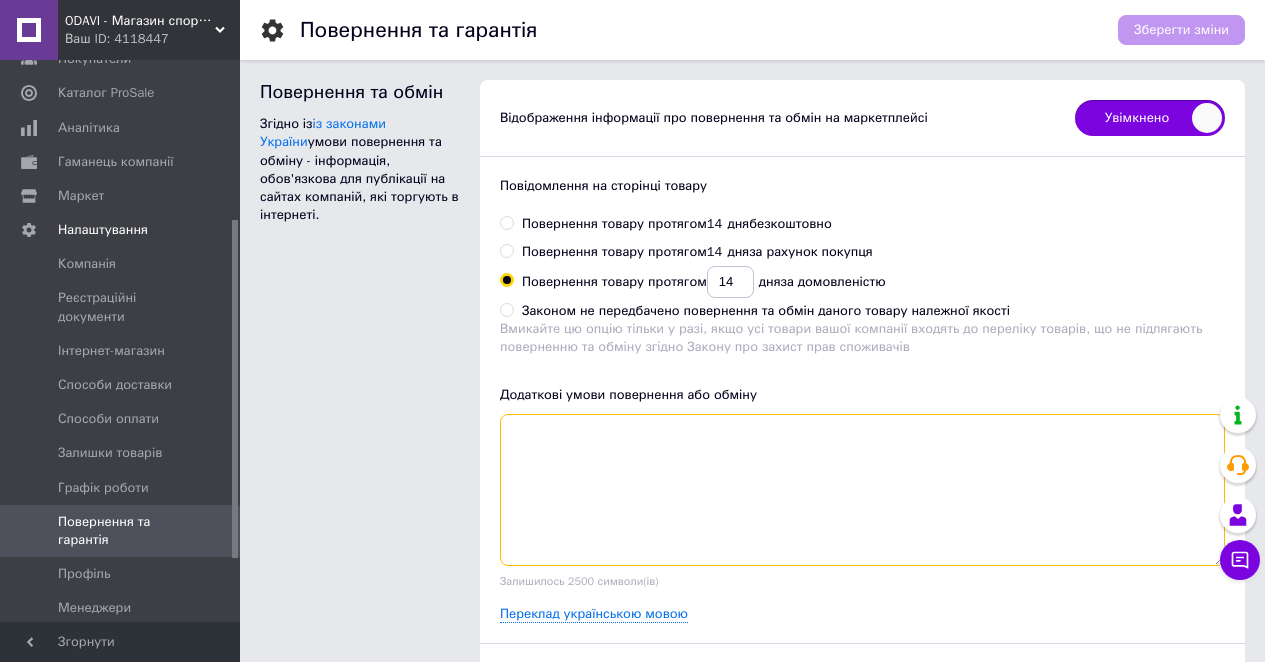 paste on "Условия возврата:
✔️ Товар не использовался
✔️ Сохранена оригинальная упаковка
✔️ Есть документ, подтверждающий покупку (накладная, ТТН и т.п.)
Не подлежат возврату:
Товары со следами использования
Обувь, потерявшая товарный вид
Индивидуальные заказы (по согласованию)
Как оформить возврат:
Свяжитесь с нами по Viber/Telegram или по телефону
Сообщите причину возвращения и представьте фото товара
Отправьте товар назад Новой Почтой (обычно – за счет покупателя)
После получения и проверки возвращаем средства на карту
❗ В случае обмена – отправим новую пару в кратчайшие сроки...." 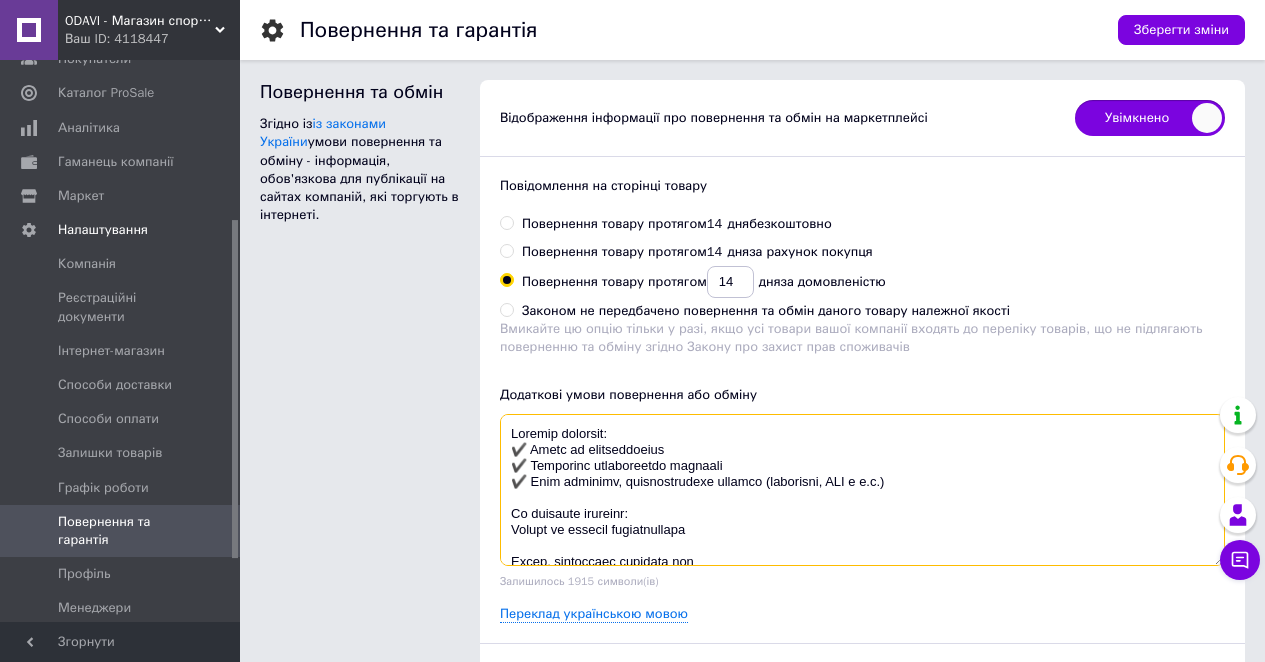 scroll, scrollTop: 15, scrollLeft: 0, axis: vertical 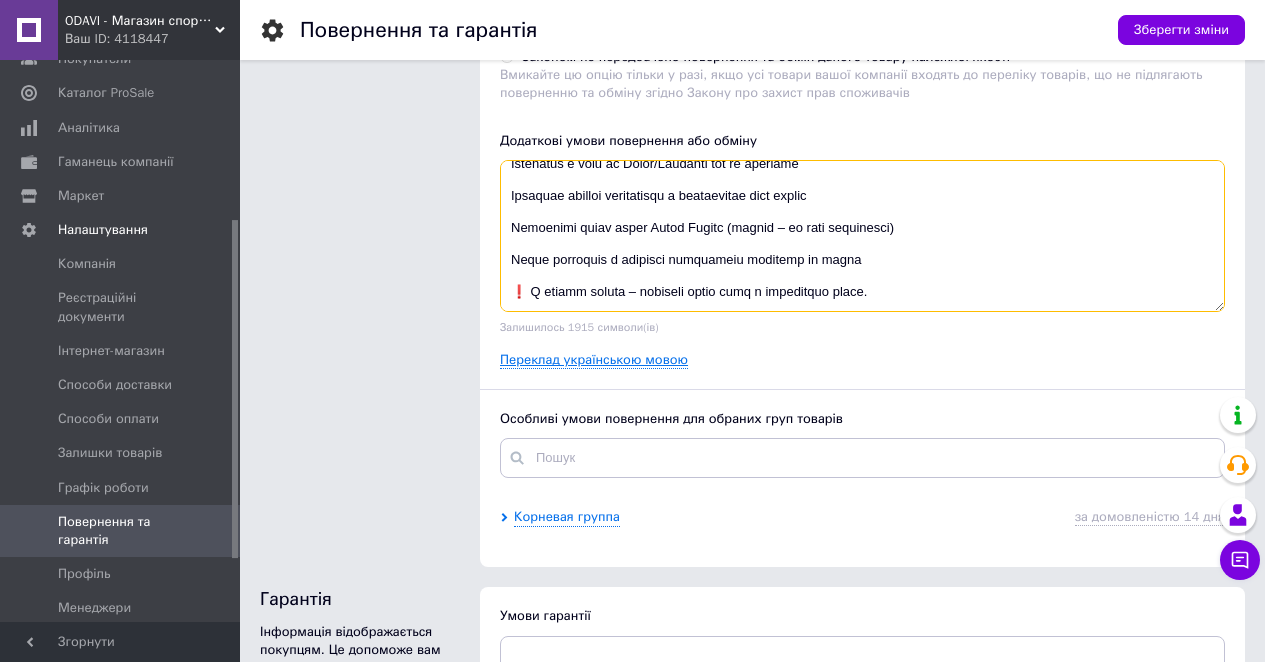 type on "Условия возврата:
✔️ Товар не использовался
✔️ Сохранена оригинальная упаковка
✔️ Есть документ, подтверждающий покупку (накладная, ТТН и т.п.)
Не подлежат возврату:
Товары со следами использования
Обувь, потерявшая товарный вид
Индивидуальные заказы (по согласованию)
Как оформить возврат:
Свяжитесь с нами по Viber/Telegram или по телефону
Сообщите причину возвращения и представьте фото товара
Отправьте товар назад Новой Почтой (обычно – за счет покупателя)
После получения и проверки возвращаем средства на карту
❗ В случае обмена – отправим новую пару в кратчайшие сроки...." 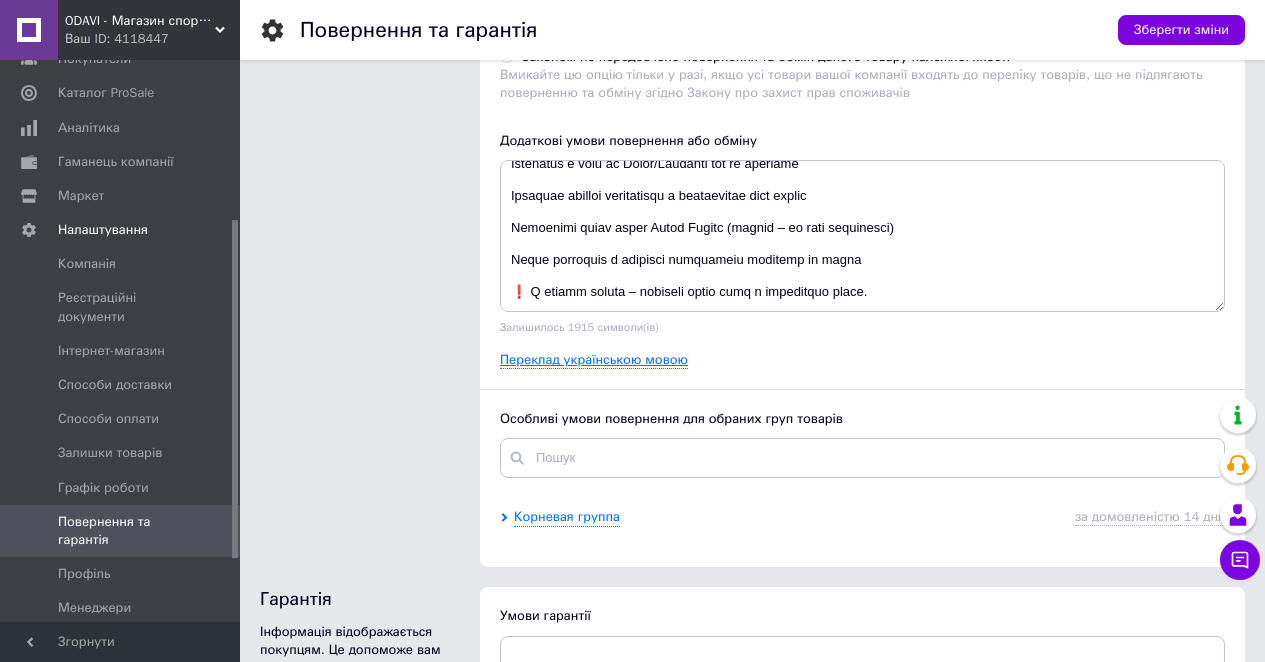 click on "Переклад українською мовою" at bounding box center [594, 360] 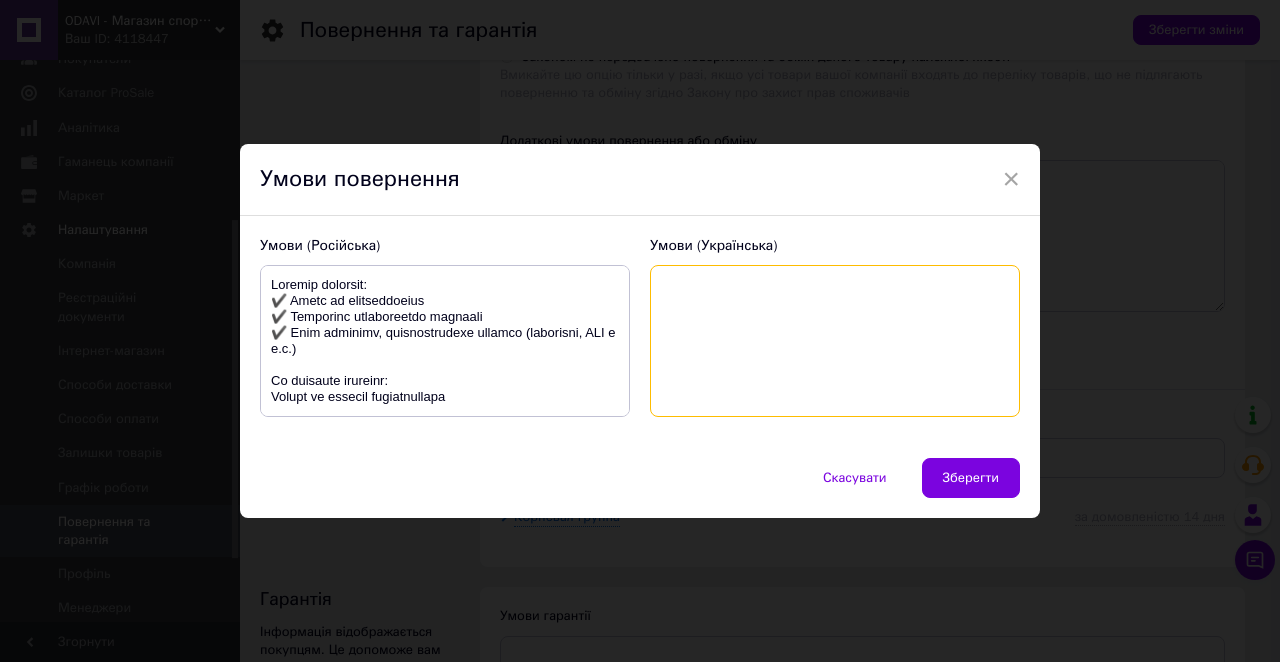 click at bounding box center [445, 341] 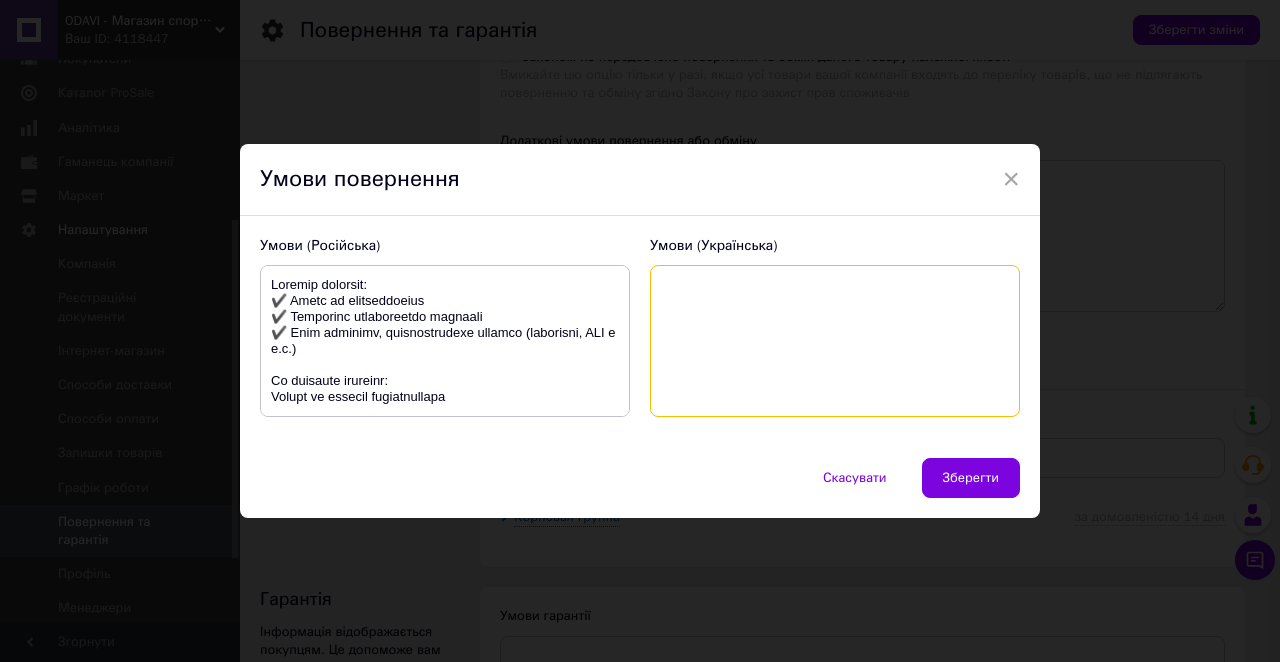 paste on "Умови повернення:
✔️ Товар не використовувався
✔️ Збережено оригінальну упаковку
✔️ Є документ, що підтверджує купівлю (накладна, ТТН тощо)
Не підлягають поверненню:
Товари зі слідами використання
Взуття, що втратило товарний вигляд
Індивідуальні замовлення (за погодженням)
Як оформити повернення:
Зв'яжіться з нами у Viber/Telegram або за телефоном
Повідомте причину повернення та надайте фото товару
Відправте товар тому Новою Поштою (зазвичай - за рахунок покупця)
Після отримання та перевірки повертаємо кошти на картку
❗ У разі обміну - відправимо нову пару в найкоротший термін...." 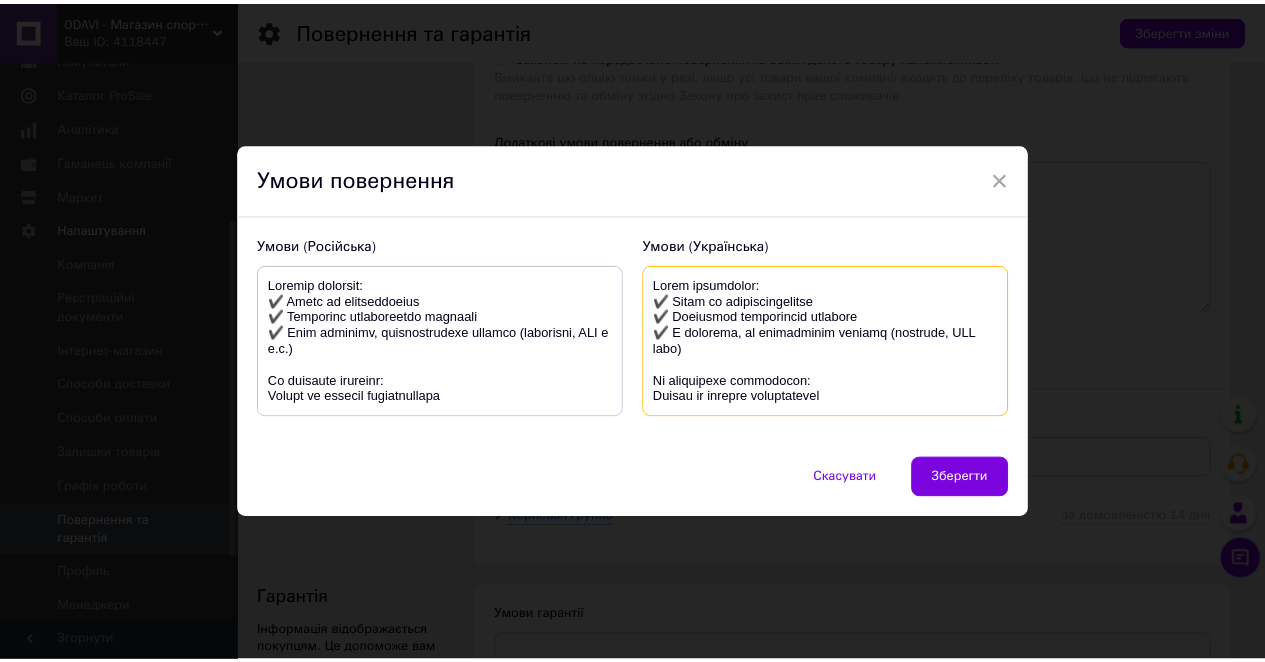 scroll, scrollTop: 304, scrollLeft: 0, axis: vertical 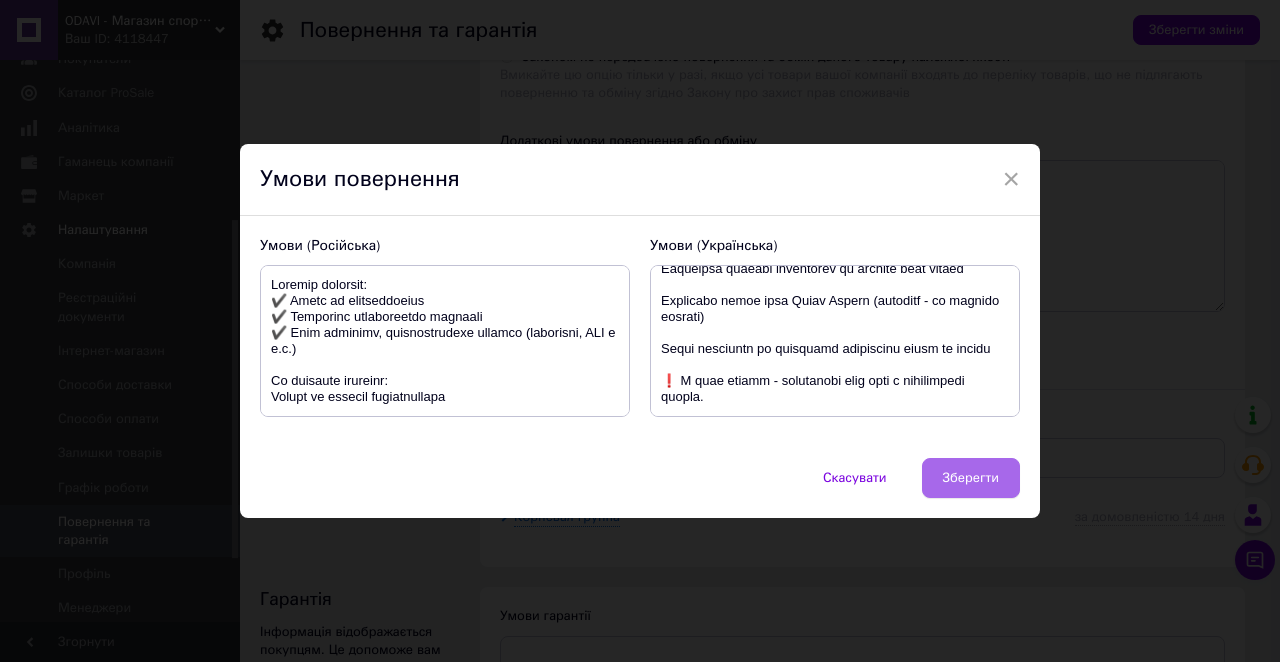 click on "Зберегти" at bounding box center (971, 478) 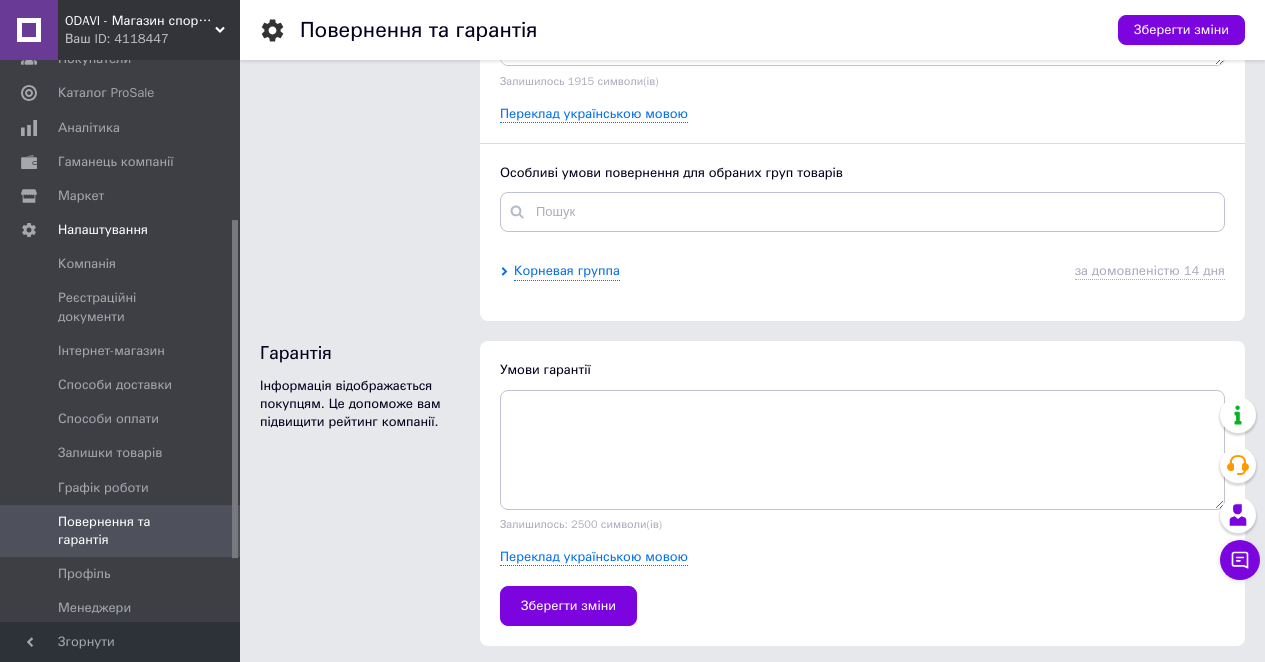 scroll, scrollTop: 499, scrollLeft: 0, axis: vertical 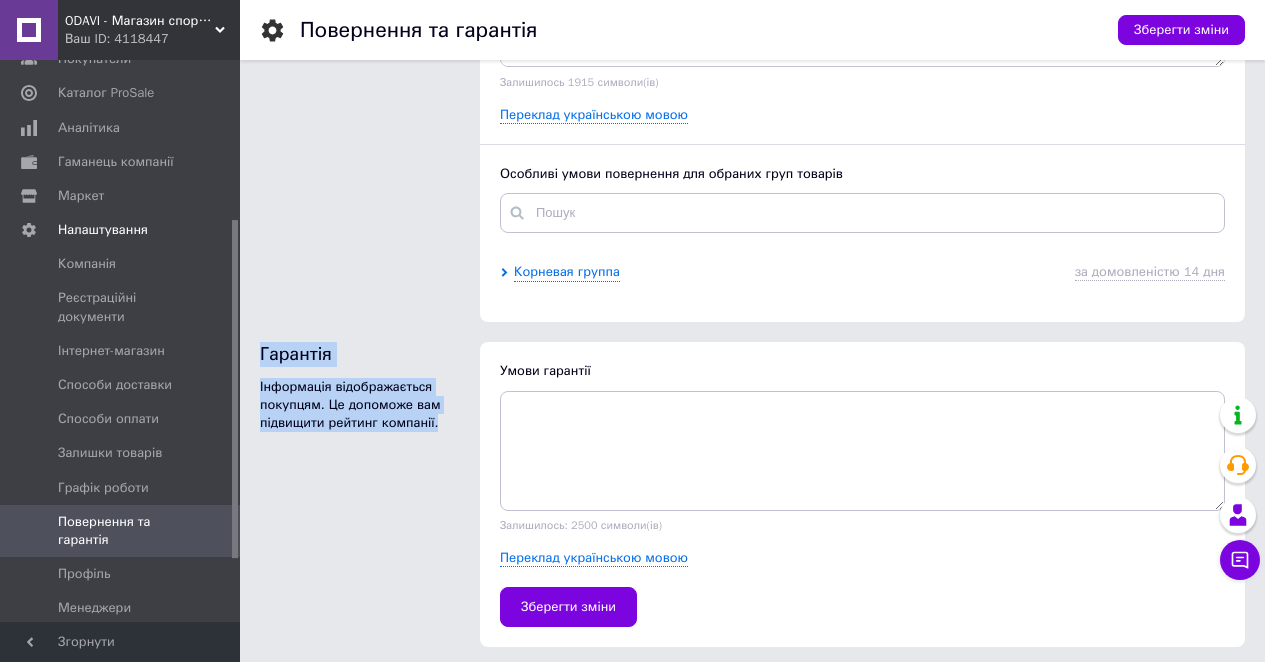 drag, startPoint x: 253, startPoint y: 344, endPoint x: 444, endPoint y: 424, distance: 207.07729 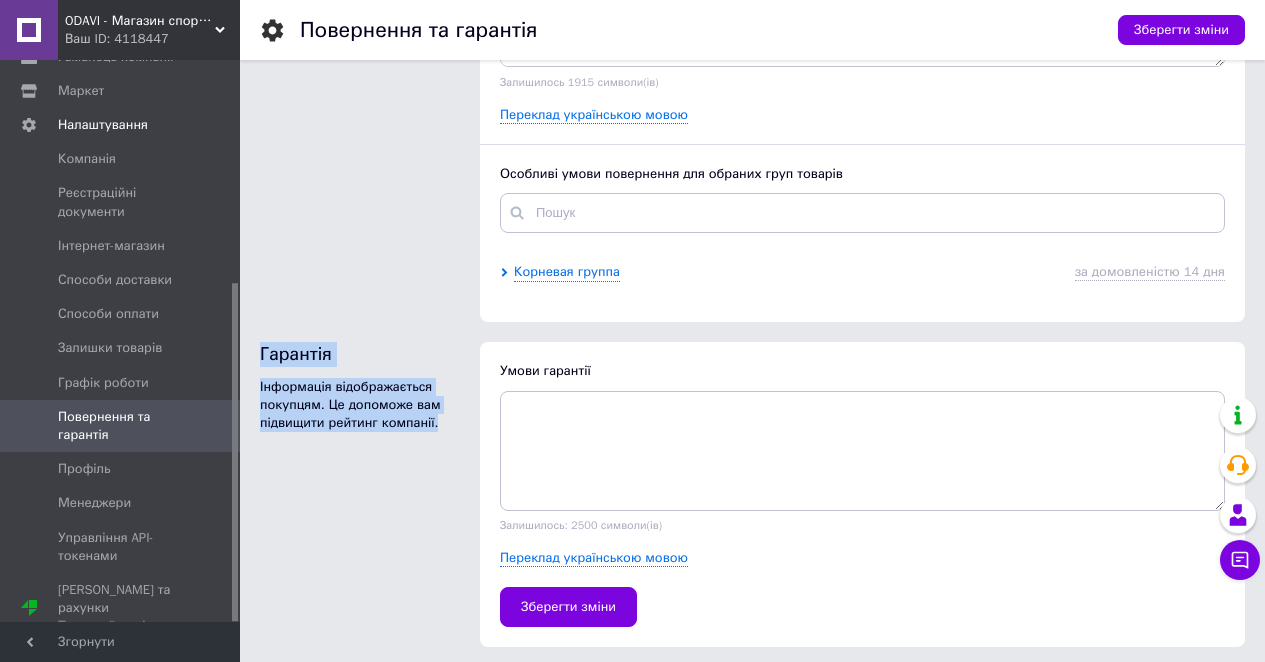 scroll, scrollTop: 366, scrollLeft: 0, axis: vertical 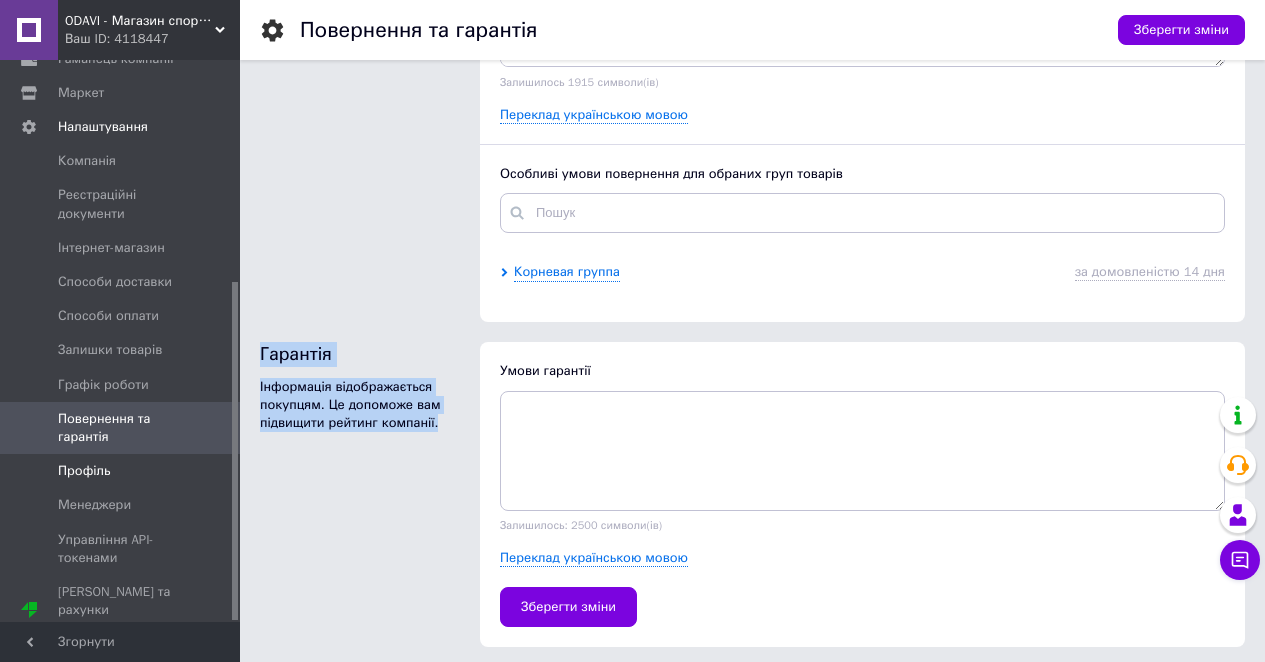 click on "Профіль" at bounding box center (121, 471) 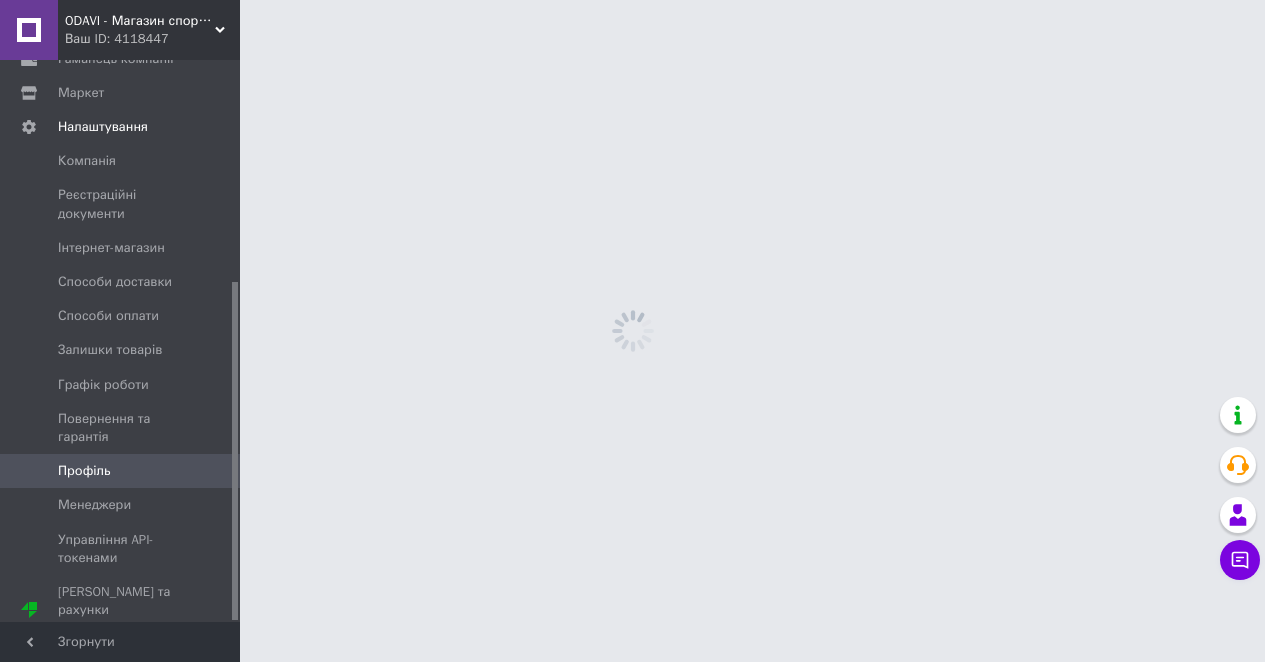 scroll, scrollTop: 0, scrollLeft: 0, axis: both 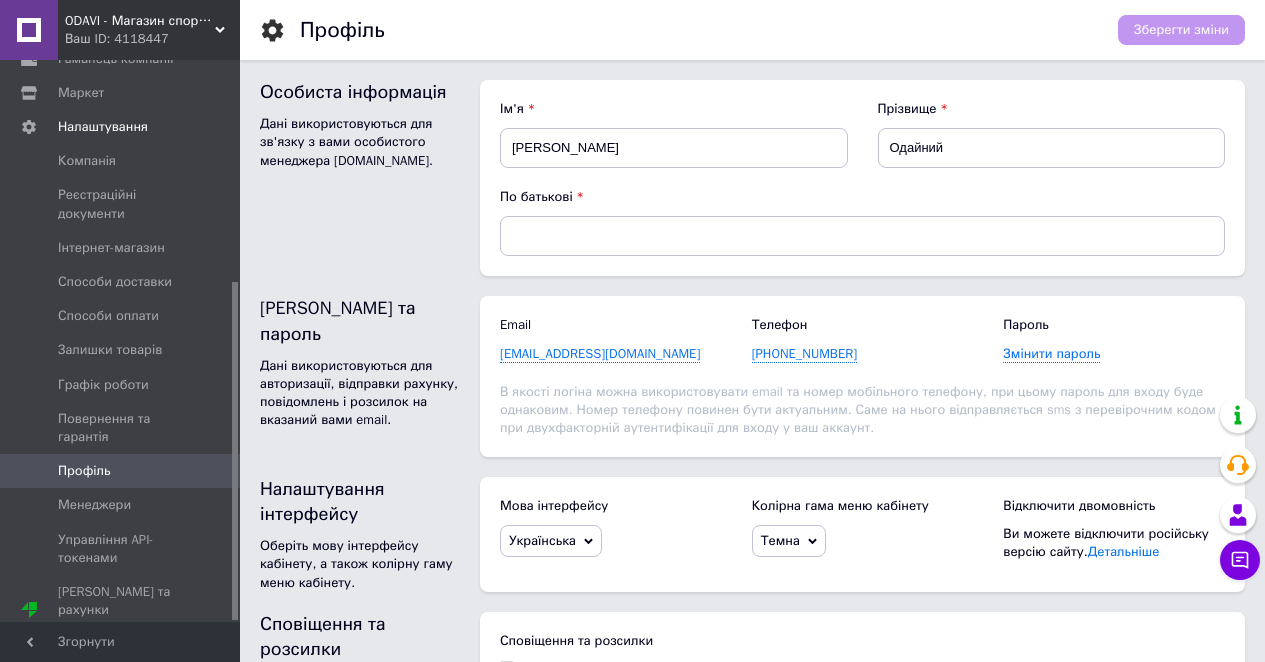 click on "Ім'я Олександр Прізвище Одайний По батькові" at bounding box center (862, 178) 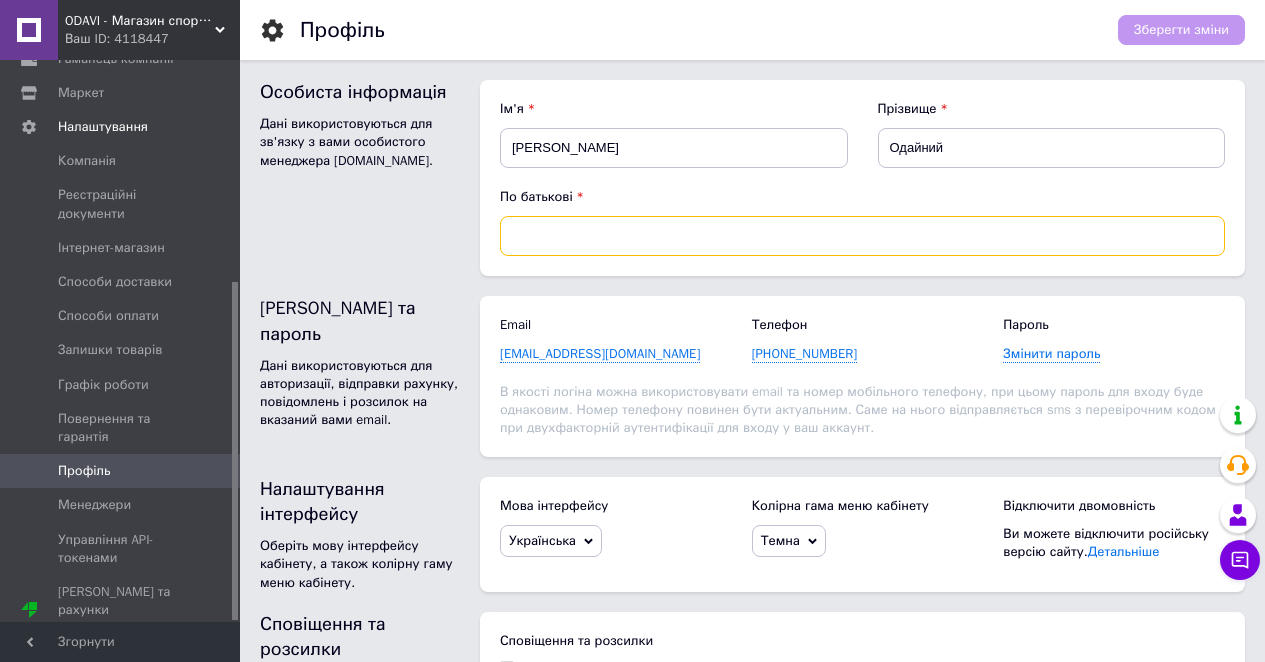 click at bounding box center [862, 236] 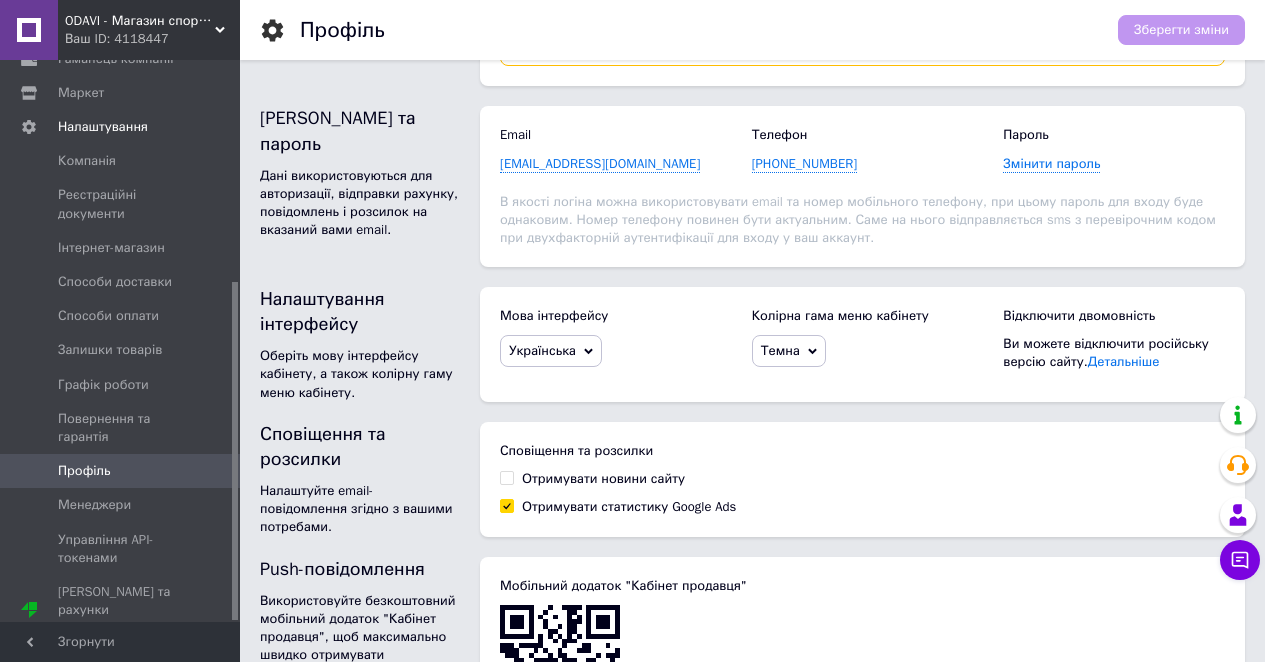 scroll, scrollTop: 191, scrollLeft: 0, axis: vertical 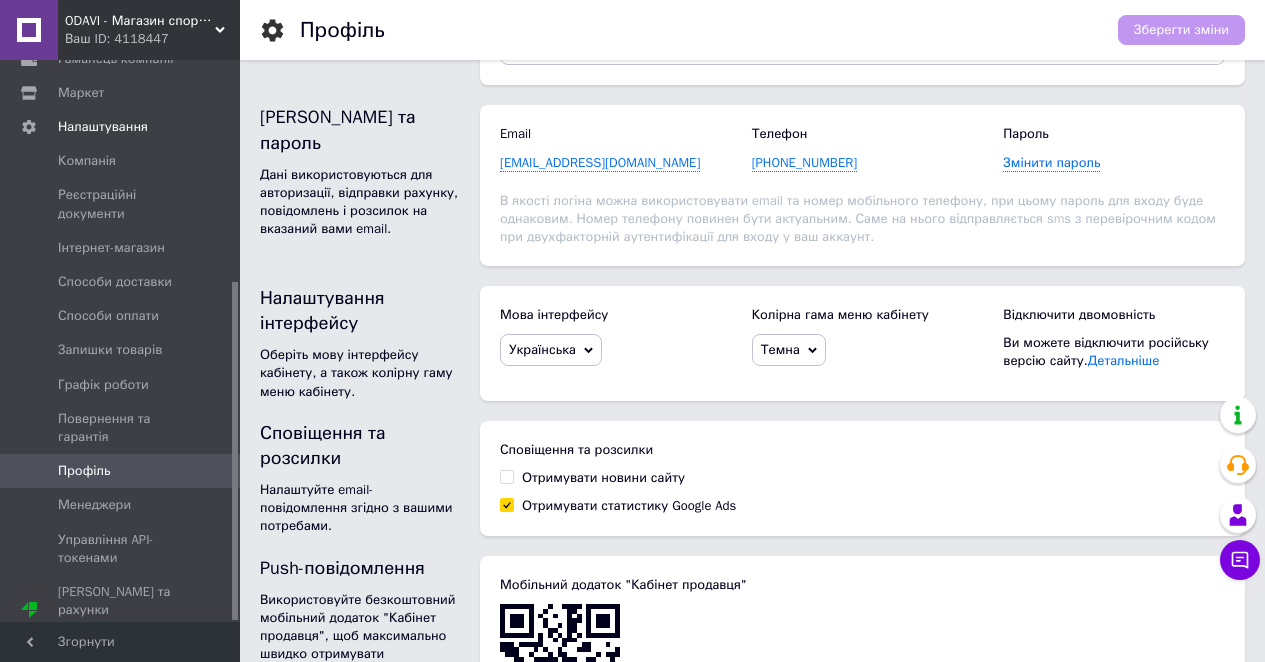 click 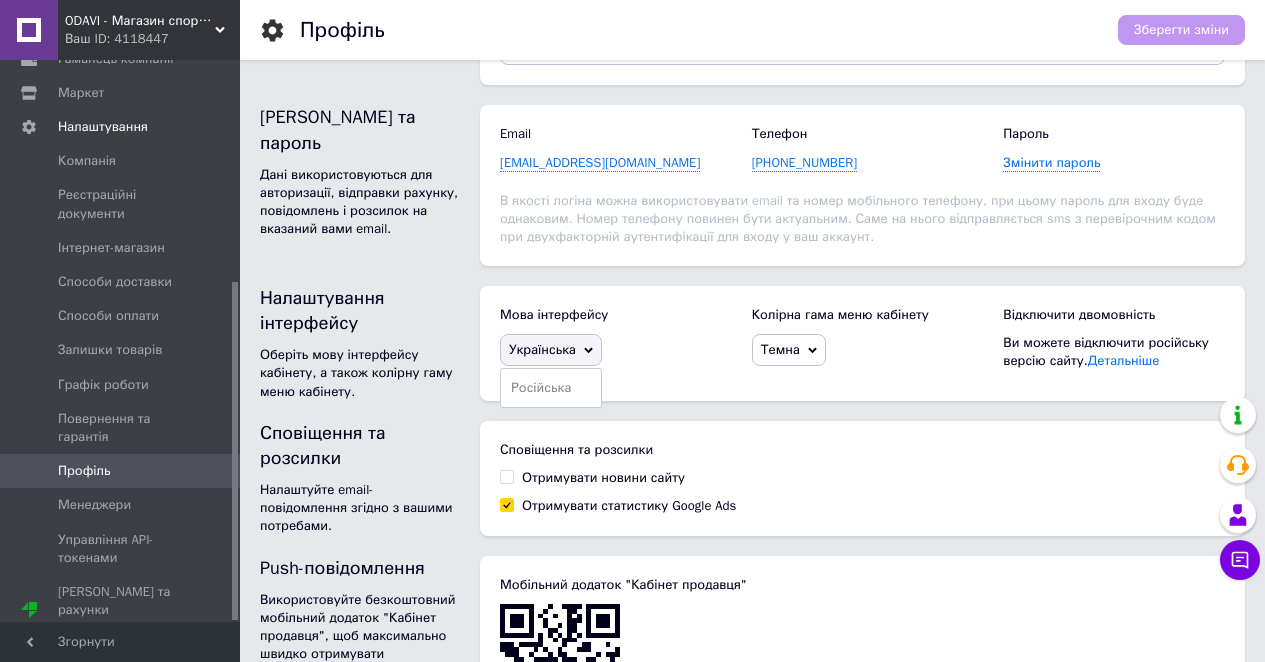 click 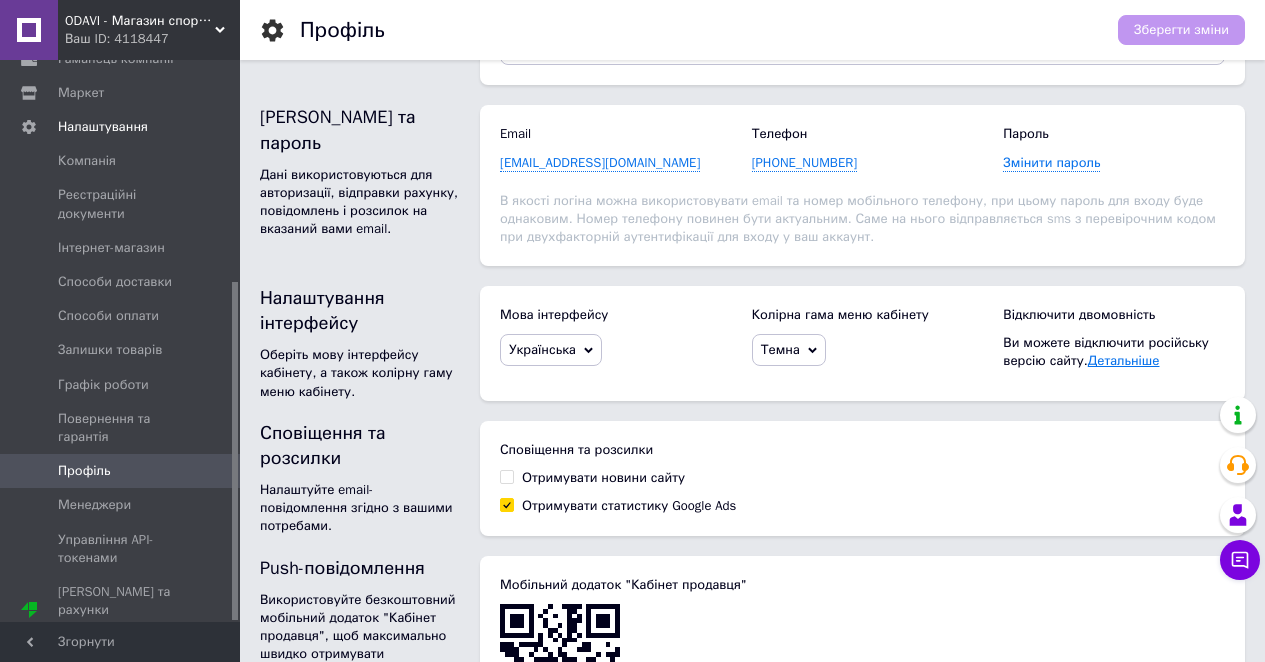 click on "Детальніше" at bounding box center [1124, 360] 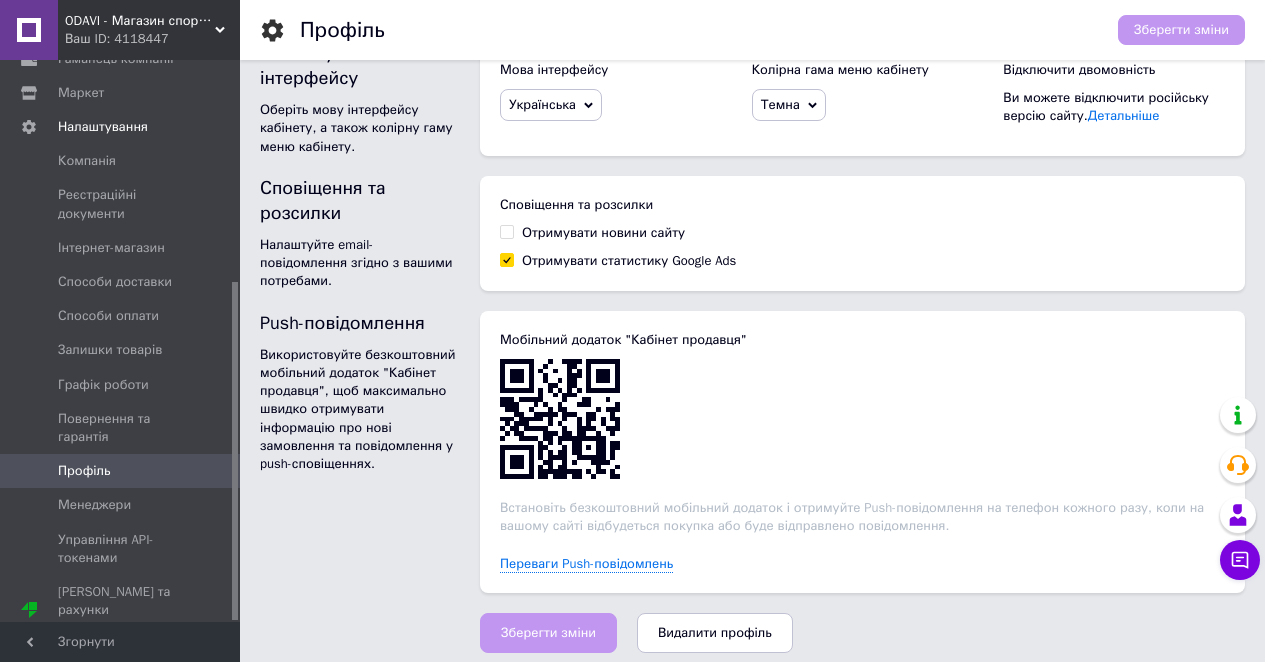 scroll, scrollTop: 435, scrollLeft: 0, axis: vertical 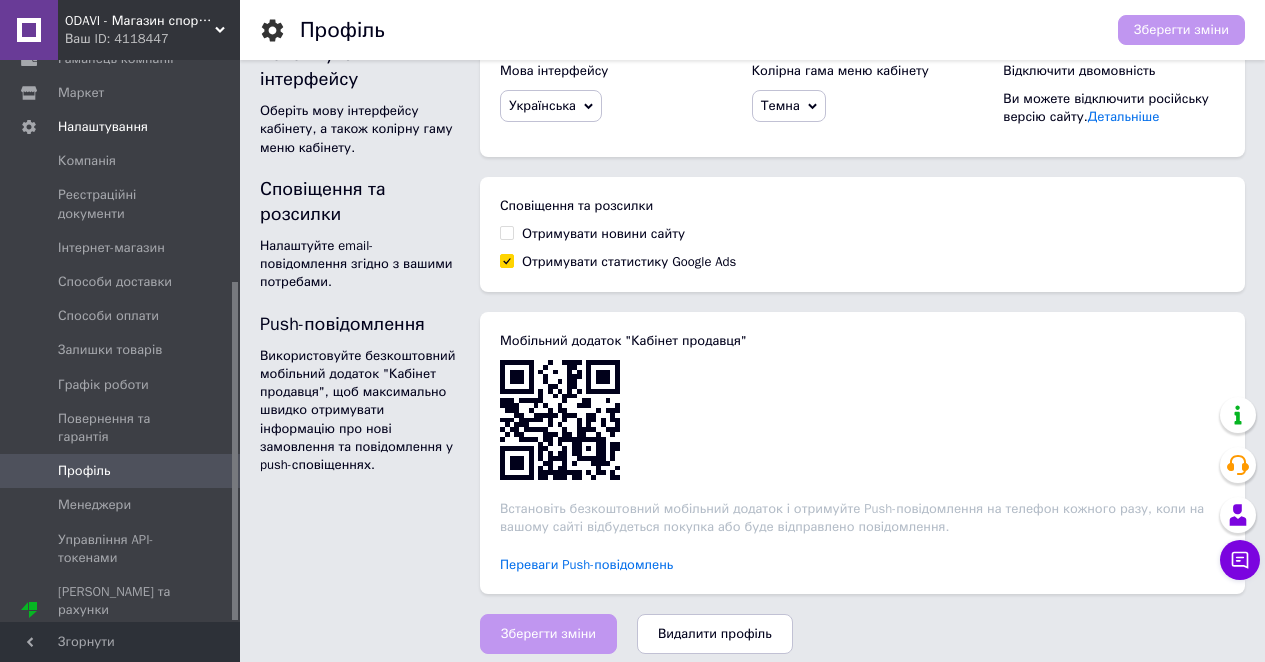 click on "Переваги Push-повідомлень" at bounding box center [586, 565] 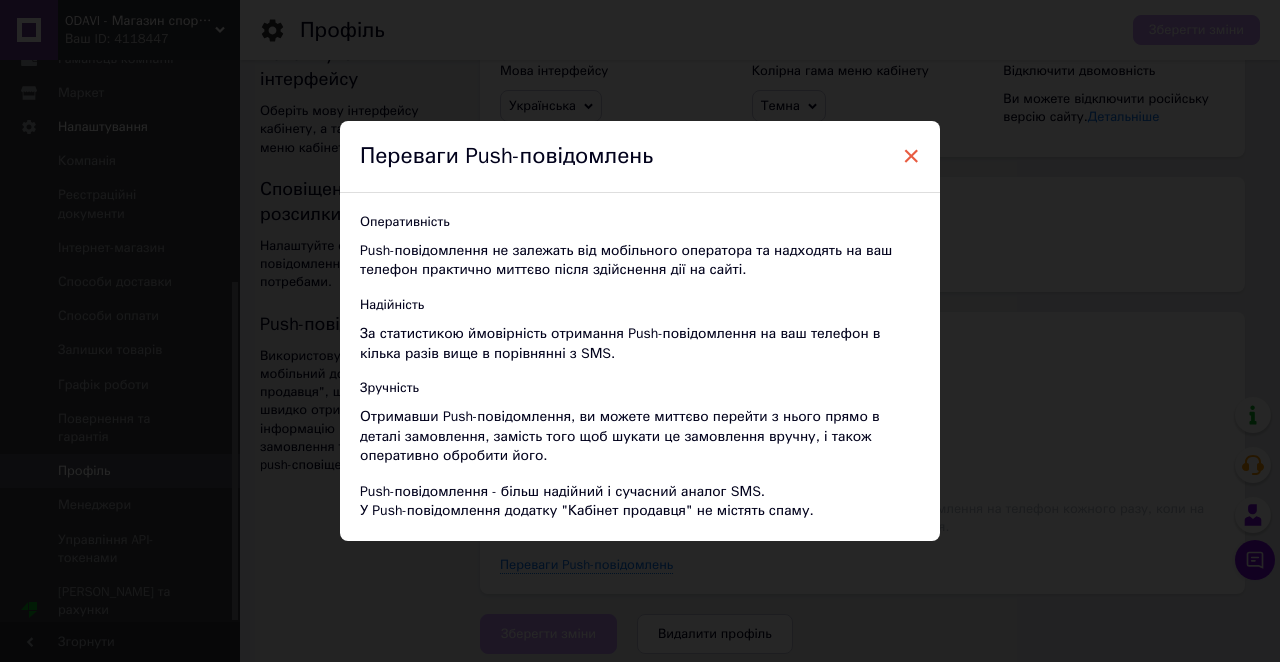 click on "×" at bounding box center [911, 156] 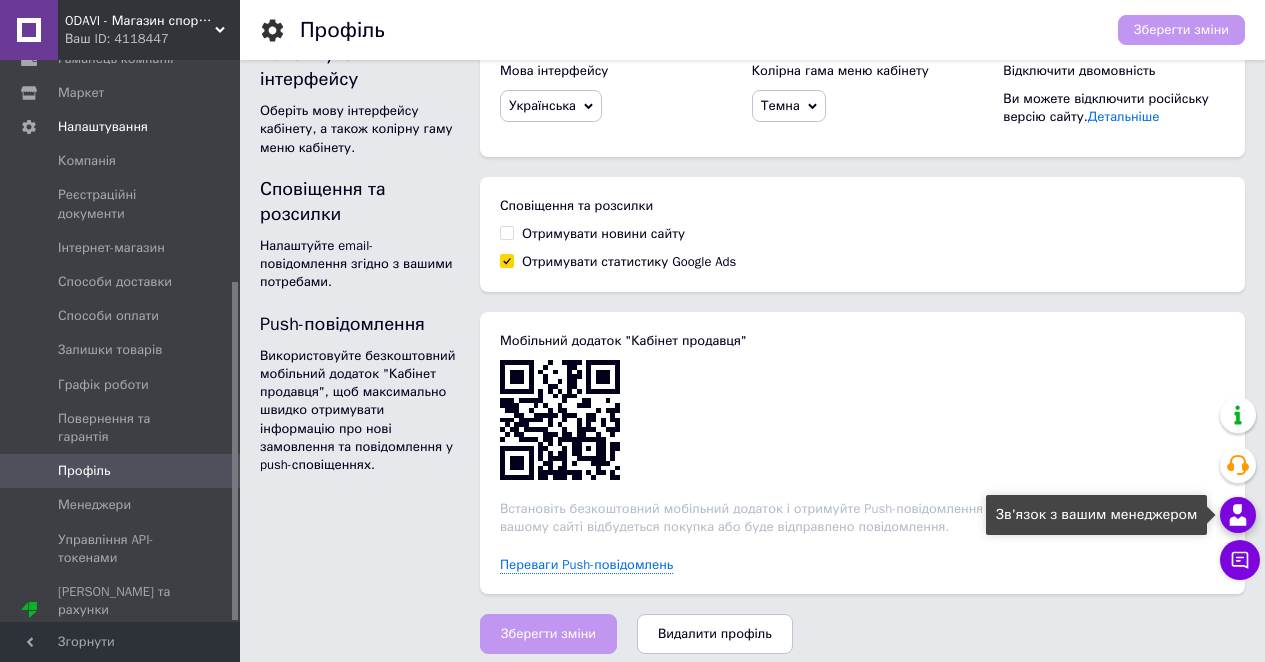 click 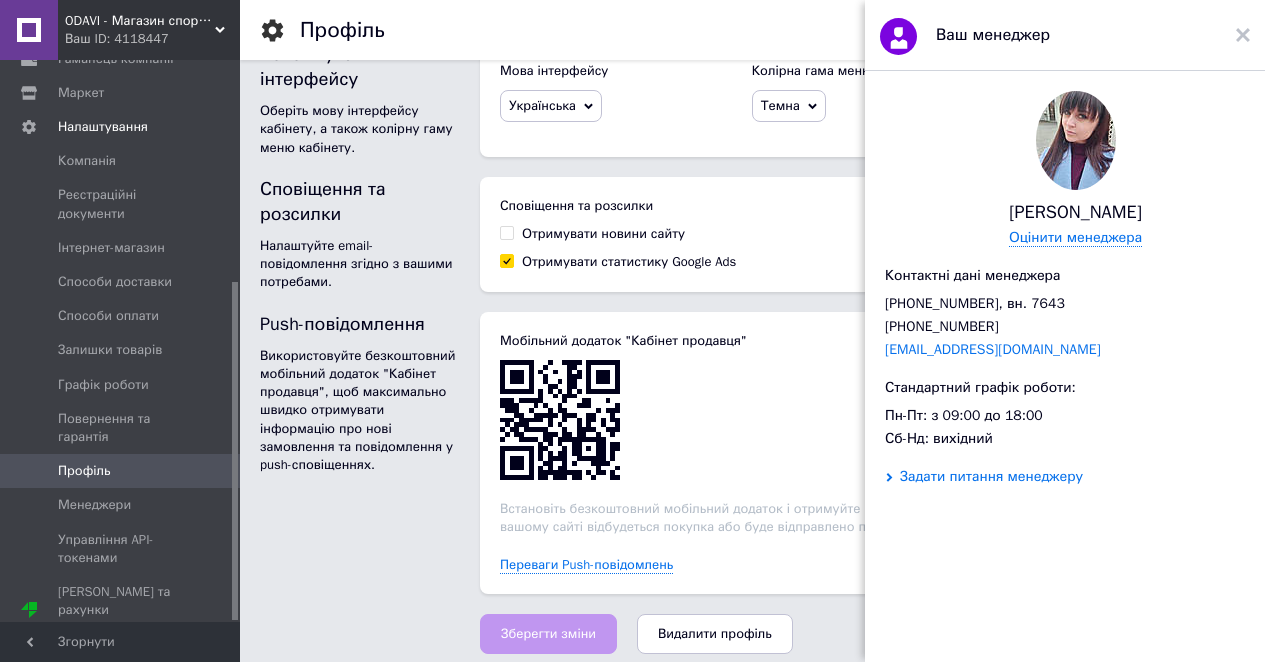 click on "Задати питання менеджеру" at bounding box center [991, 477] 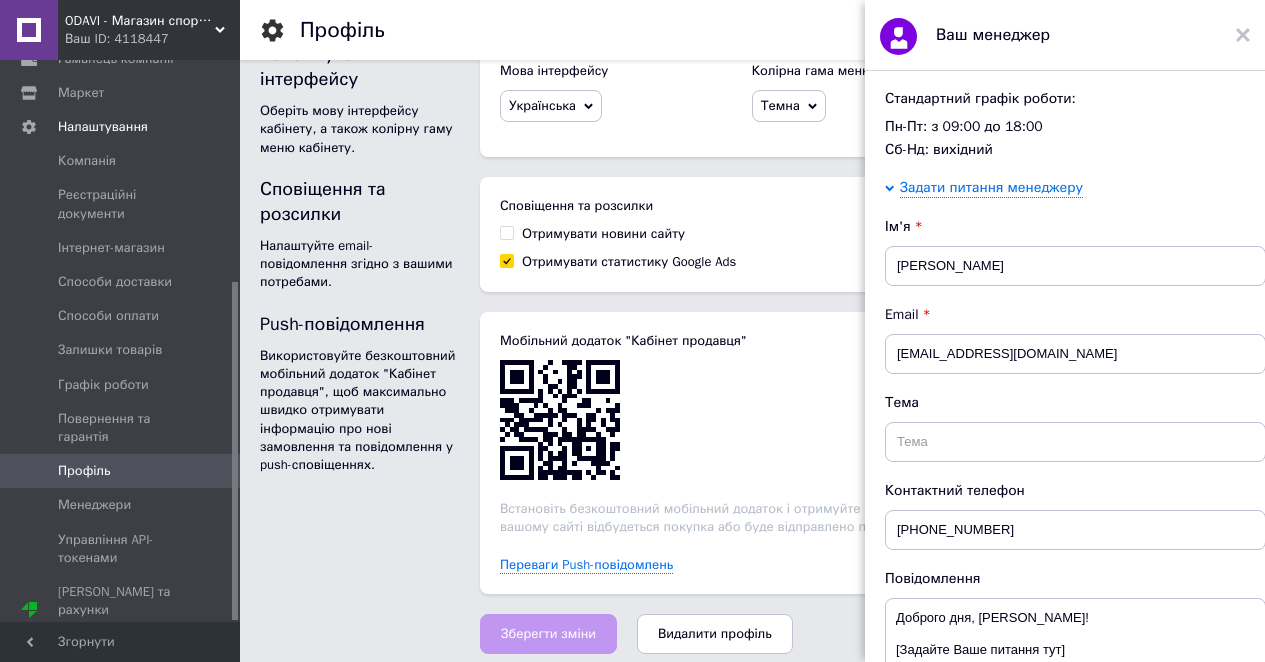 scroll, scrollTop: 352, scrollLeft: 0, axis: vertical 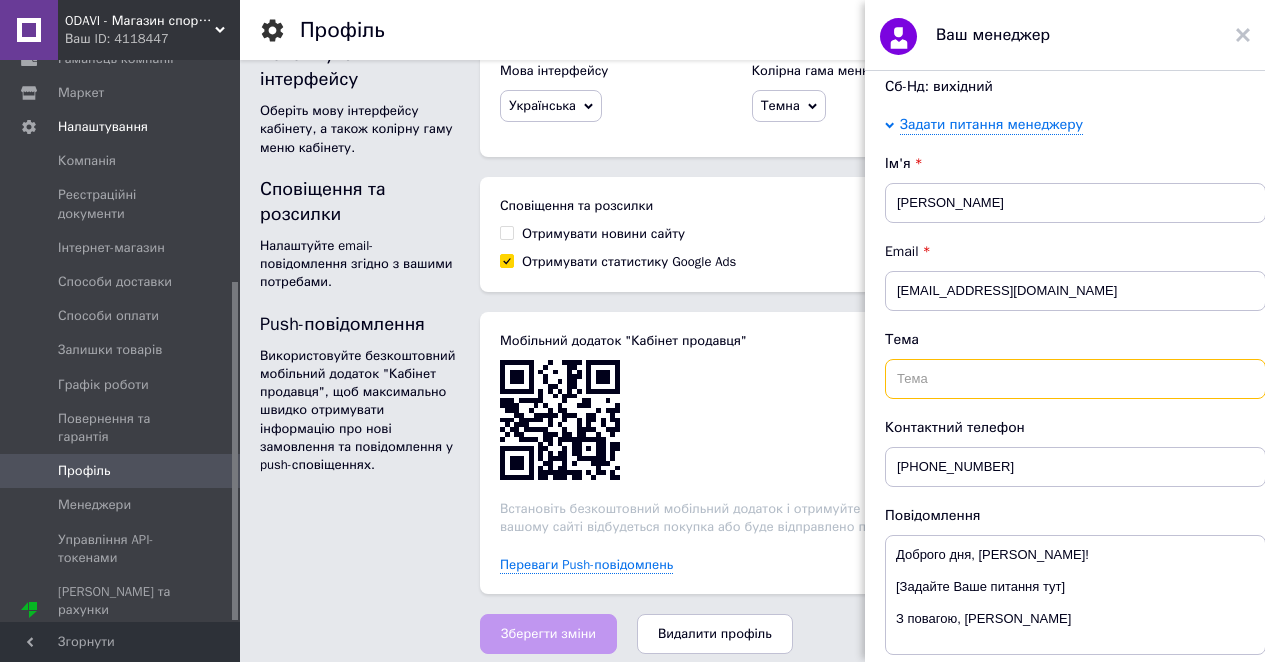 click at bounding box center (1075, 379) 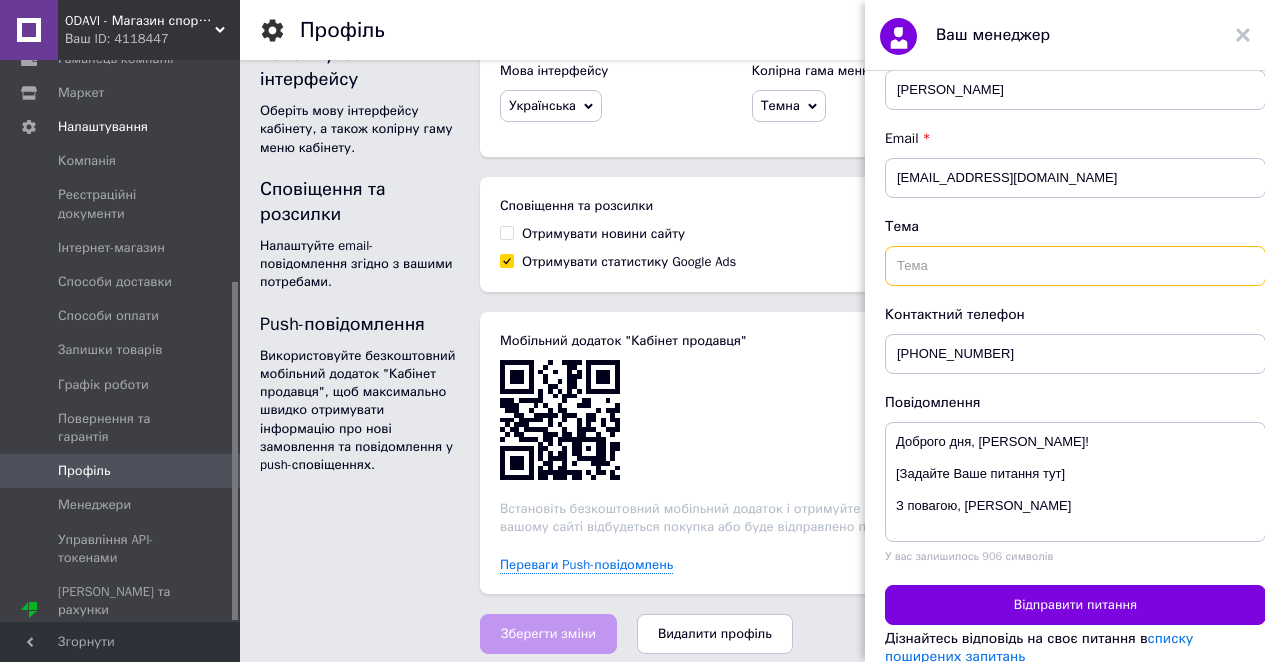 scroll, scrollTop: 466, scrollLeft: 0, axis: vertical 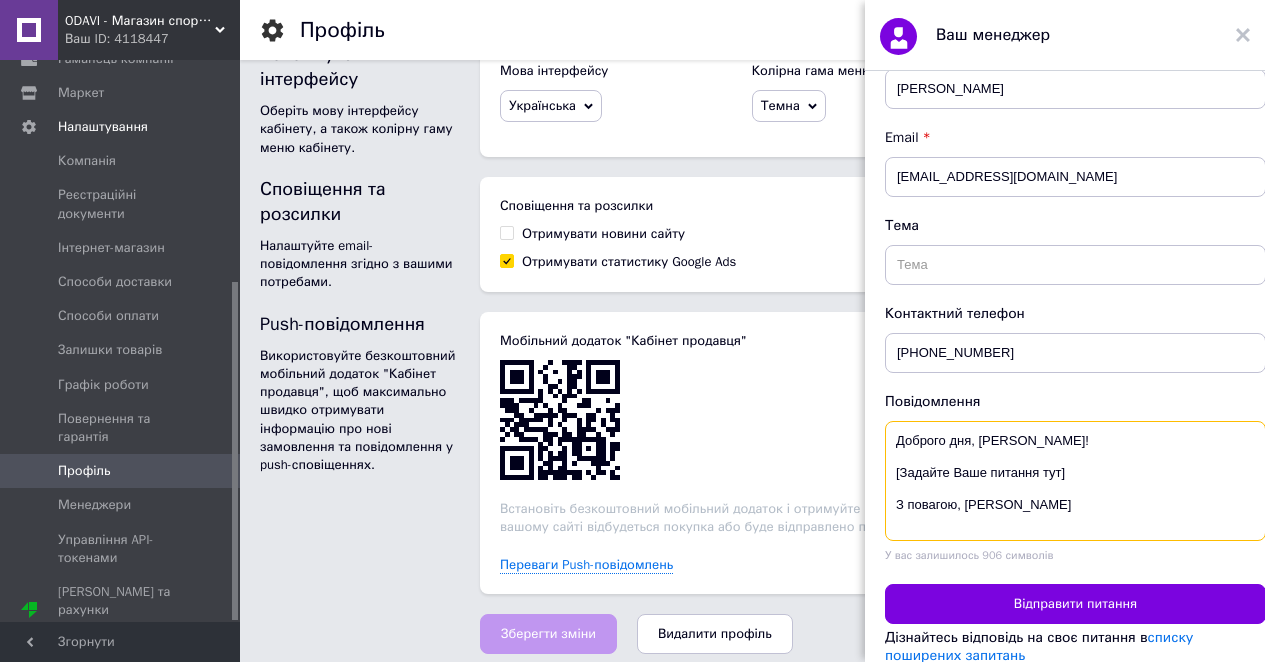 click on "Доброго дня, Тетяна Ткачук!
[Задайте Ваше питання тут]
З повагою, Олександр Одайний" at bounding box center [1075, 481] 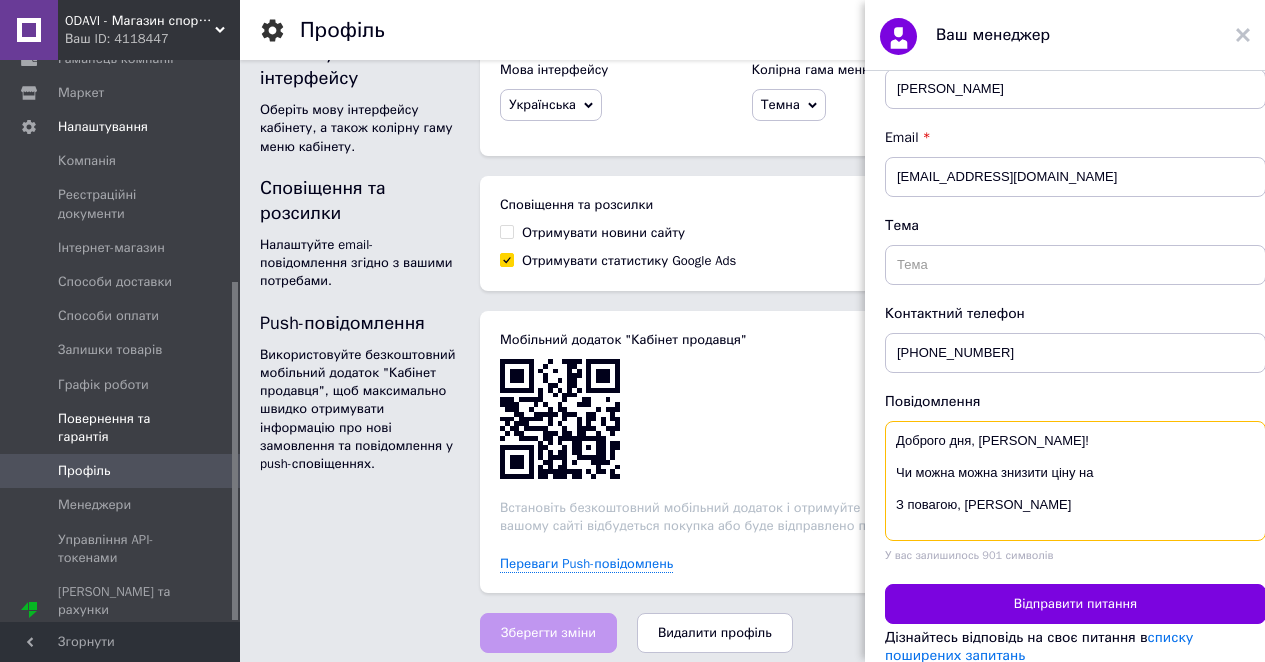 scroll, scrollTop: 435, scrollLeft: 0, axis: vertical 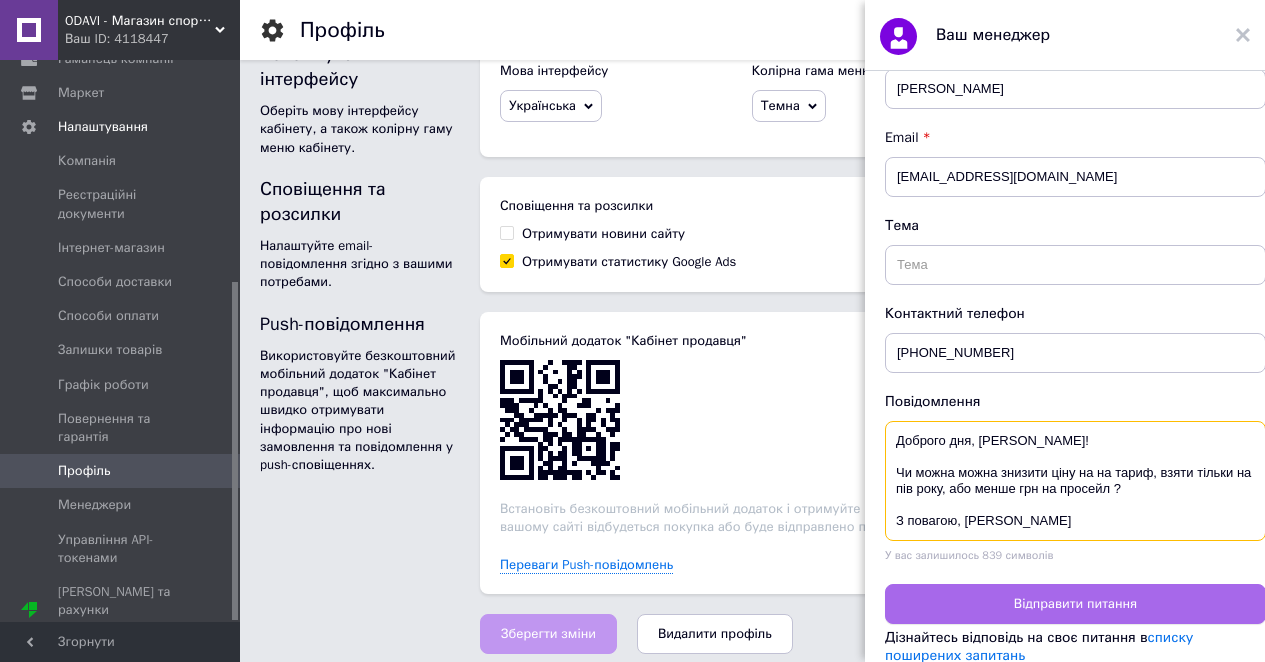 type on "Доброго дня, Тетяна Ткачук!
Чи можна можна знизити ціну на на тариф, взяти тільки на пів року, або менше грн на просейл ?
З повагою, Олександр Одайний" 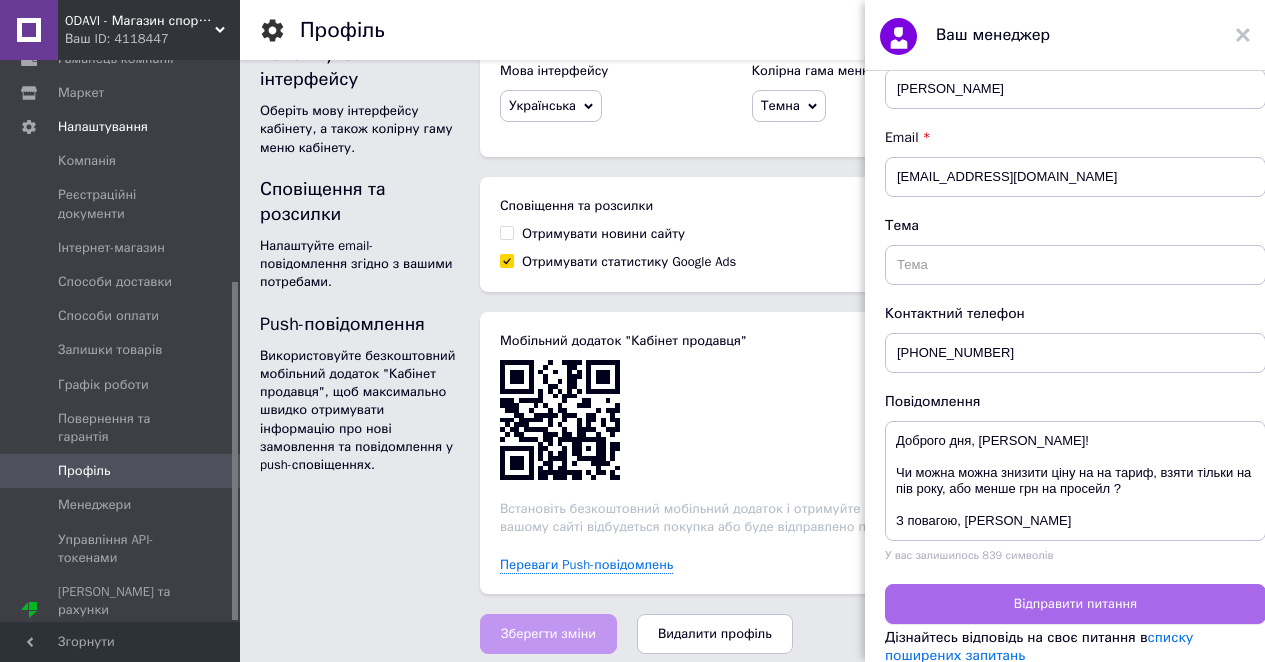 click on "Відправити питання" at bounding box center (1075, 604) 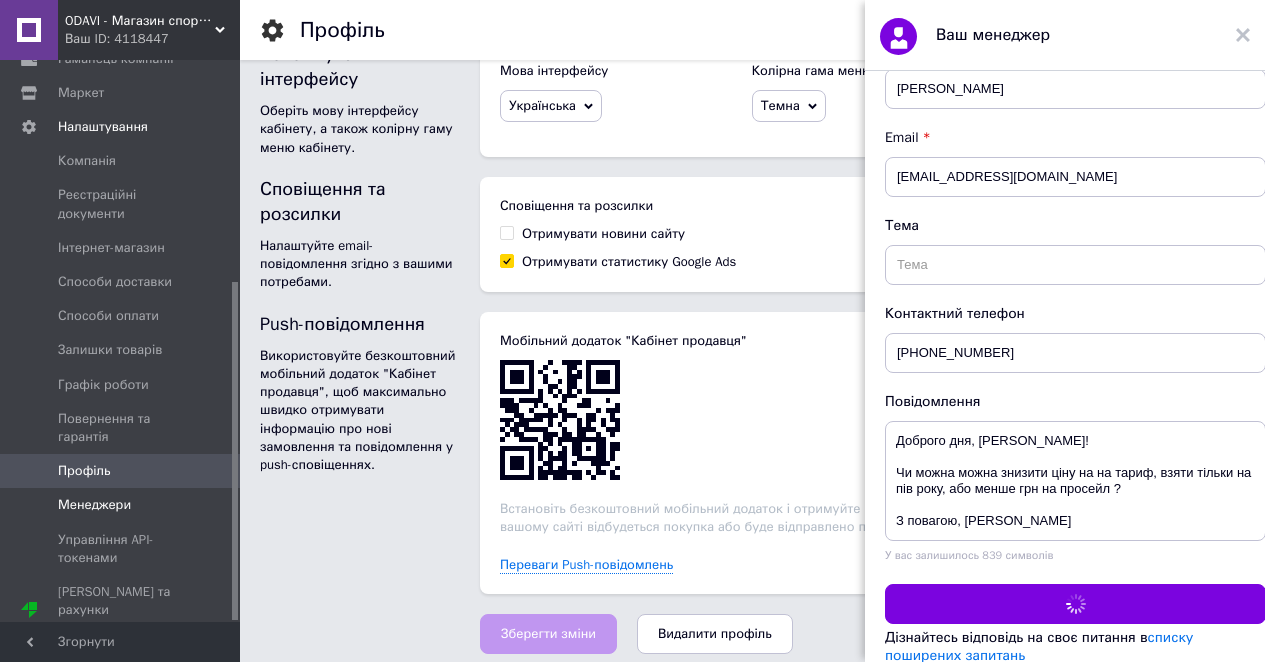 click on "Менеджери" at bounding box center (94, 505) 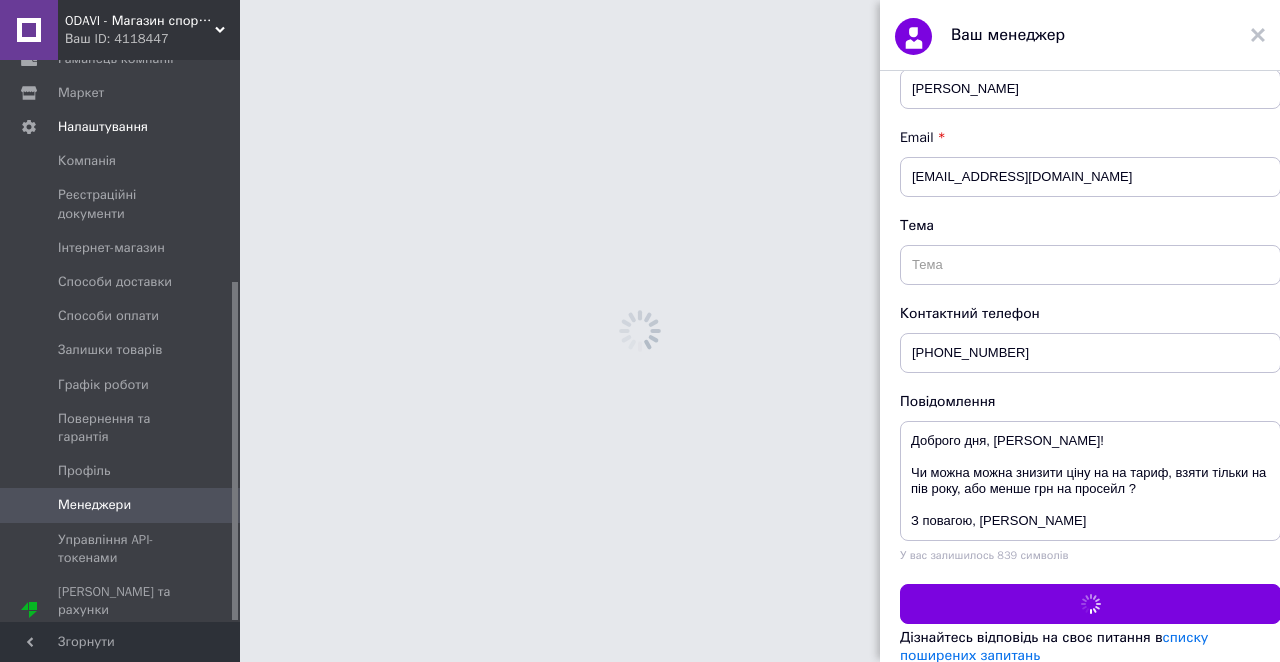scroll, scrollTop: 0, scrollLeft: 0, axis: both 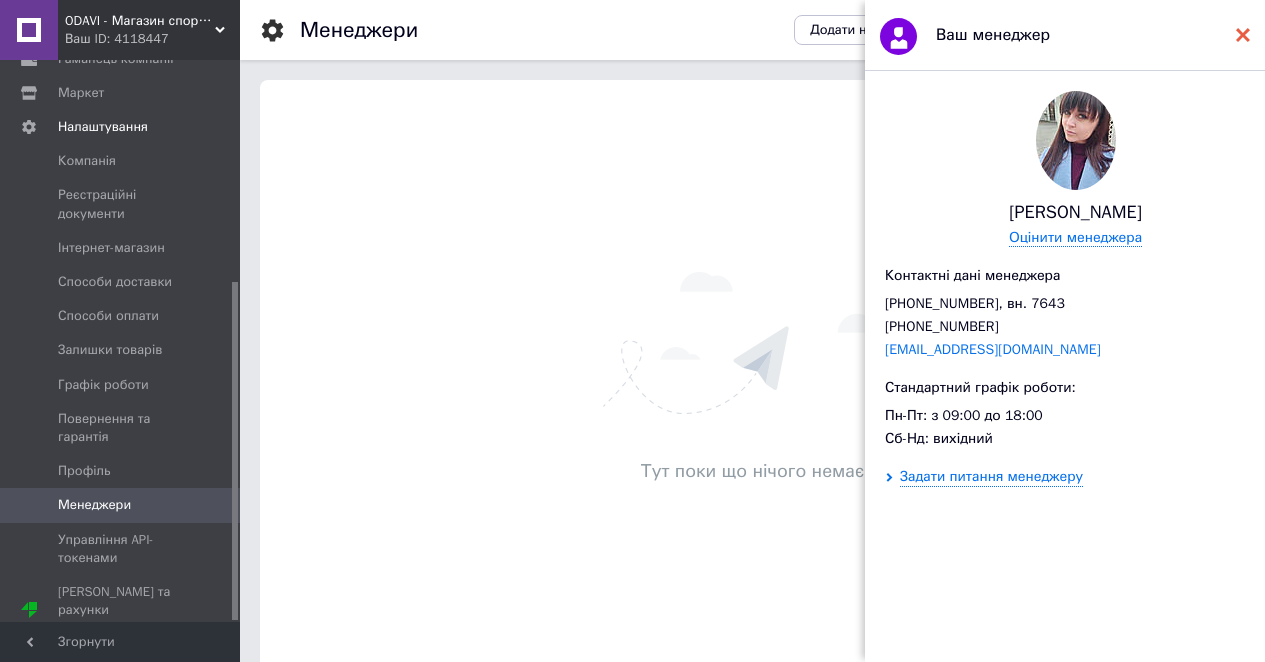 click at bounding box center [1243, 35] 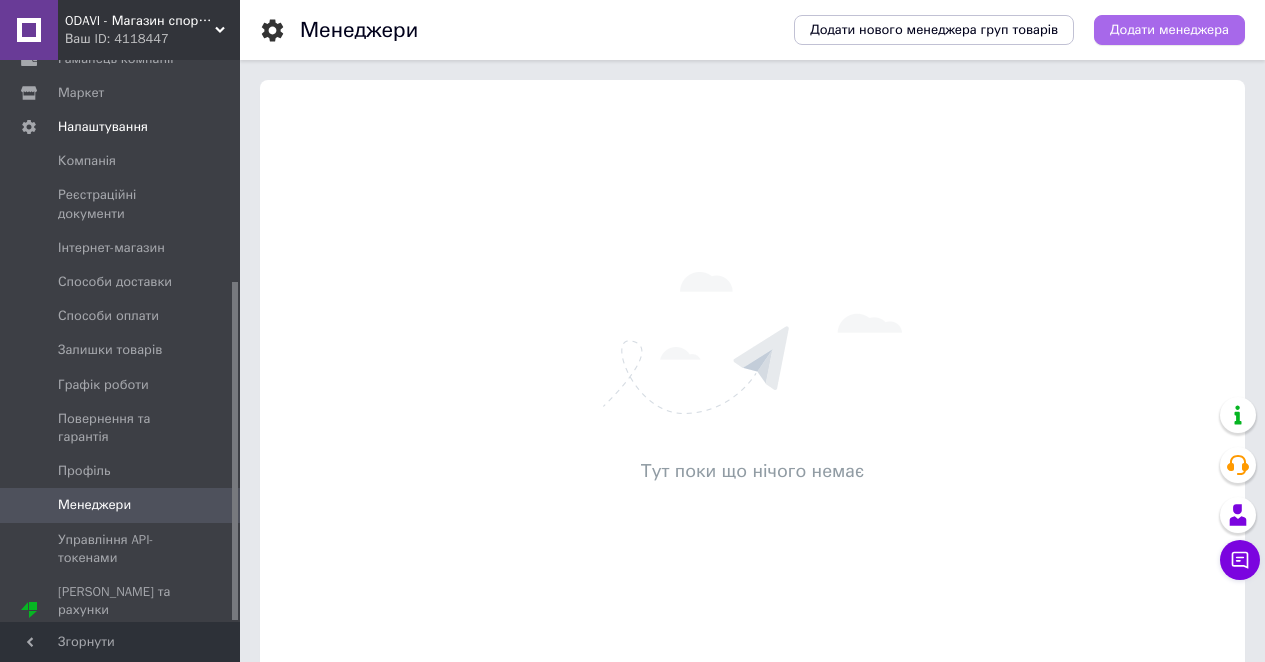 click on "Додати менеджера" at bounding box center (1169, 30) 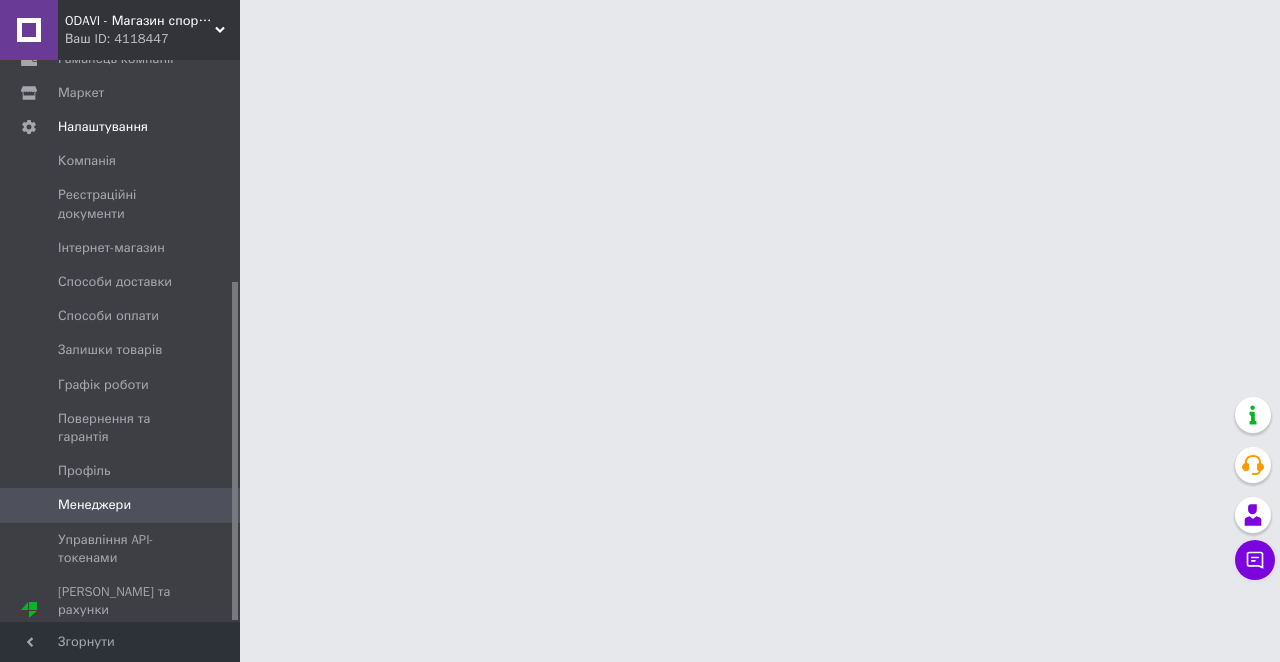scroll, scrollTop: 0, scrollLeft: 0, axis: both 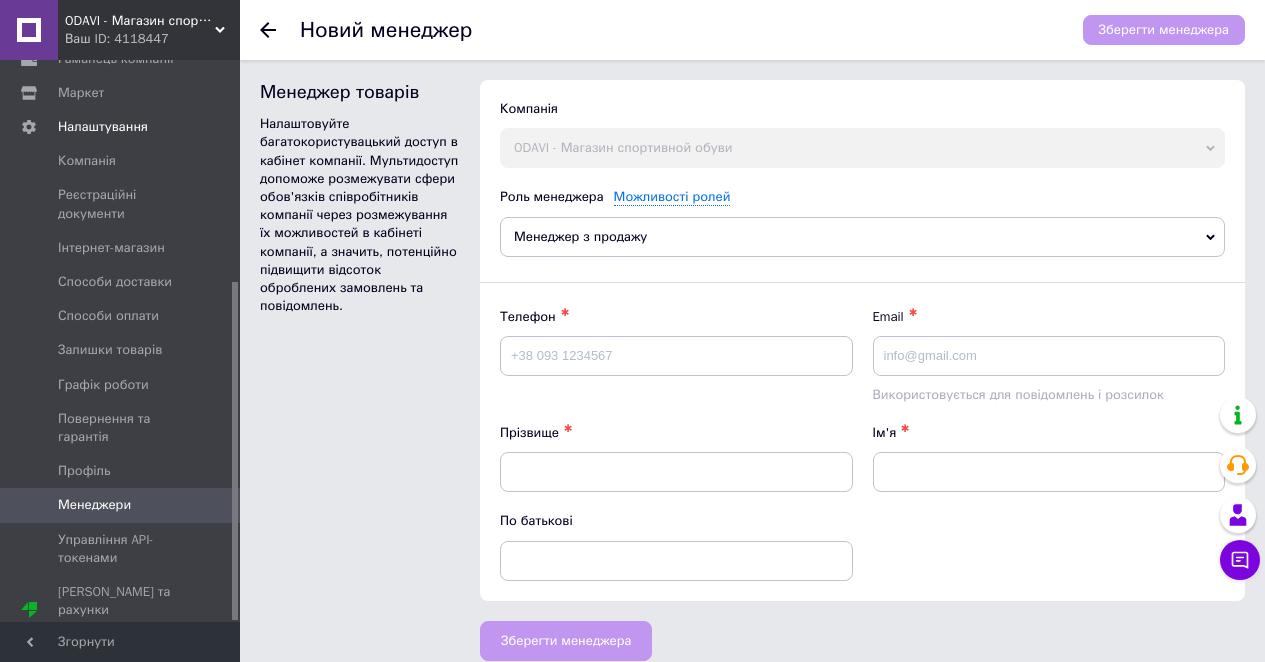 click on "Менеджер з продажу" at bounding box center [862, 237] 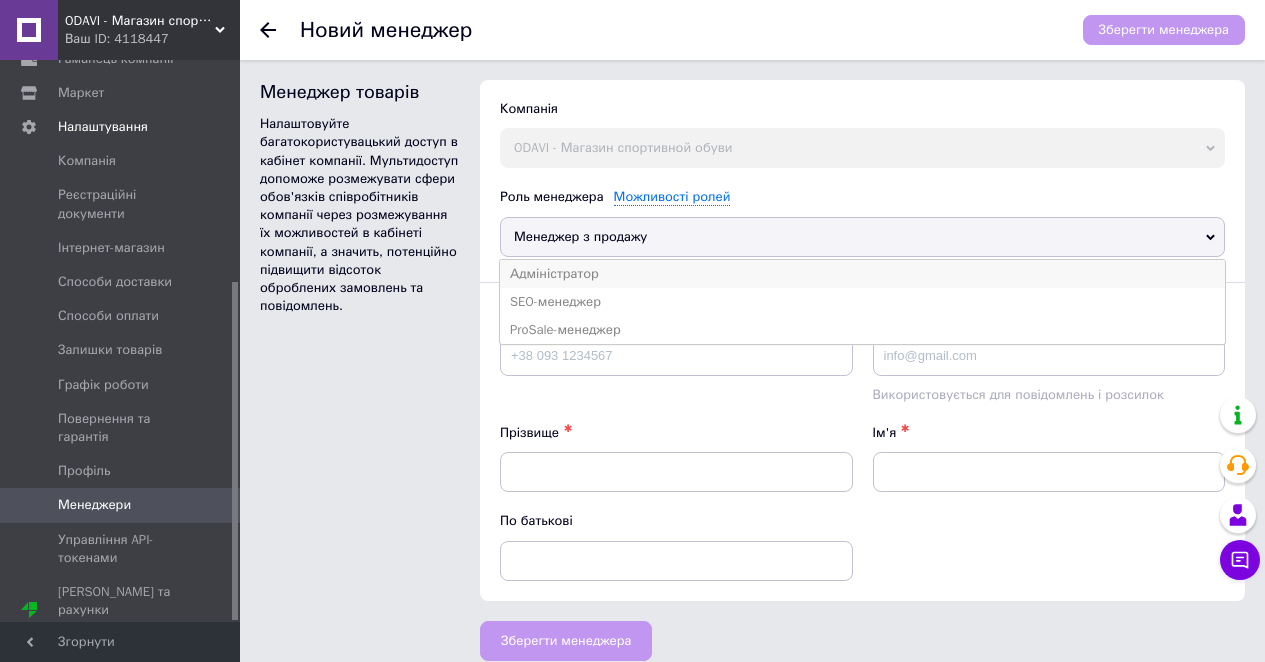 click on "Адміністратор" at bounding box center [862, 274] 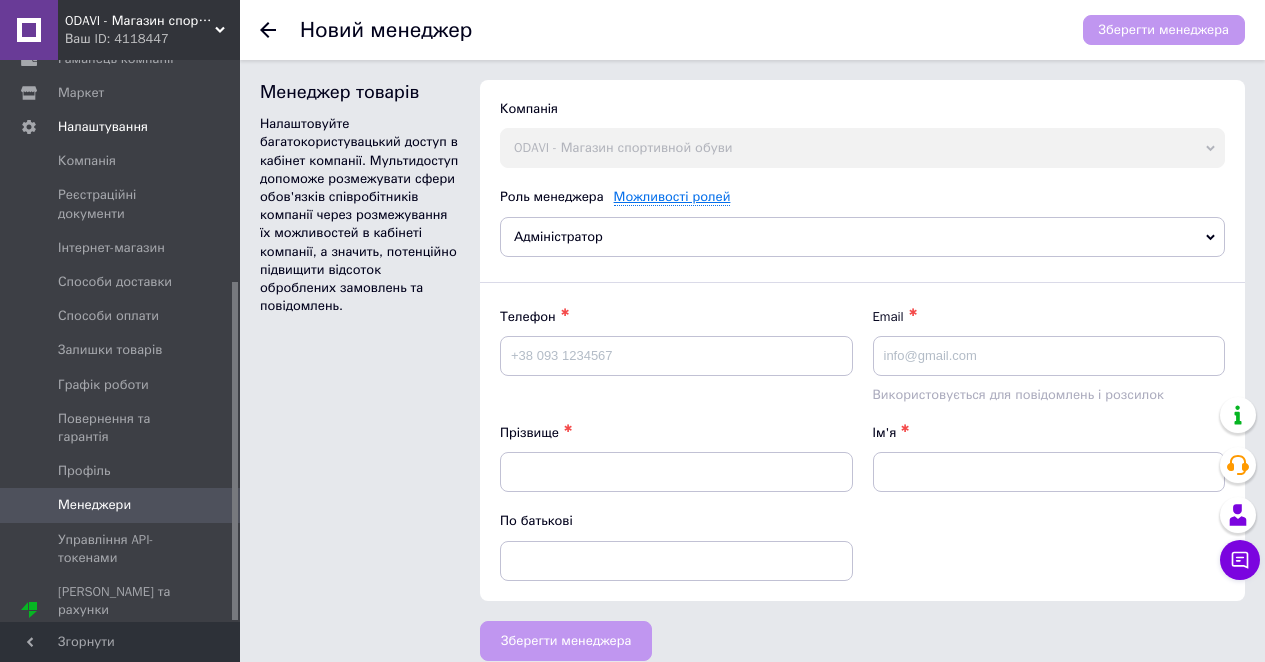 click on "Можливості ролей" at bounding box center (672, 197) 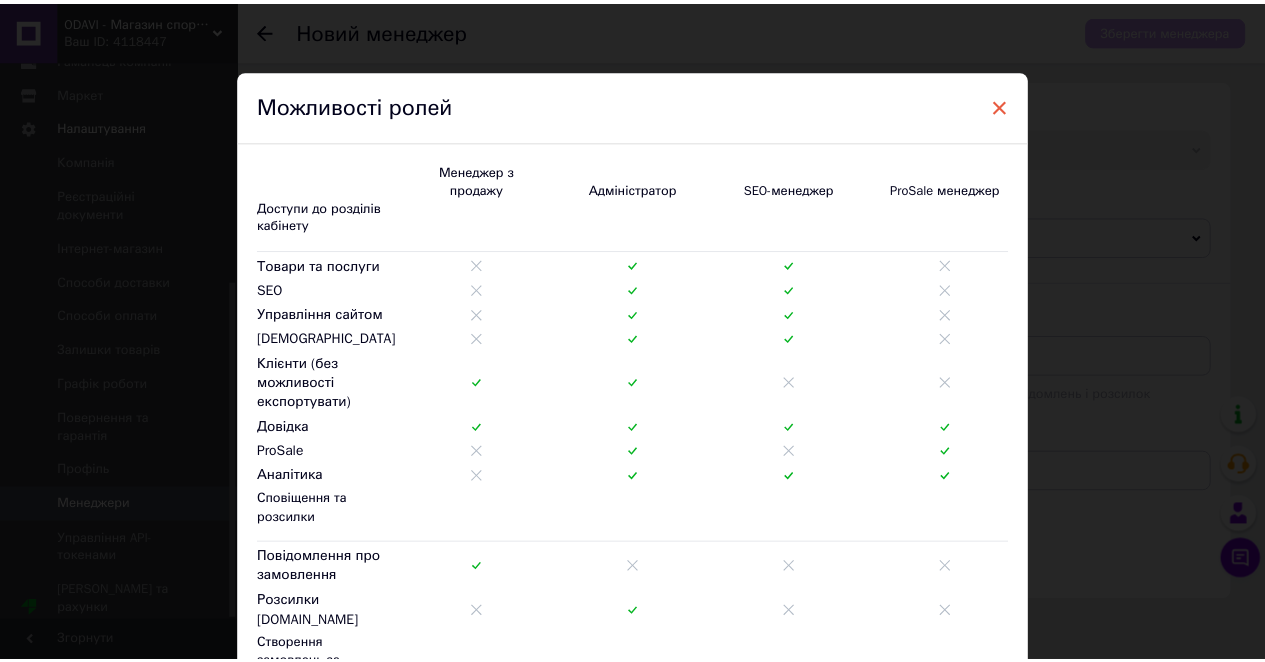 scroll, scrollTop: 0, scrollLeft: 0, axis: both 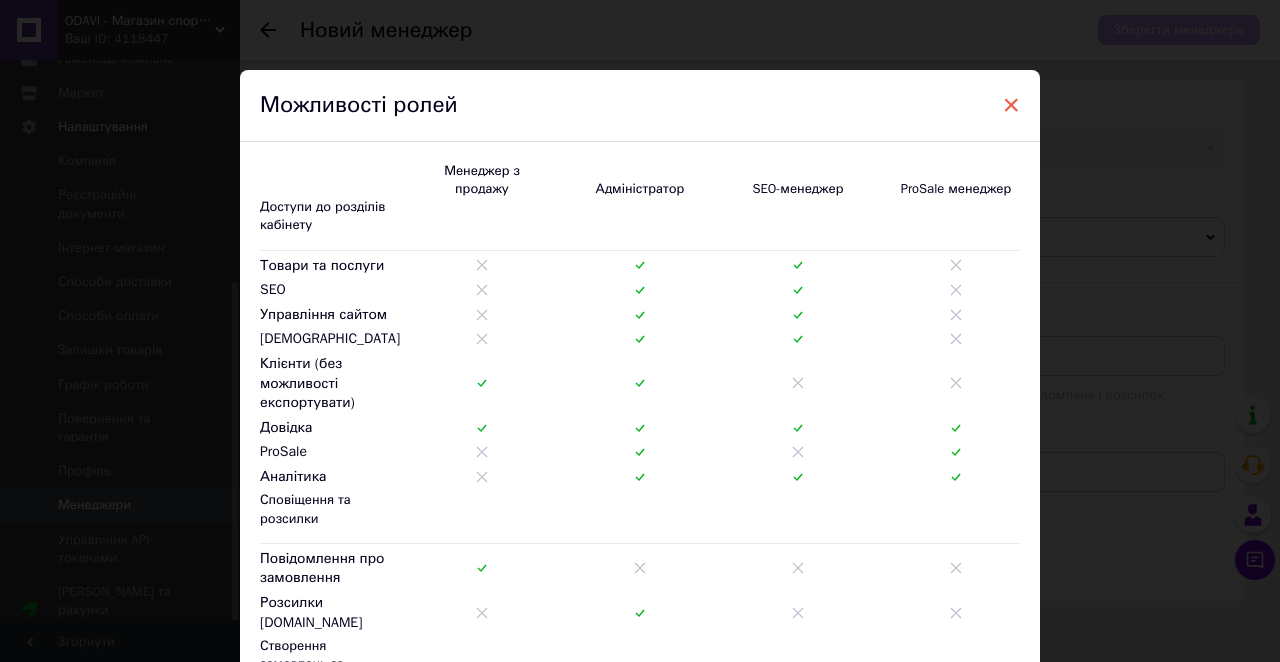 click on "×" at bounding box center [1011, 105] 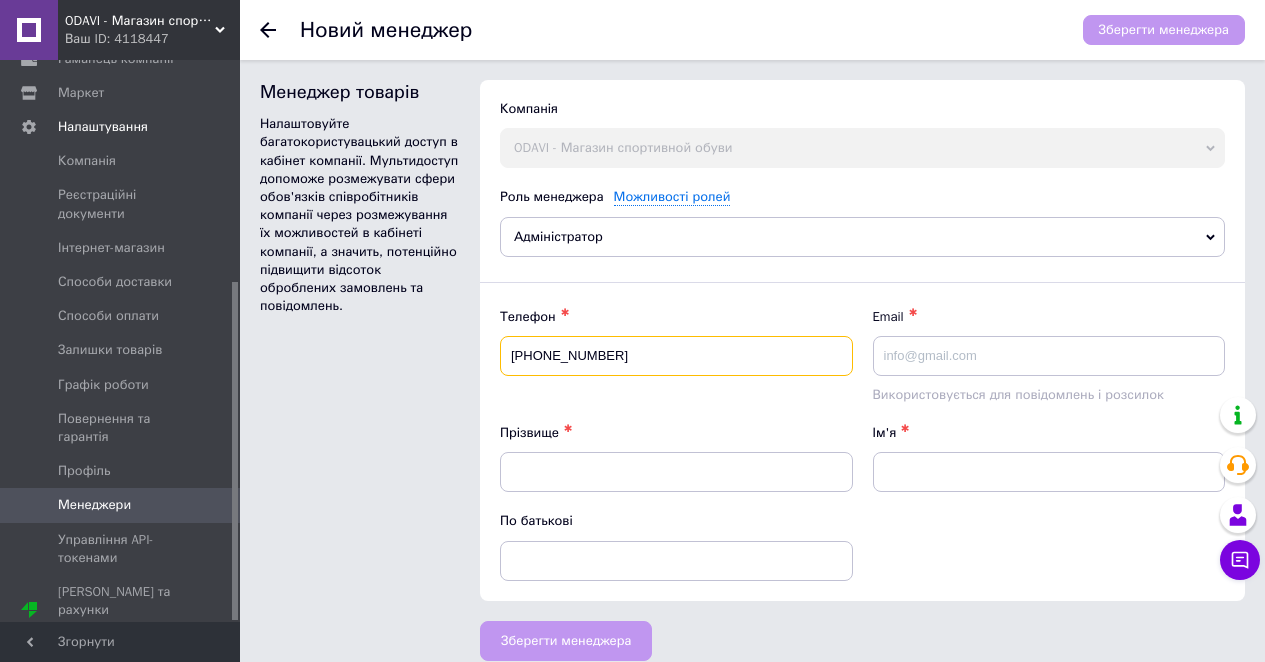 type on "+380993548055" 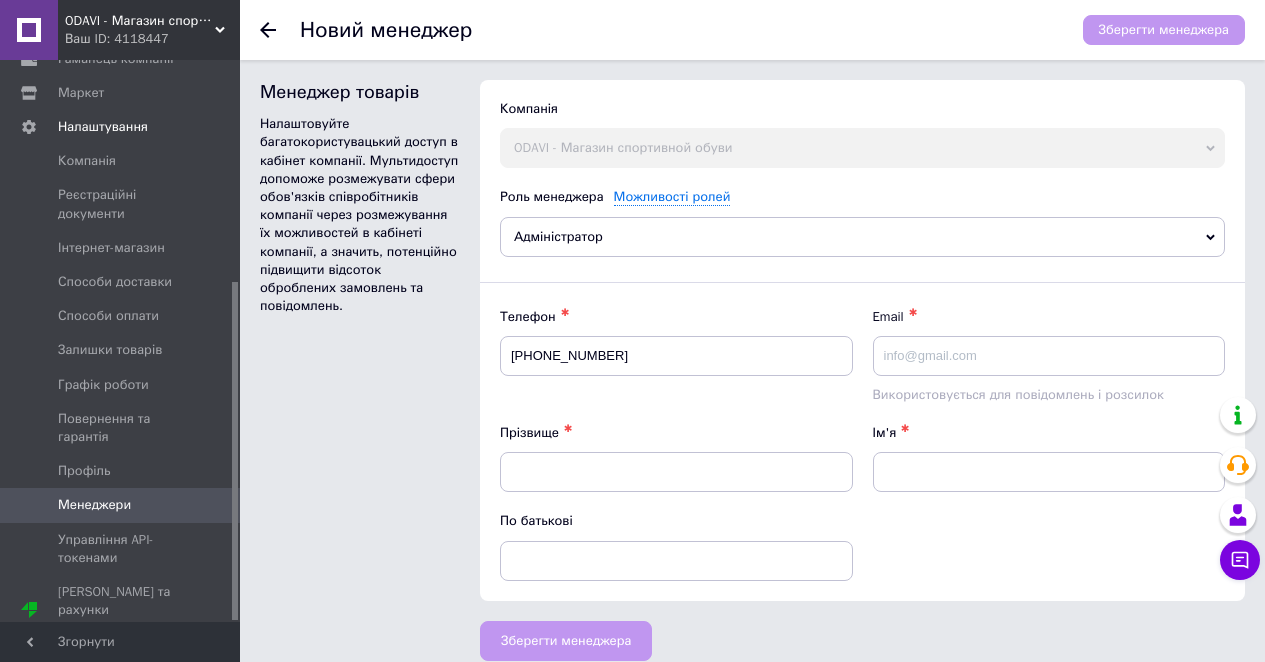 click on "Використовується для повідомлень і розсилок" at bounding box center (1018, 394) 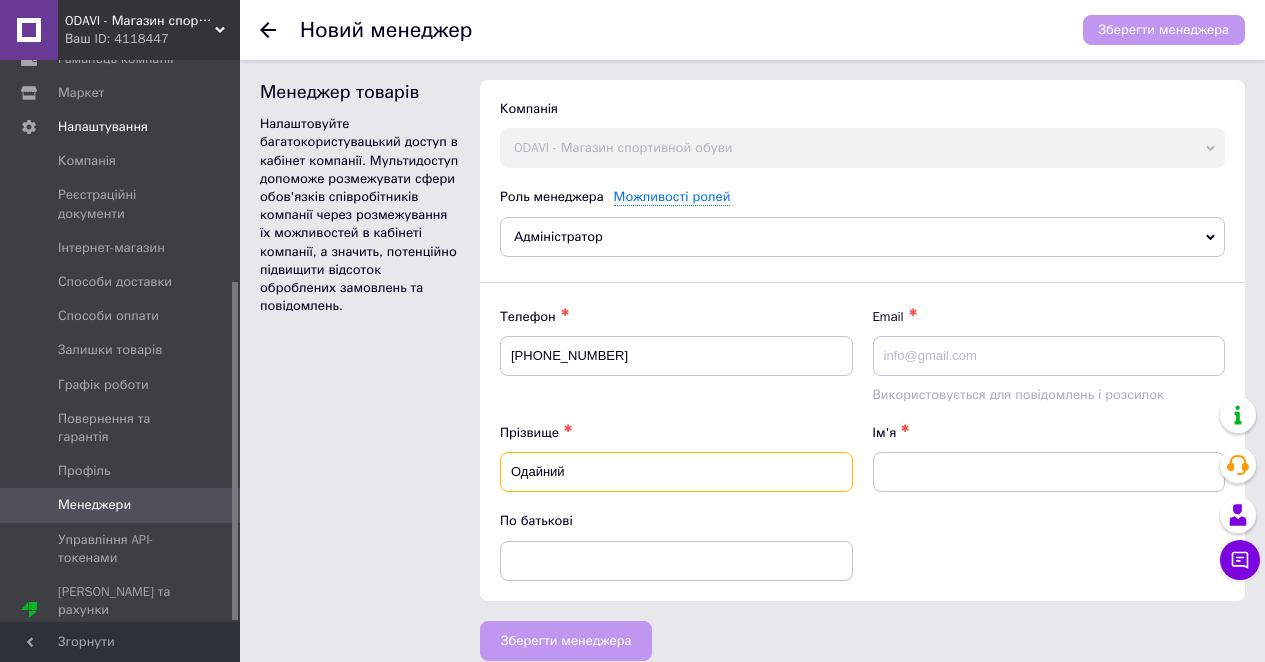 type on "Одайний" 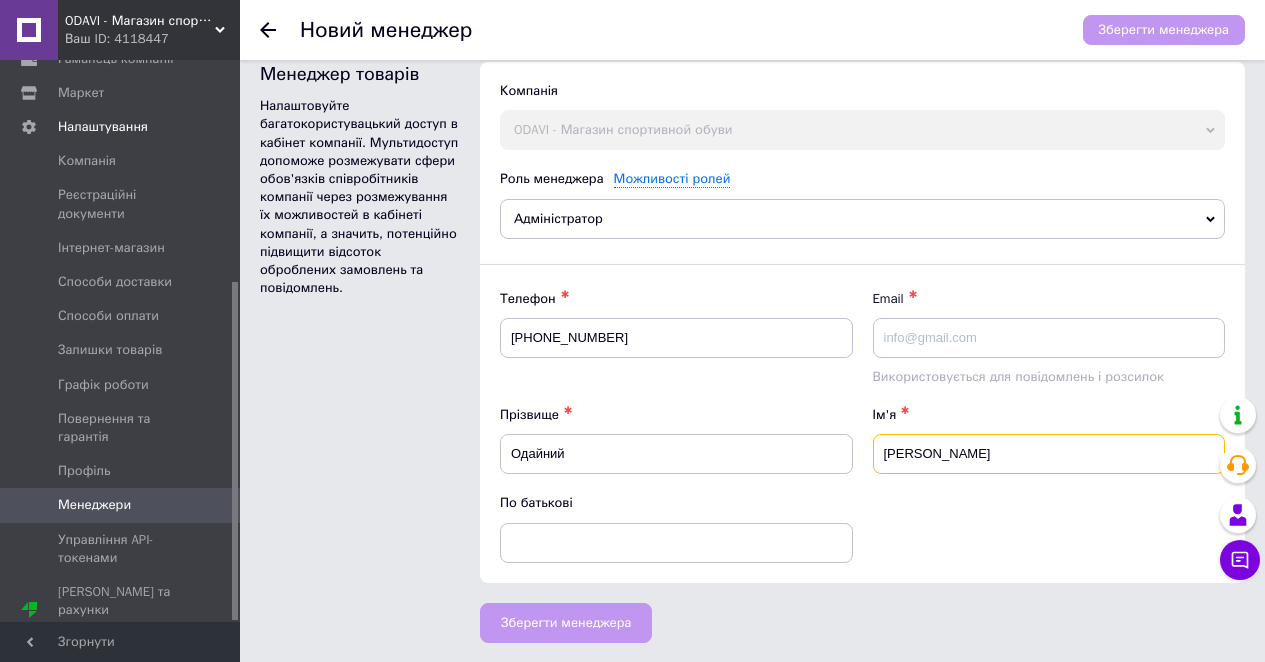 scroll, scrollTop: 17, scrollLeft: 0, axis: vertical 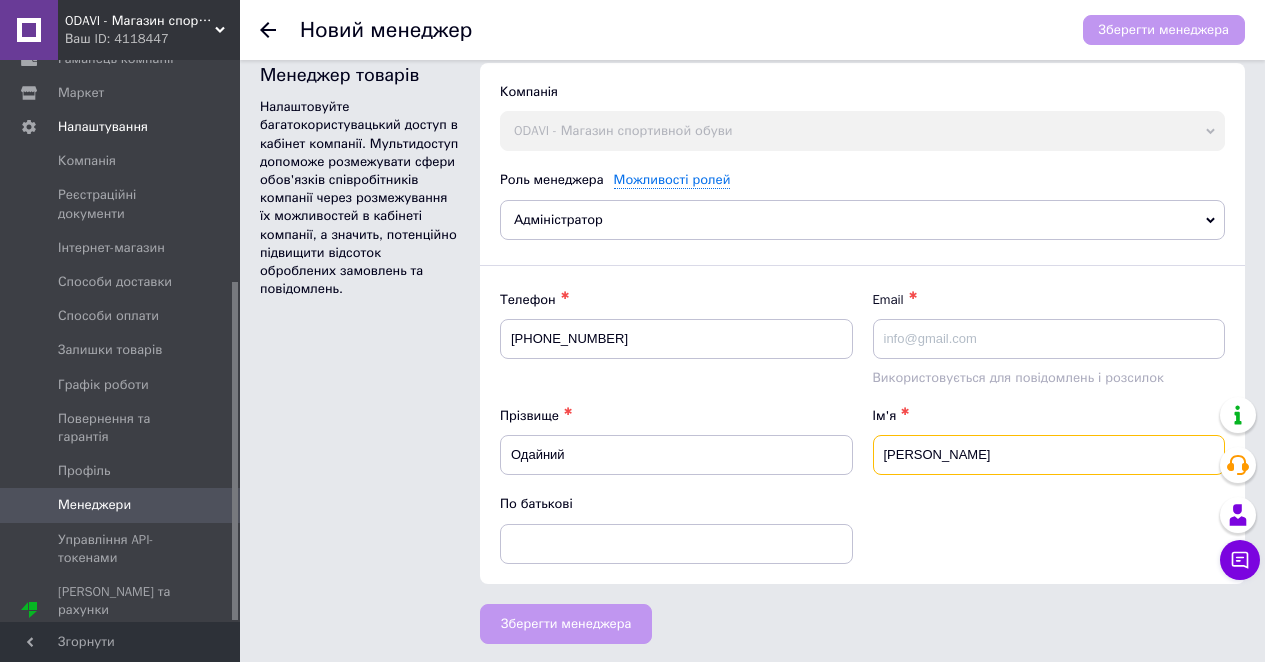 type on "Олександр" 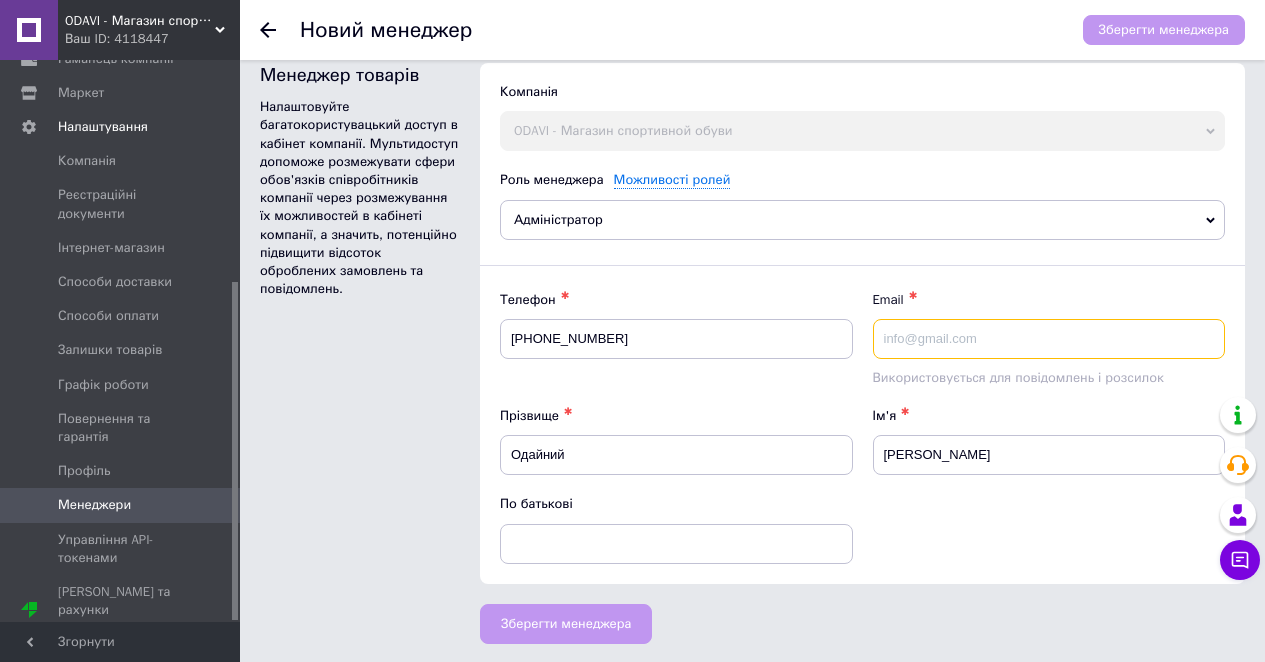 click at bounding box center [1049, 339] 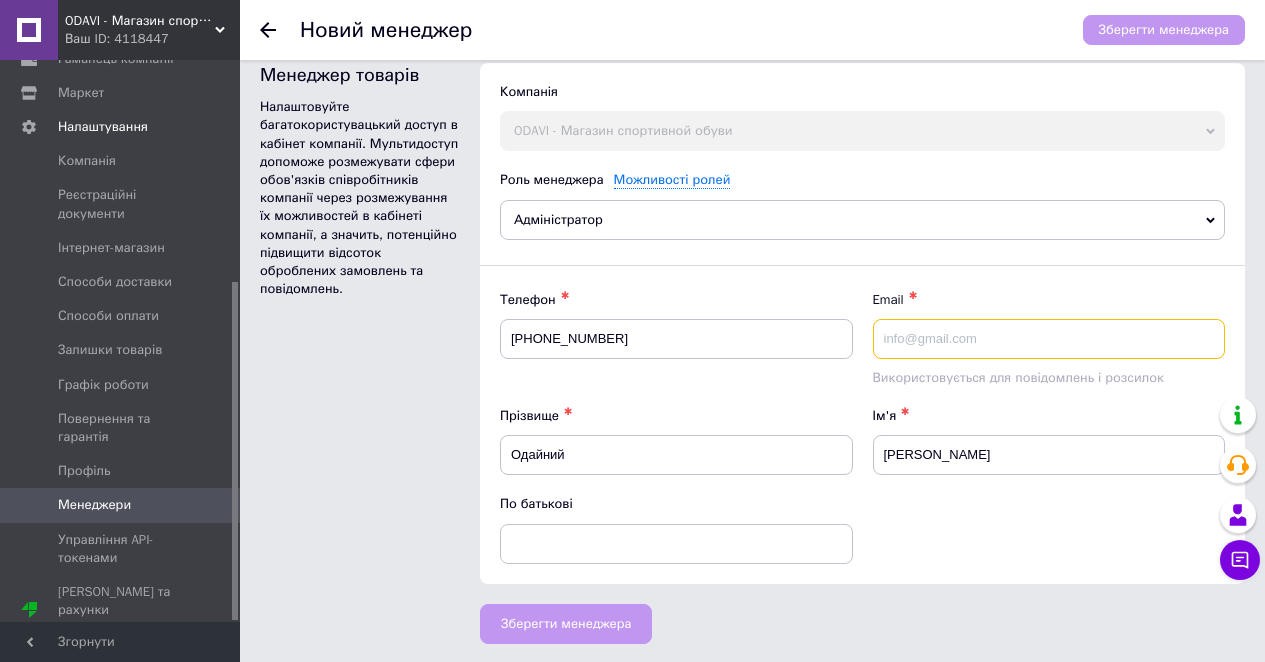 paste on "sanchoso.14@gmail.com" 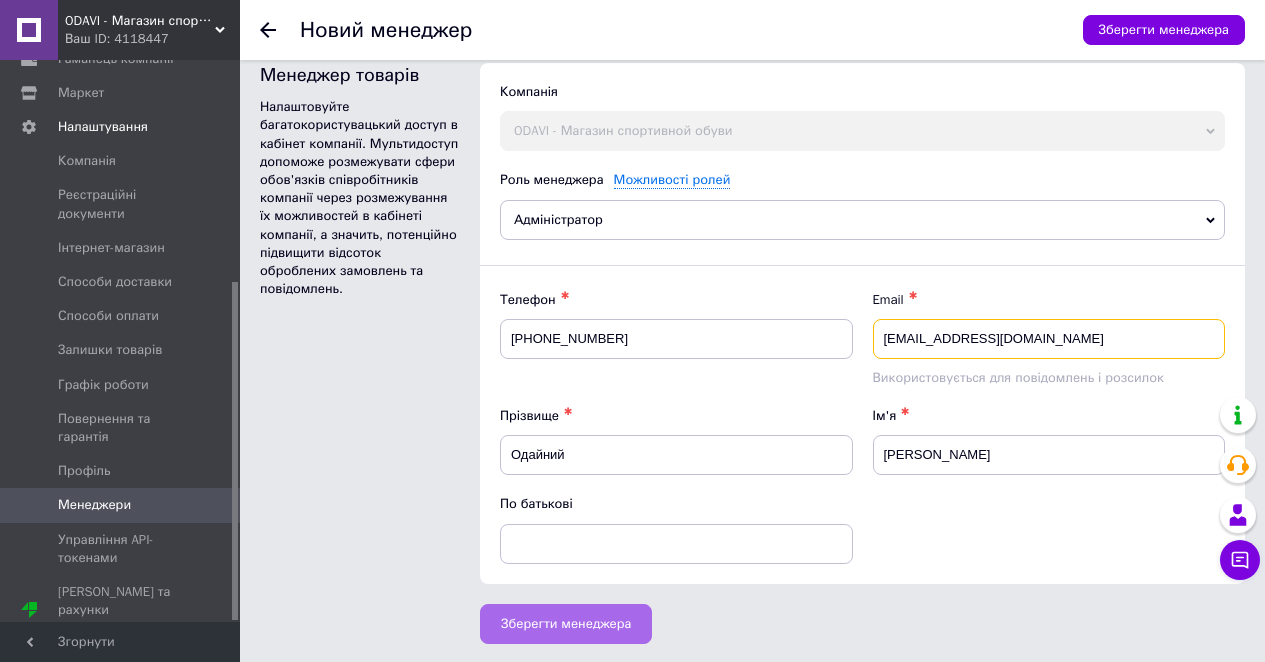 type on "sanchoso.14@gmail.com" 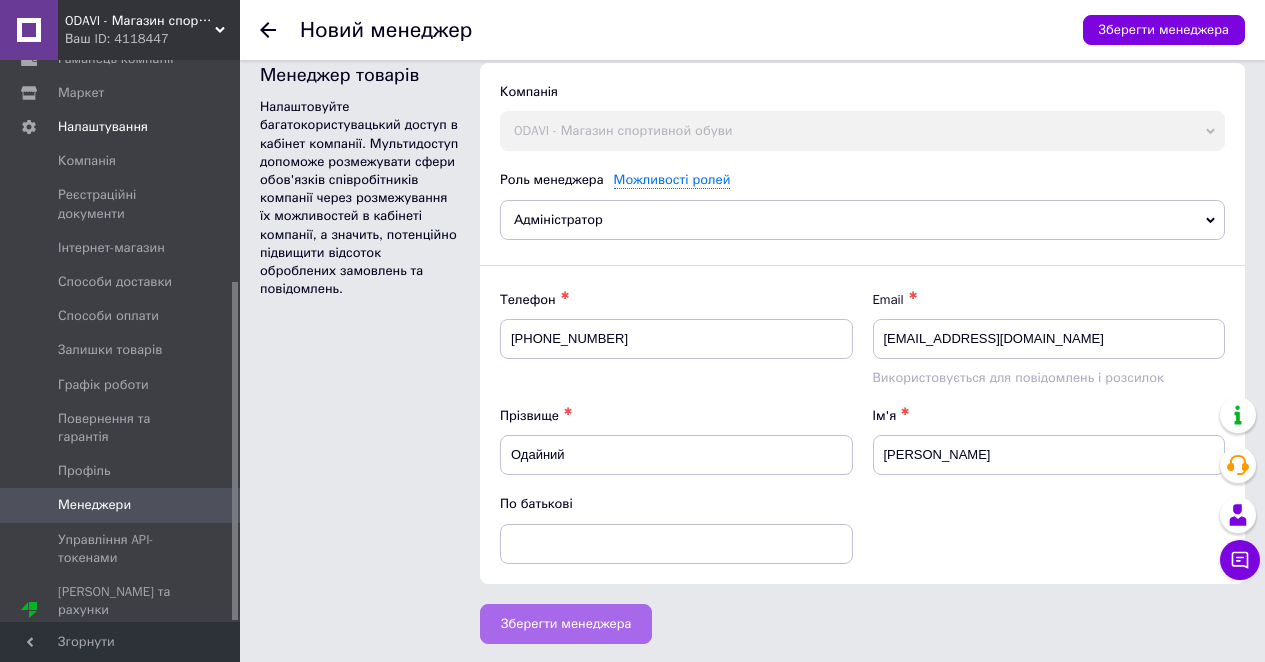 click on "Зберегти менеджера" at bounding box center [566, 624] 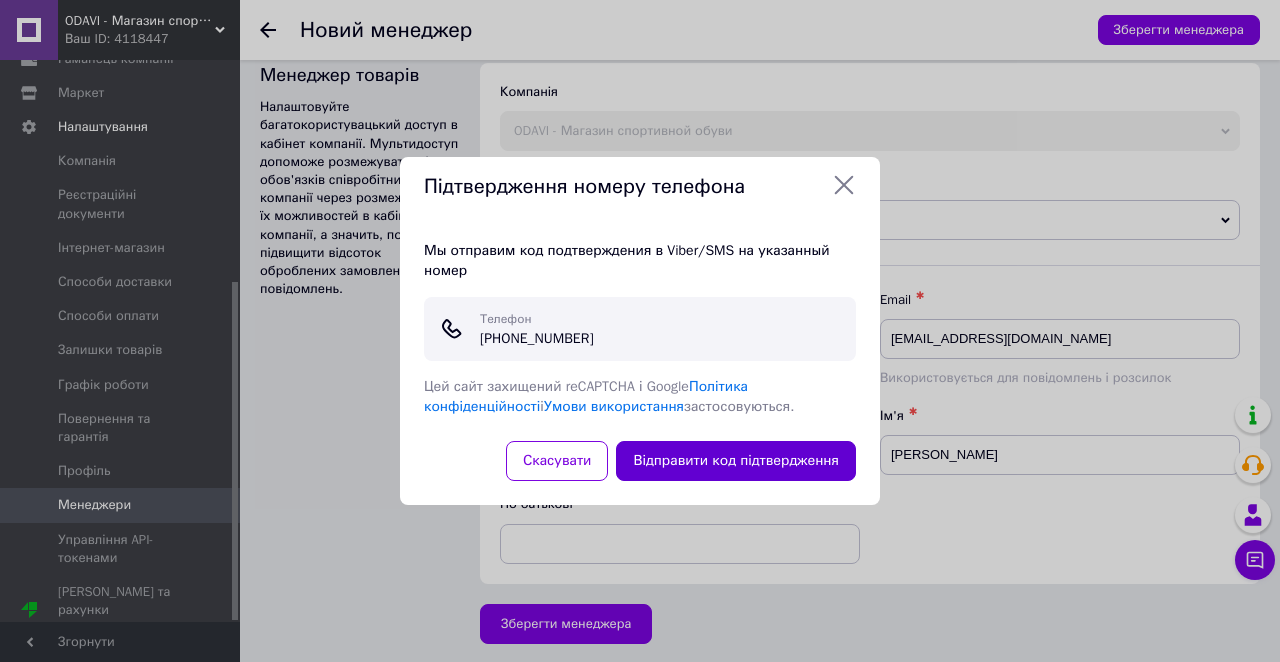 click on "Відправити код підтвердження" at bounding box center [736, 461] 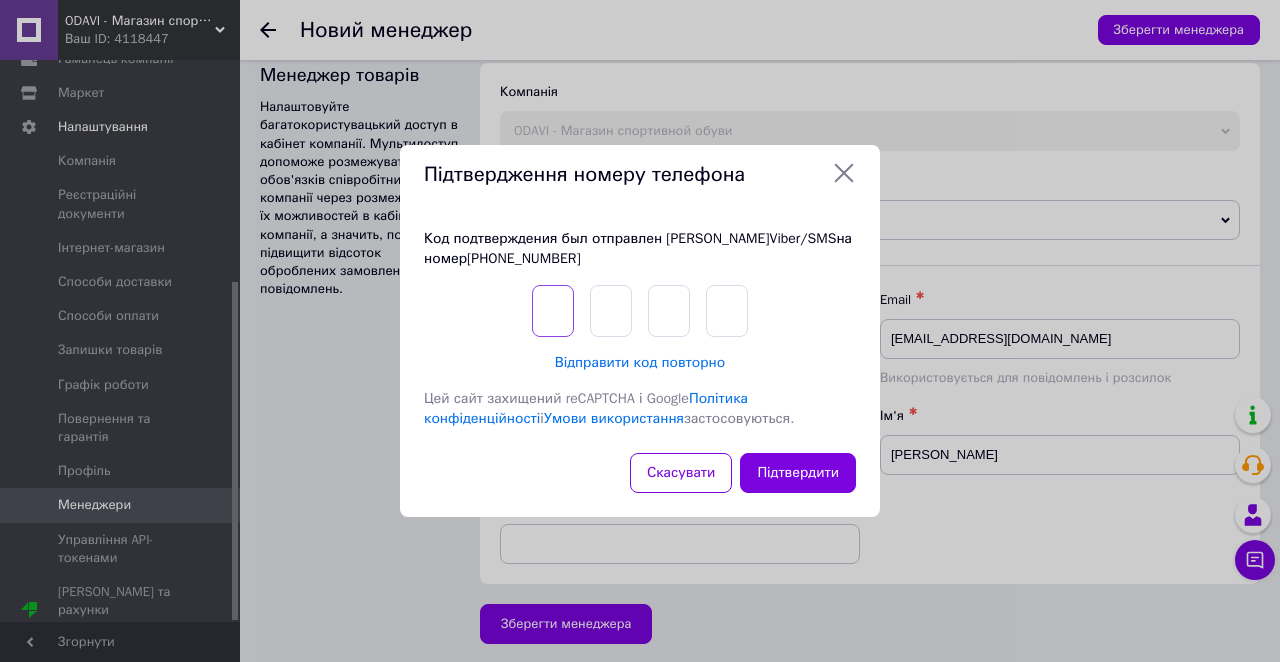 click at bounding box center [553, 311] 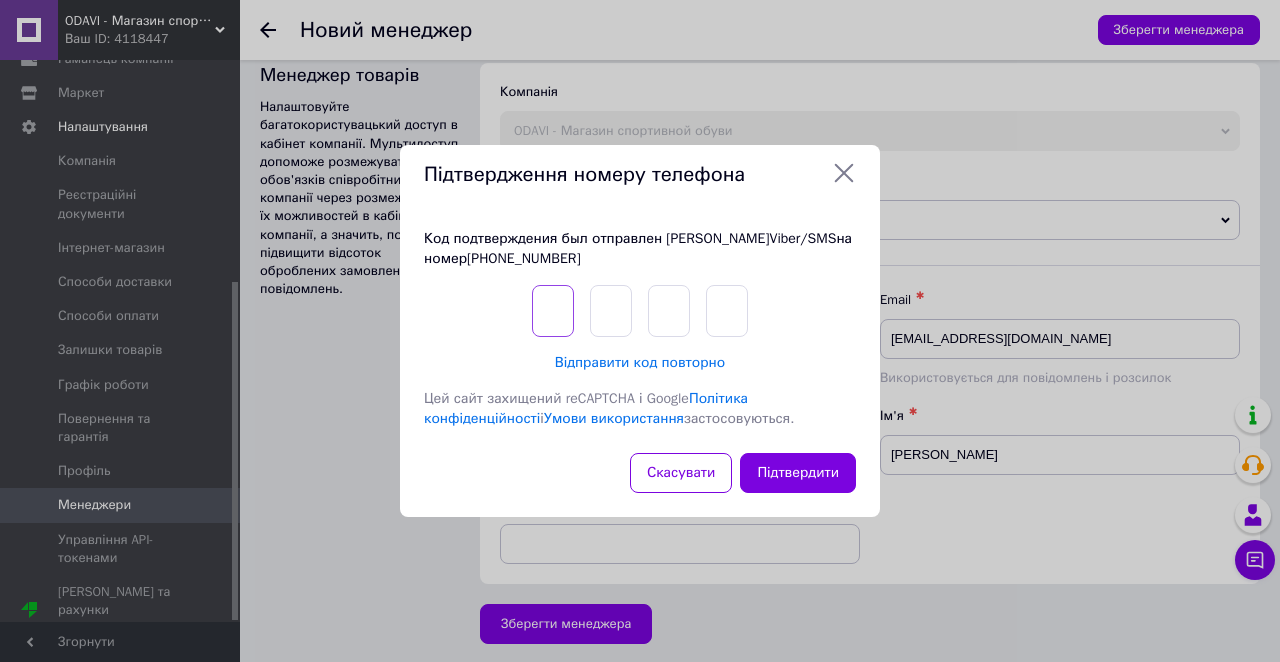 type on "1" 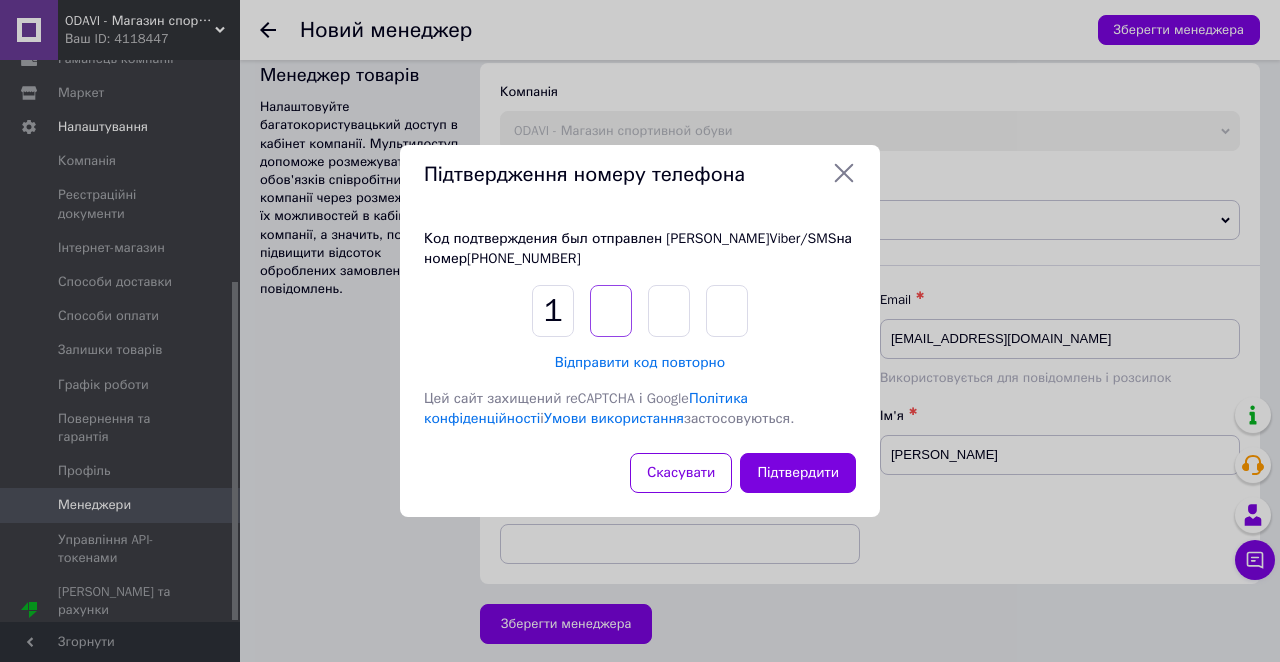 type on "2" 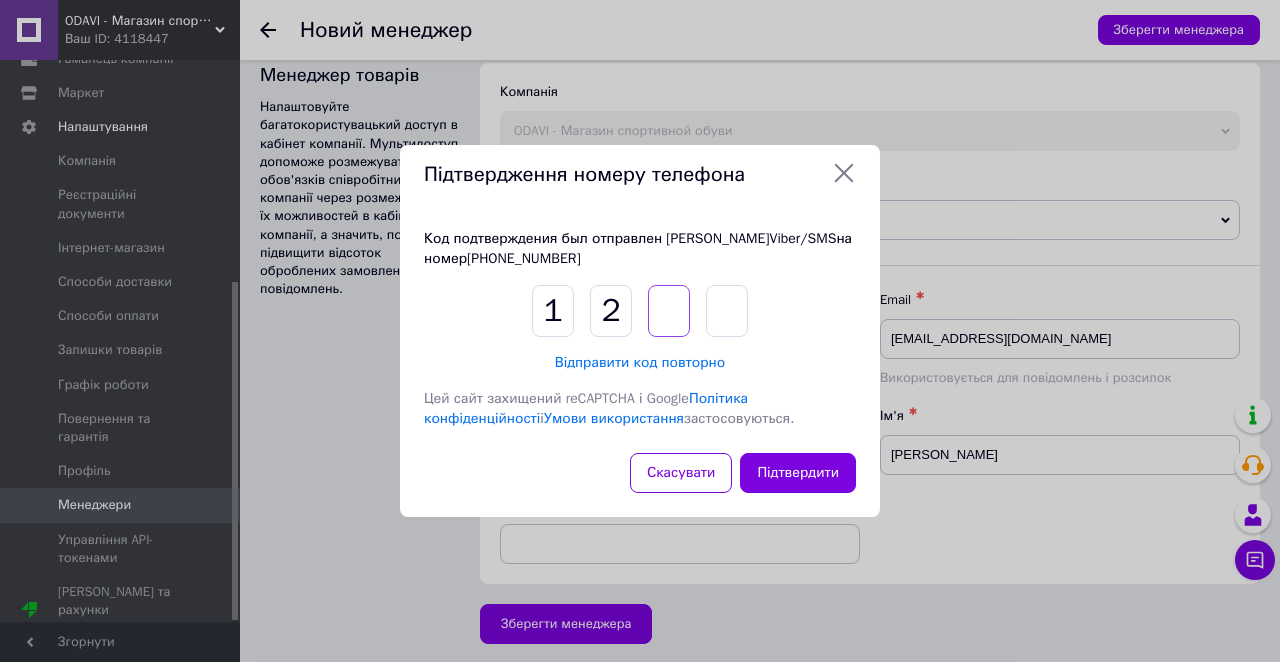 type on "9" 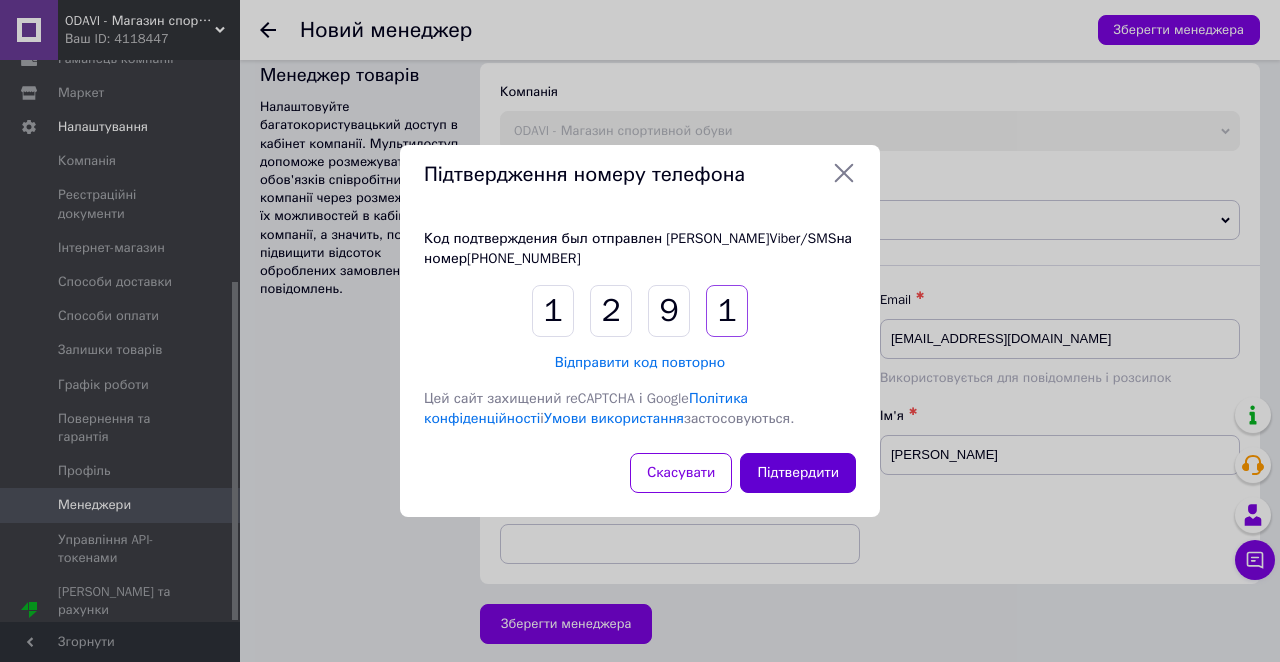 type on "1" 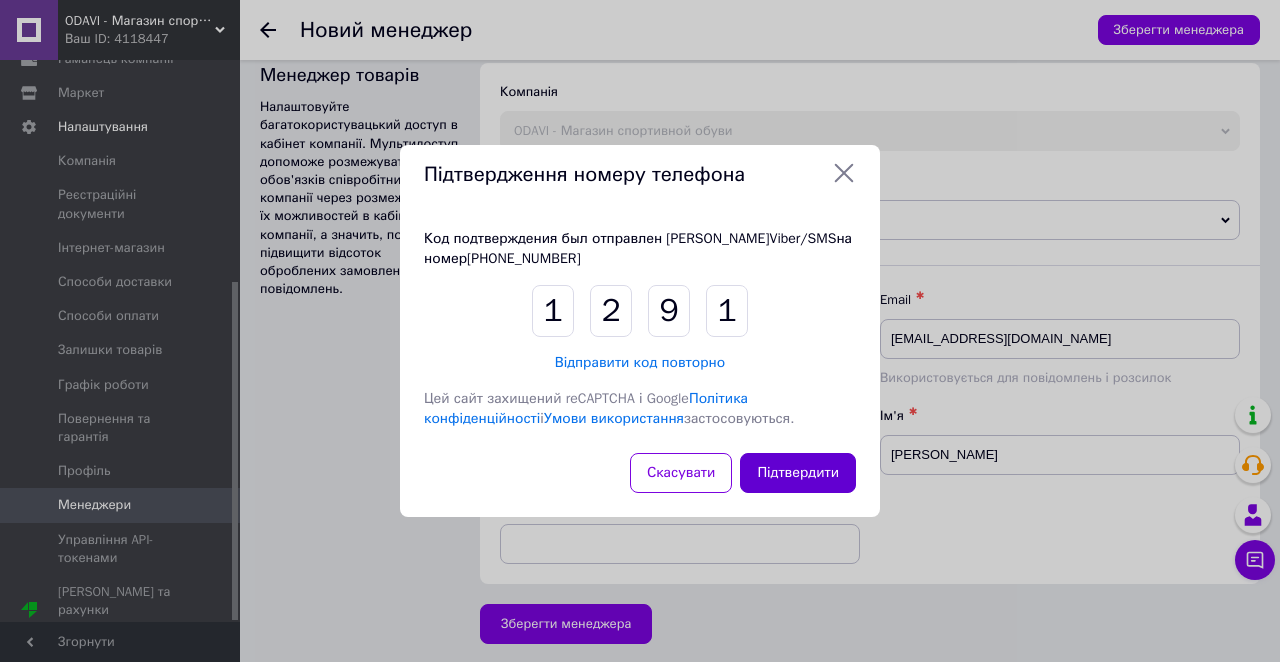 click on "Підтвердити" at bounding box center (798, 473) 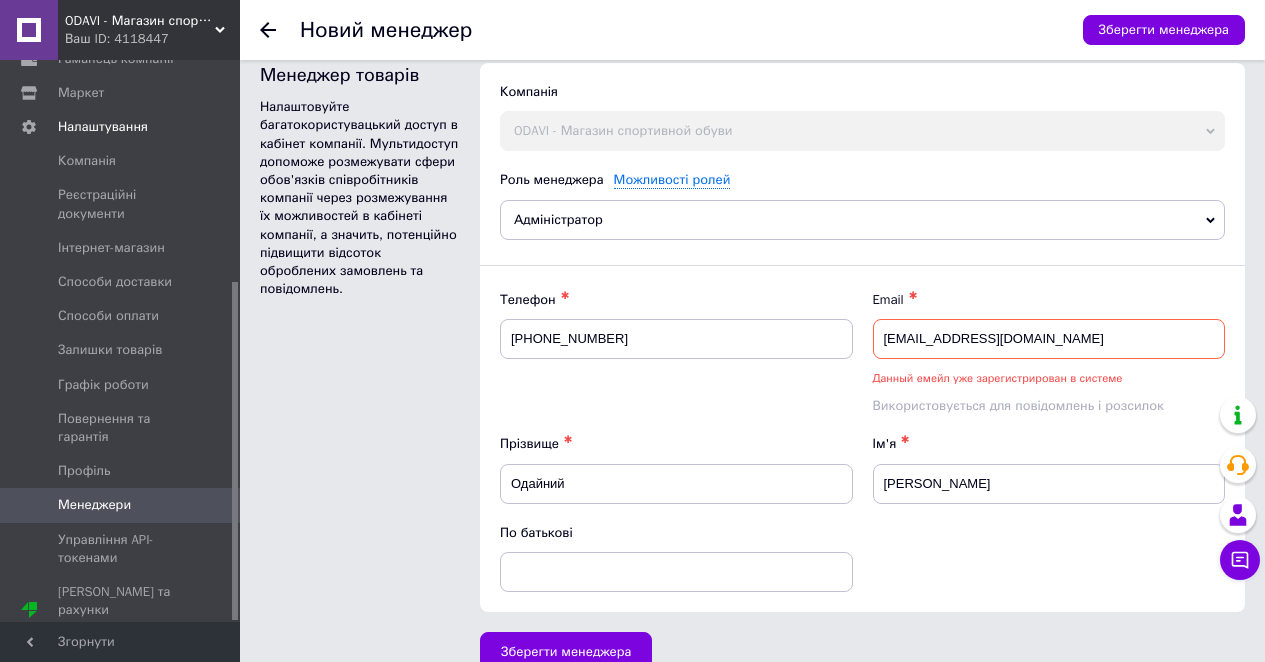 click on "Використовується для повідомлень і розсилок" at bounding box center (1018, 405) 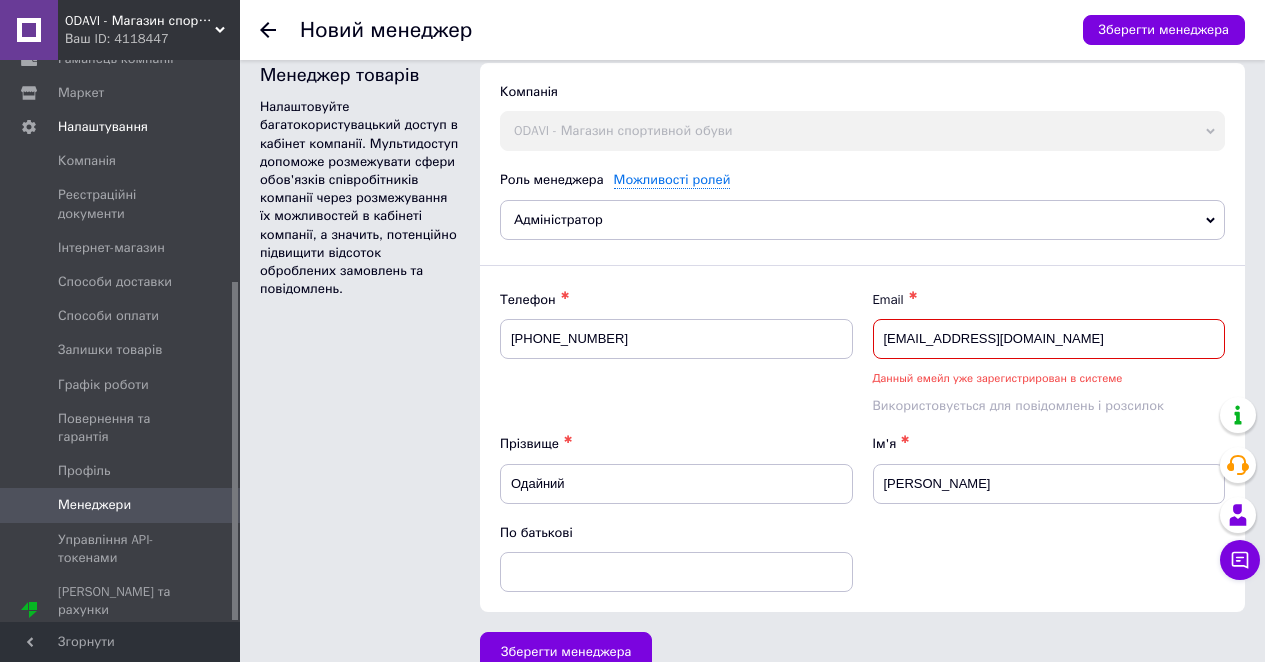 click on "sanchoso.14@gmail.com" at bounding box center (1049, 339) 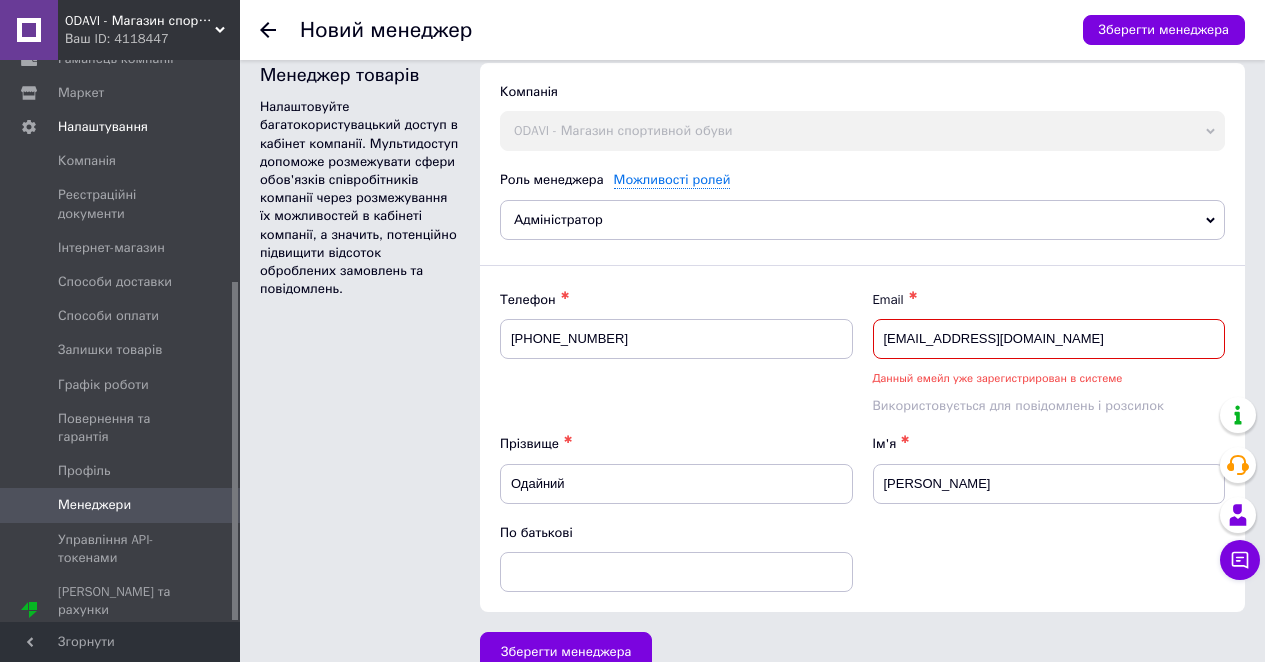 paste on "odainyi" 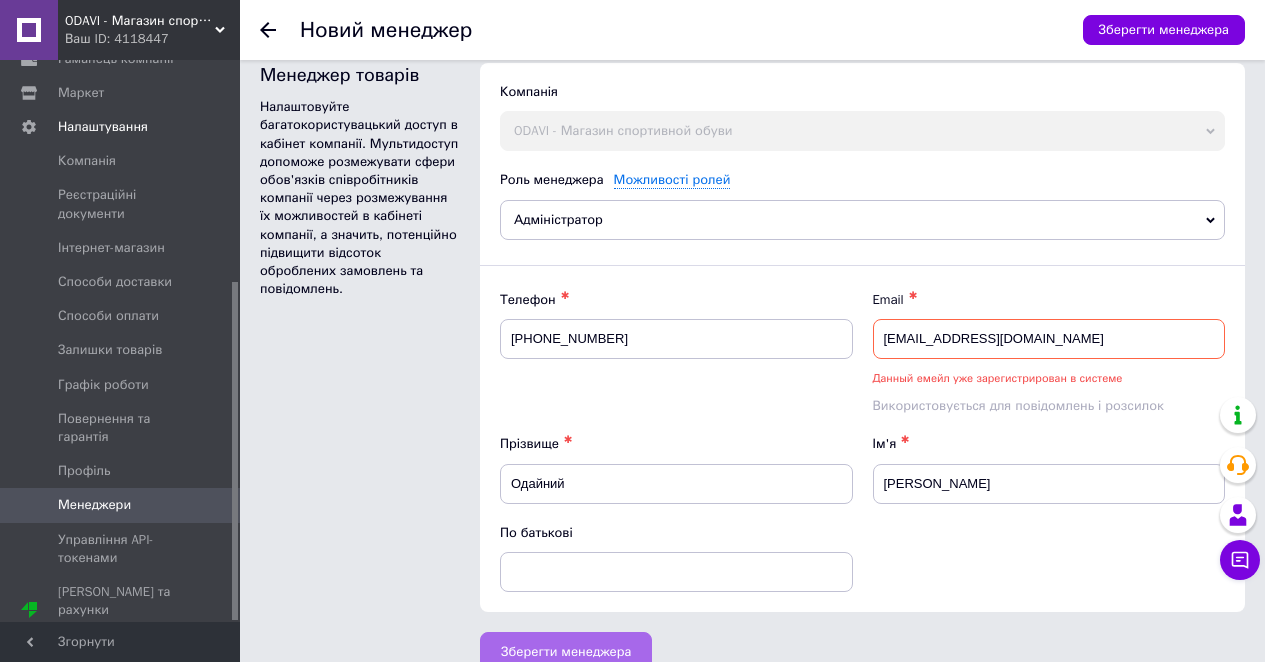 click on "Зберегти менеджера" at bounding box center [566, 652] 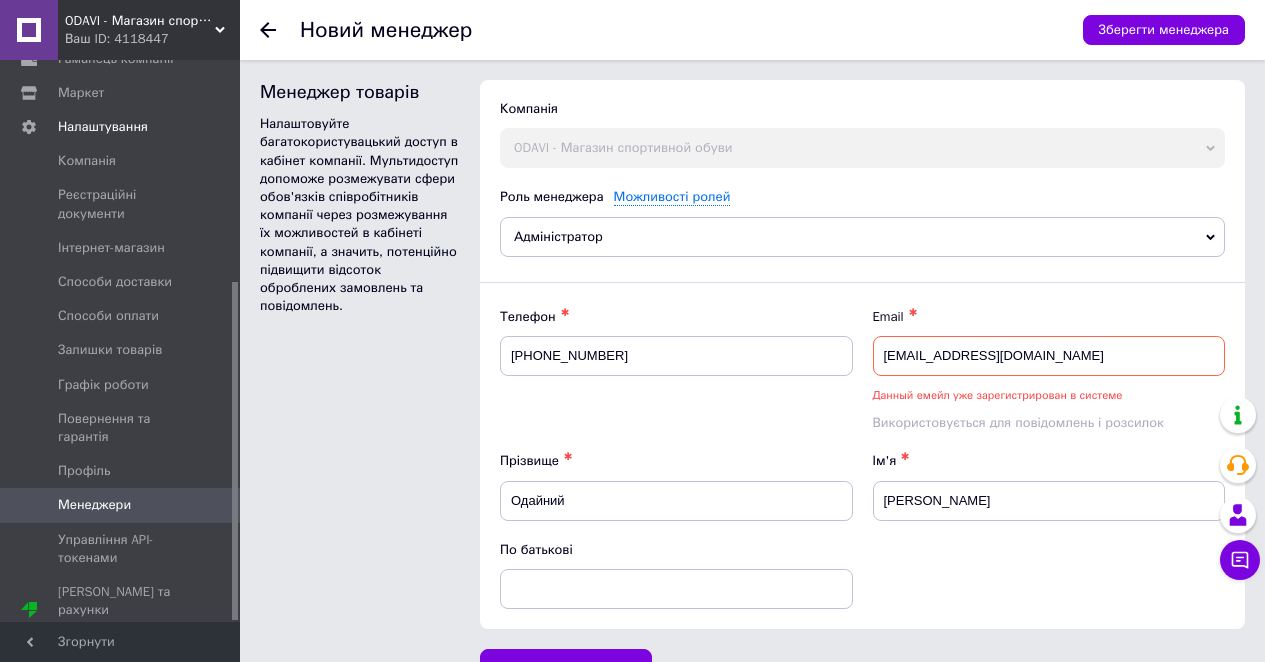 scroll, scrollTop: 0, scrollLeft: 0, axis: both 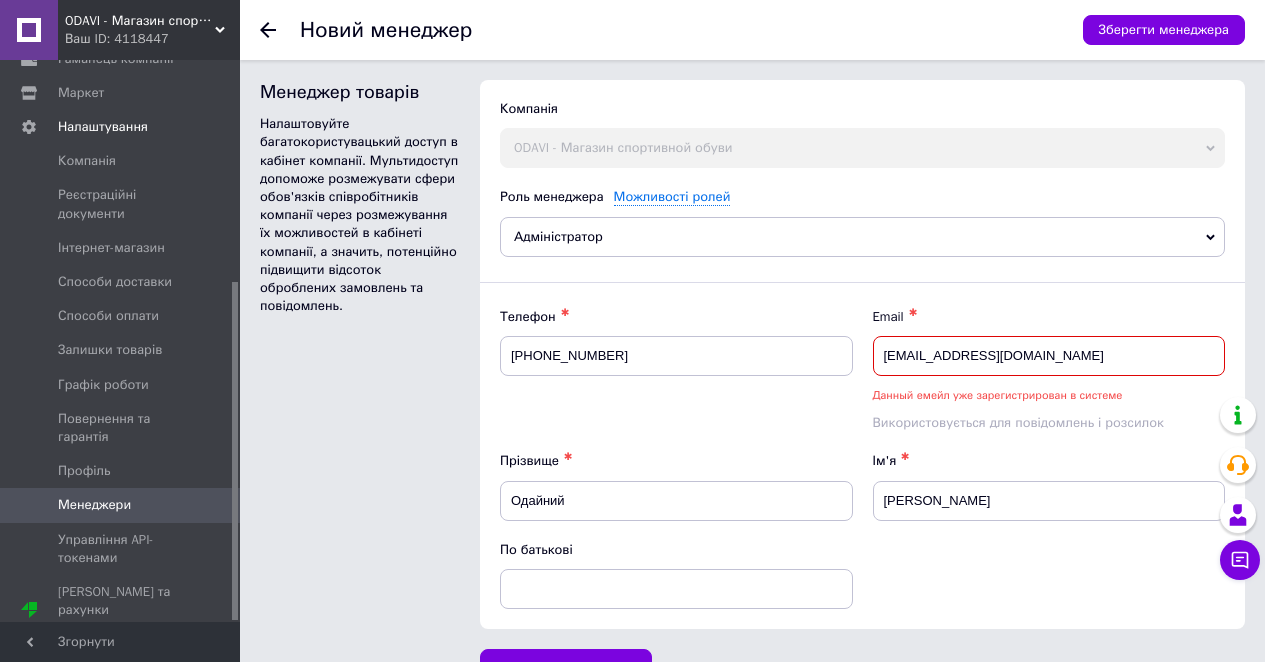 click on "odainyi14@gmail.com" at bounding box center [1049, 356] 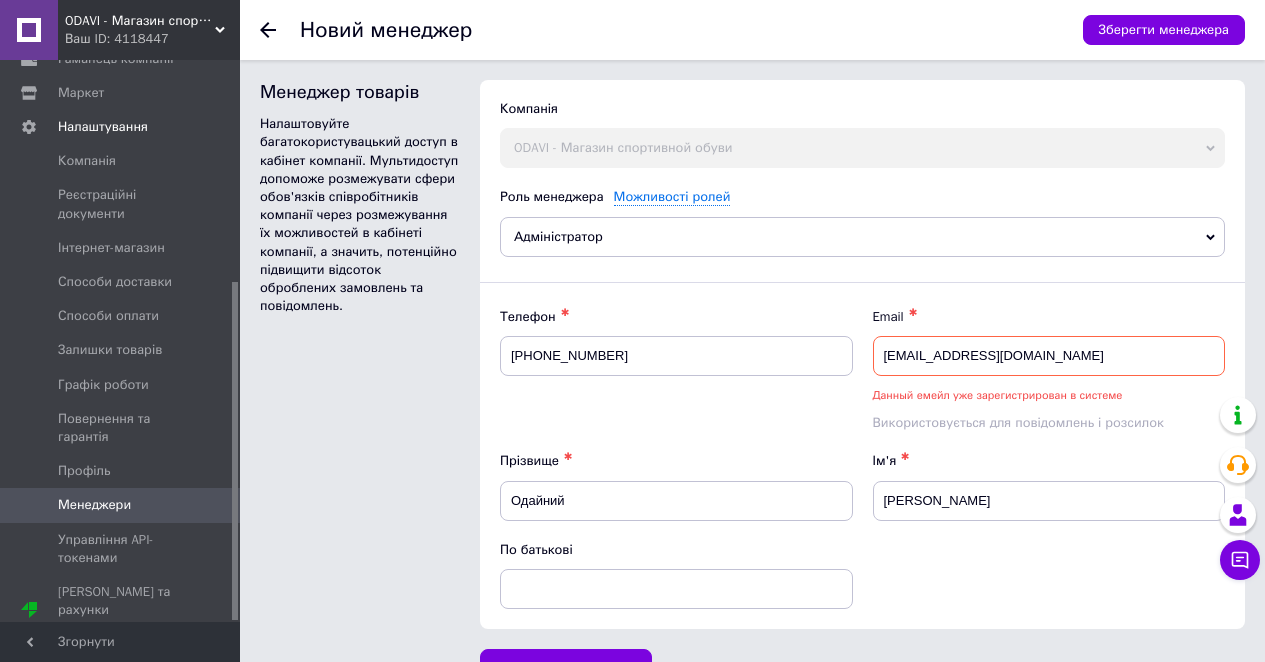 click on "Телефон ✱ +380993548055" at bounding box center (676, 370) 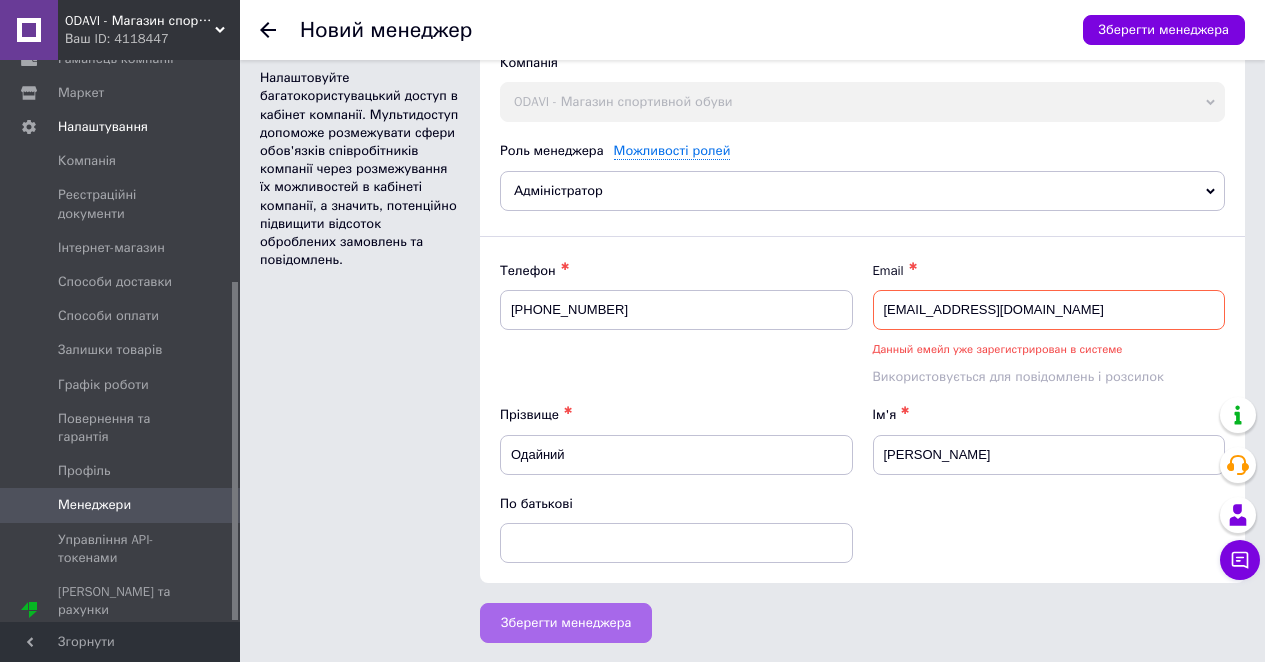 scroll, scrollTop: 45, scrollLeft: 0, axis: vertical 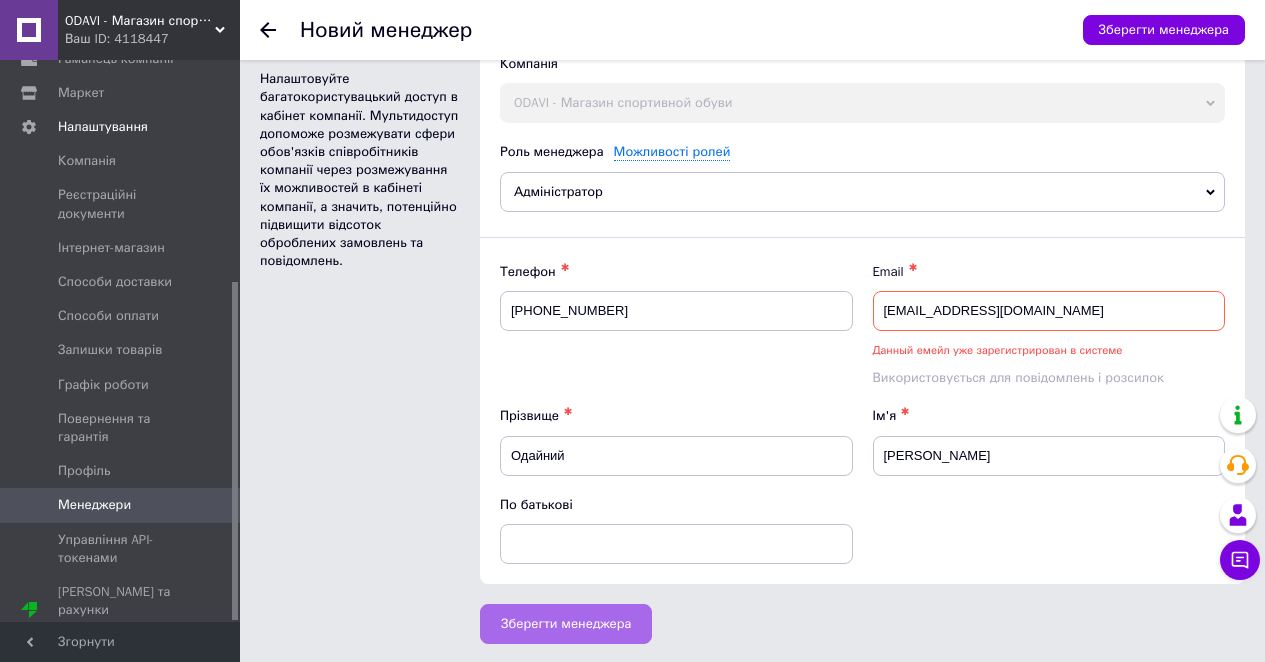 click on "Зберегти менеджера" at bounding box center (566, 624) 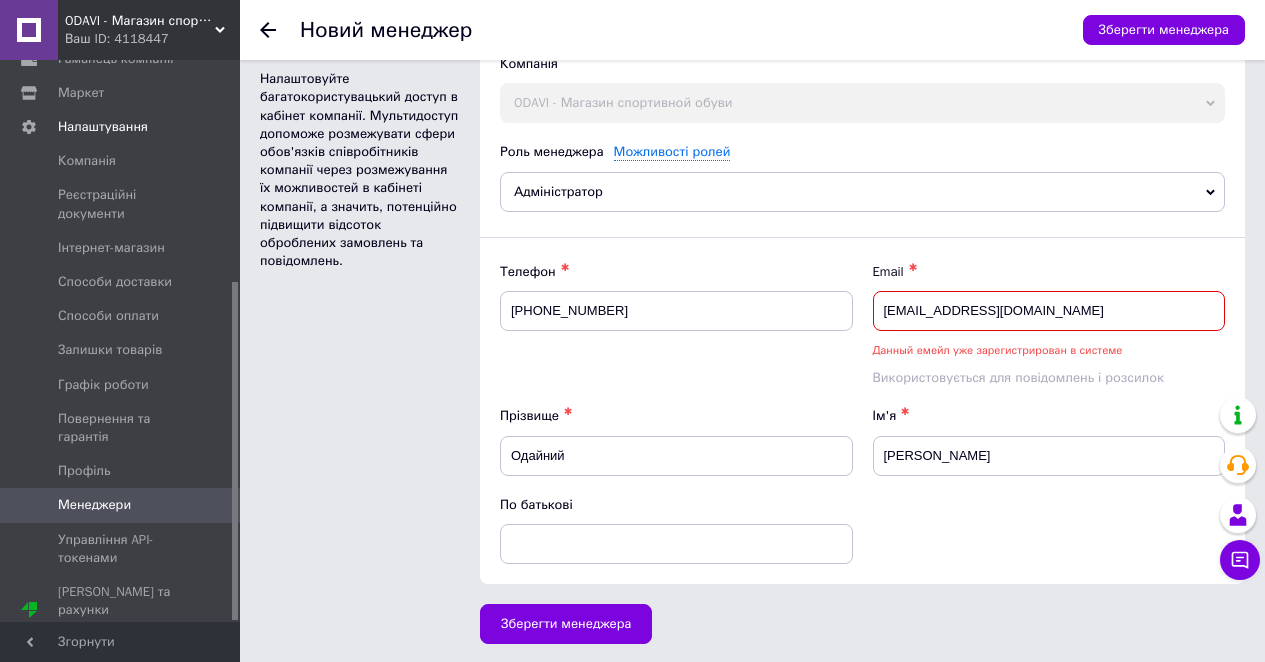 click on "odainyi14@gmail.com" at bounding box center (1049, 311) 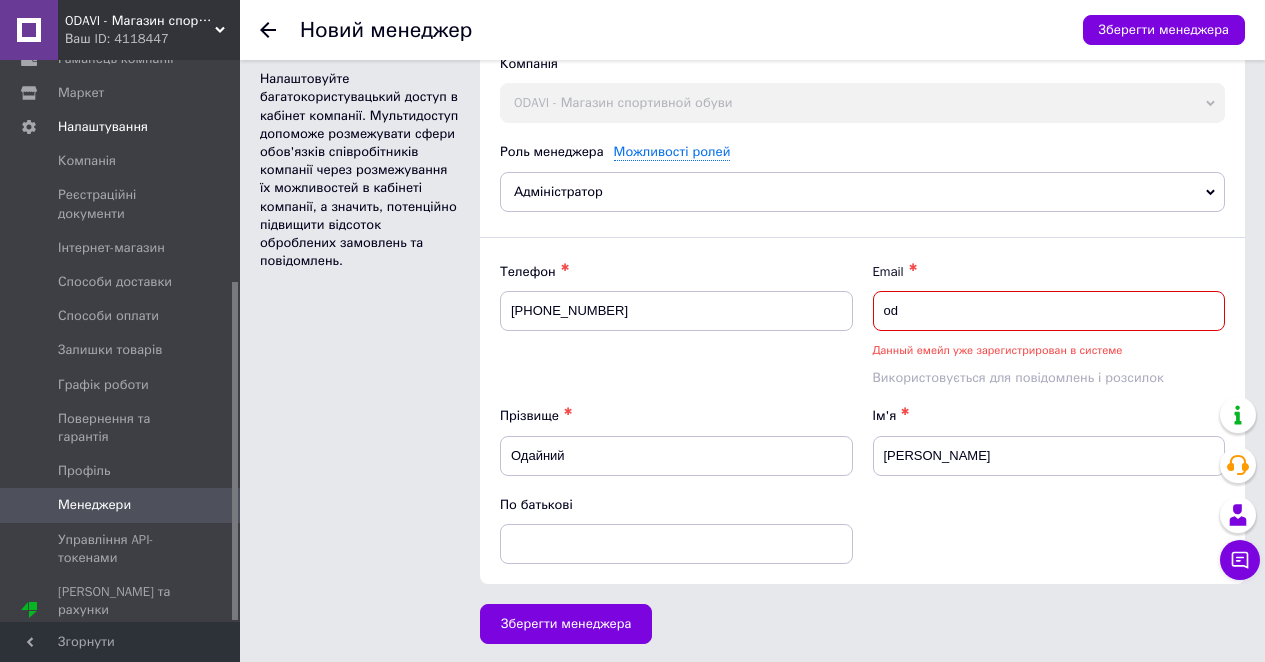 type on "o" 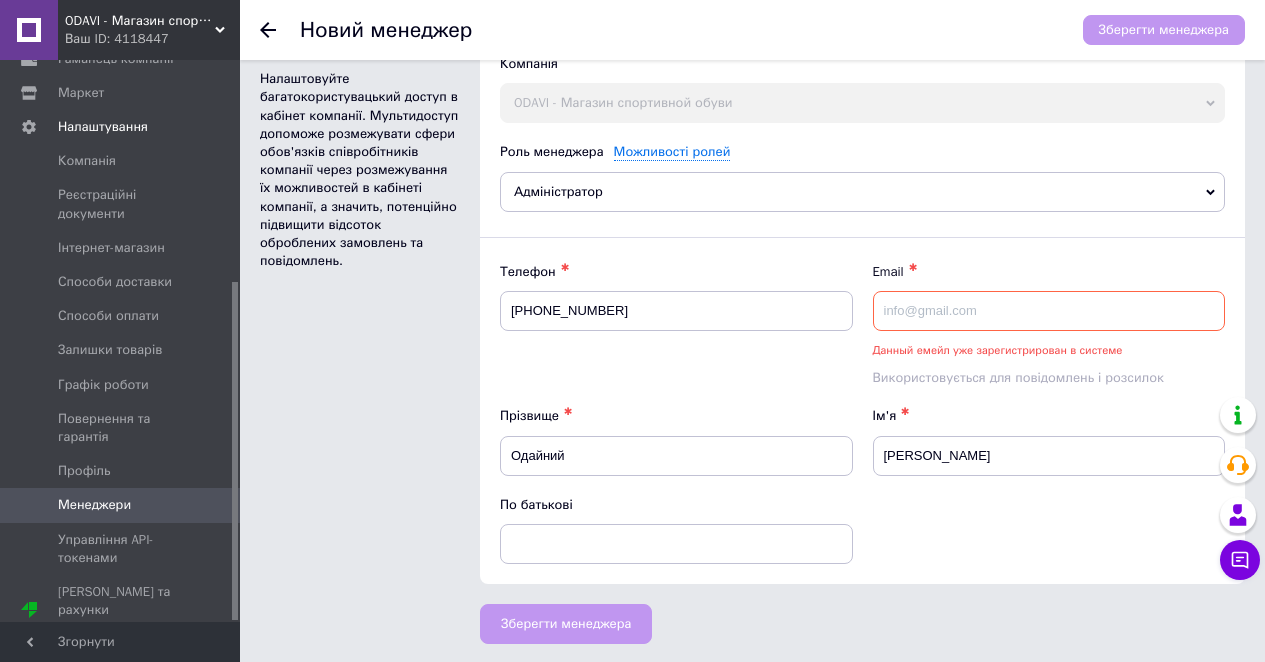 click on "Телефон ✱ +380993548055" at bounding box center [676, 325] 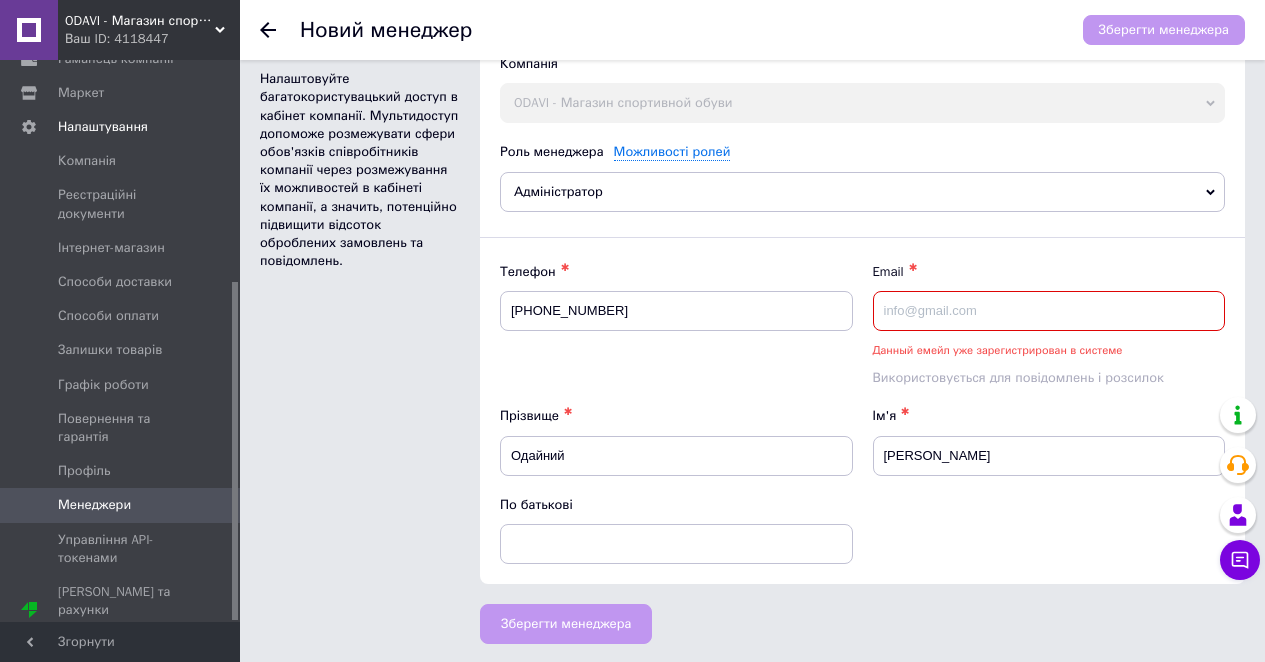click at bounding box center [1049, 311] 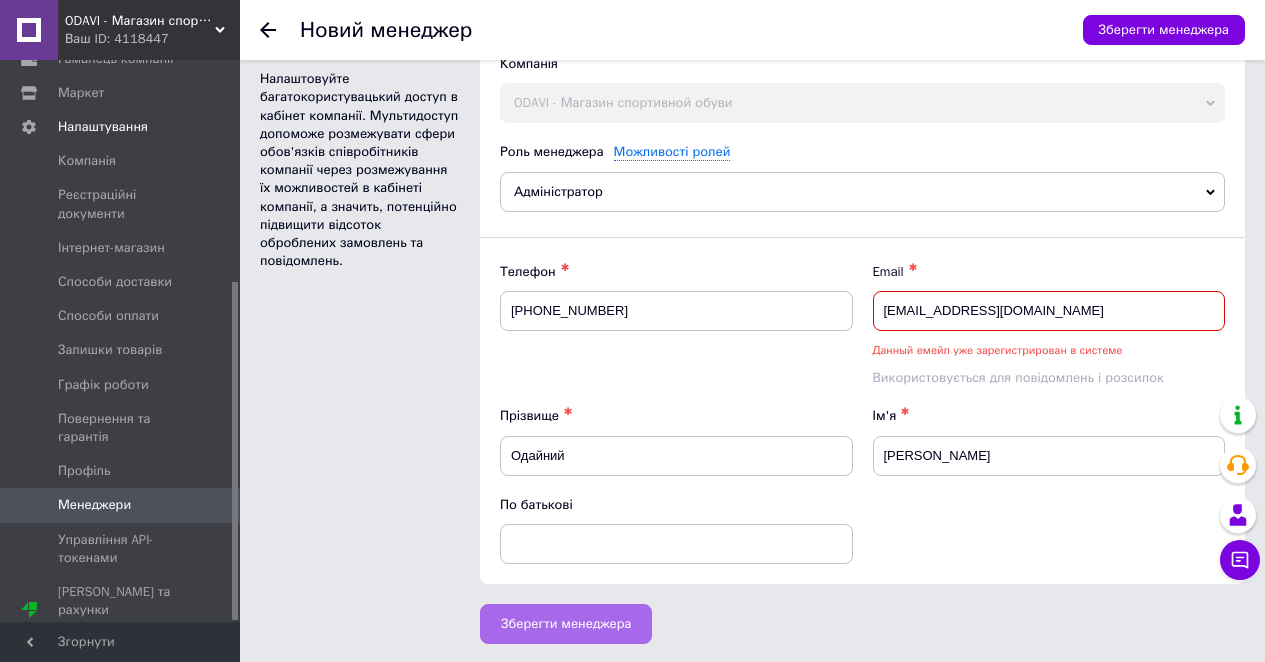 type on "odainyi14@gmail.com" 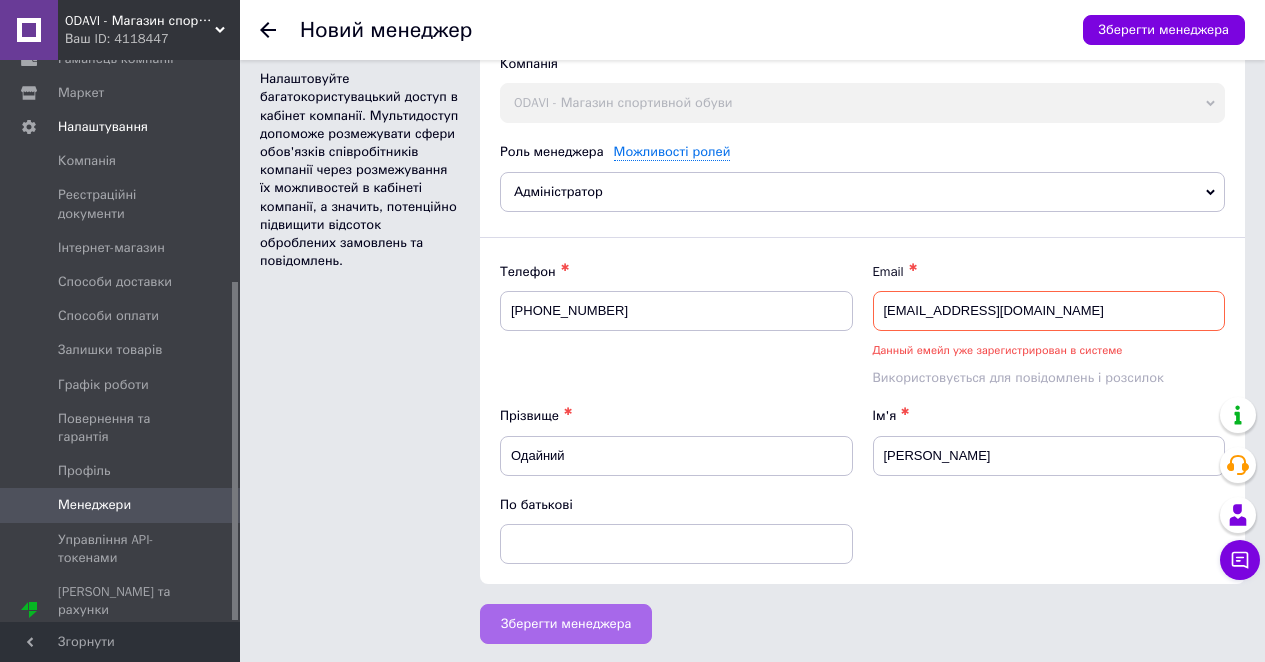 click on "Зберегти менеджера" at bounding box center [566, 624] 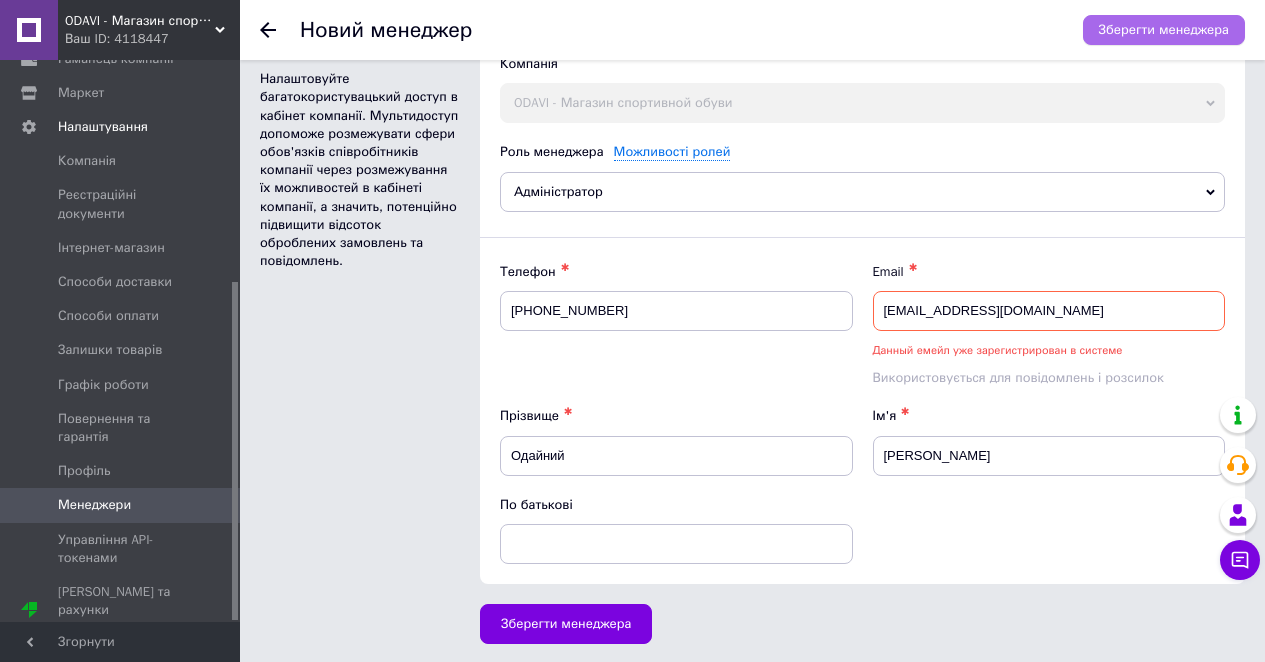 click on "Зберегти менеджера" at bounding box center (1164, 30) 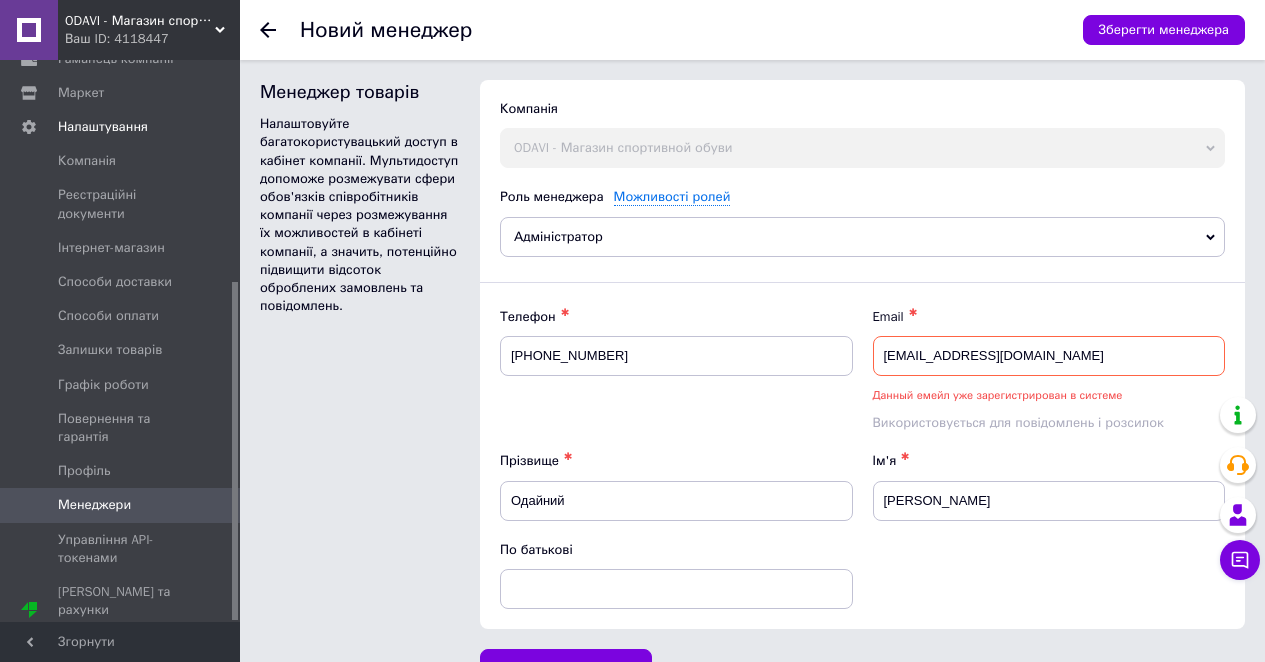 scroll, scrollTop: 0, scrollLeft: 0, axis: both 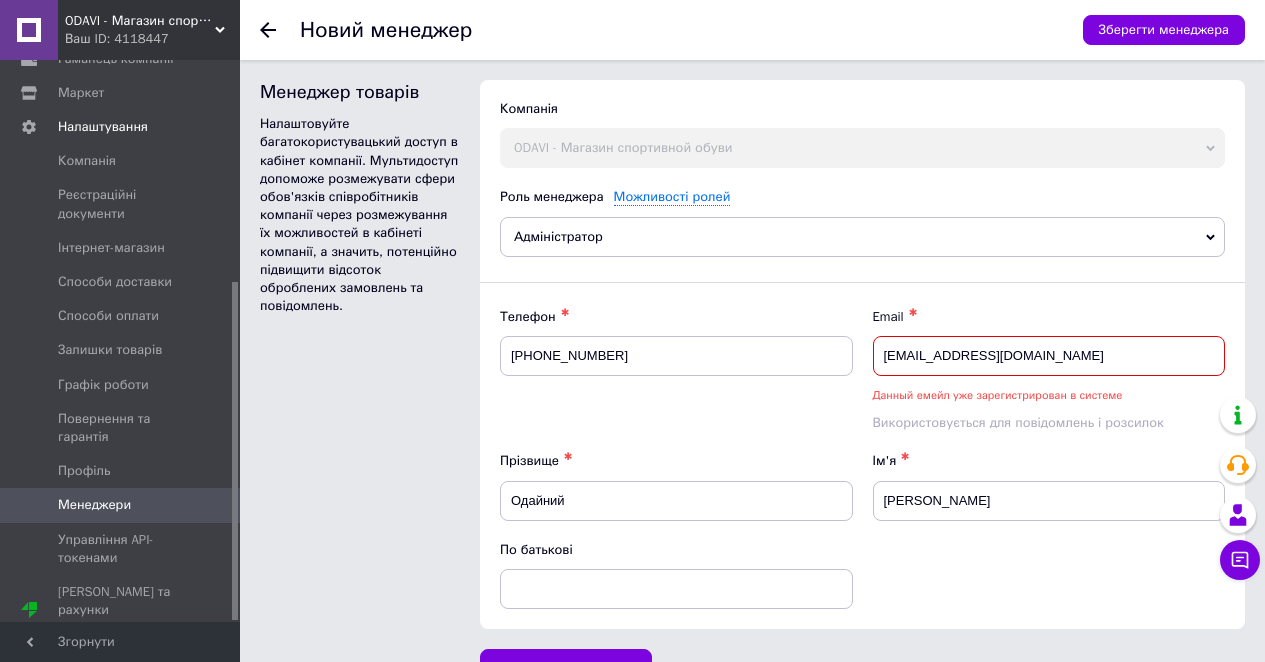 click on "odainyi14@gmail.com" at bounding box center [1049, 356] 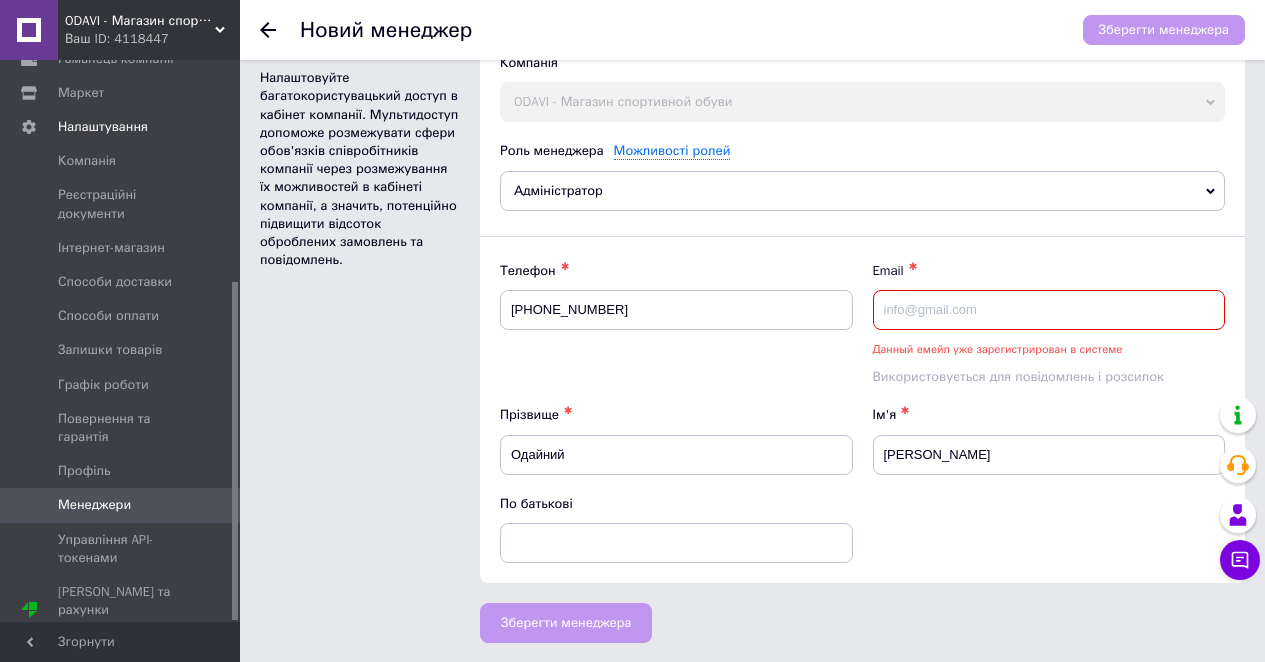 scroll, scrollTop: 45, scrollLeft: 0, axis: vertical 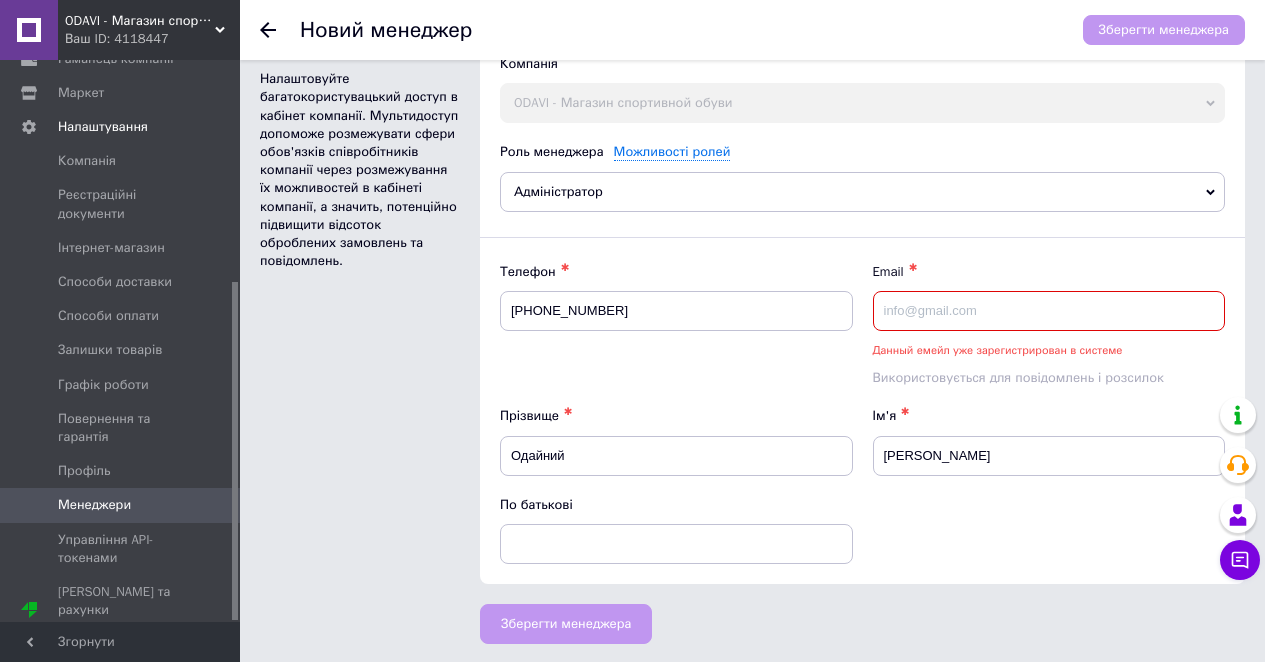 type 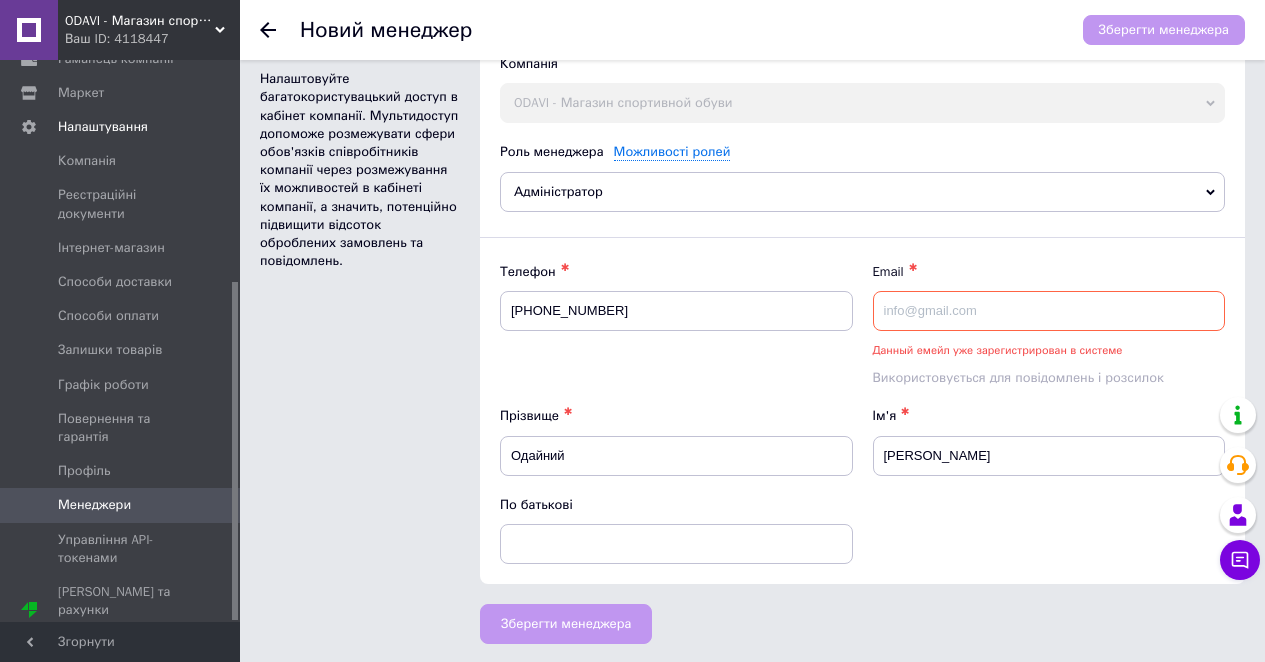 click on "ODAVI - Магазин спортивного взуття" at bounding box center (140, 21) 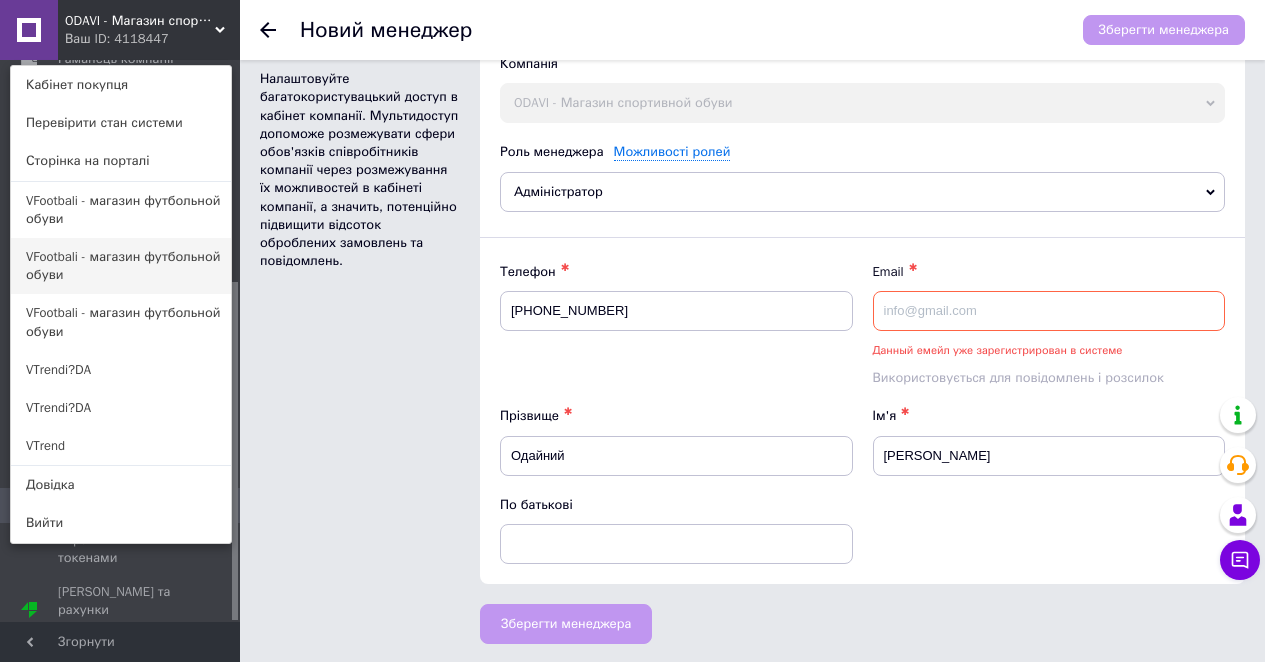 click on "VFootbali - магазин футбольной обуви" at bounding box center [121, 266] 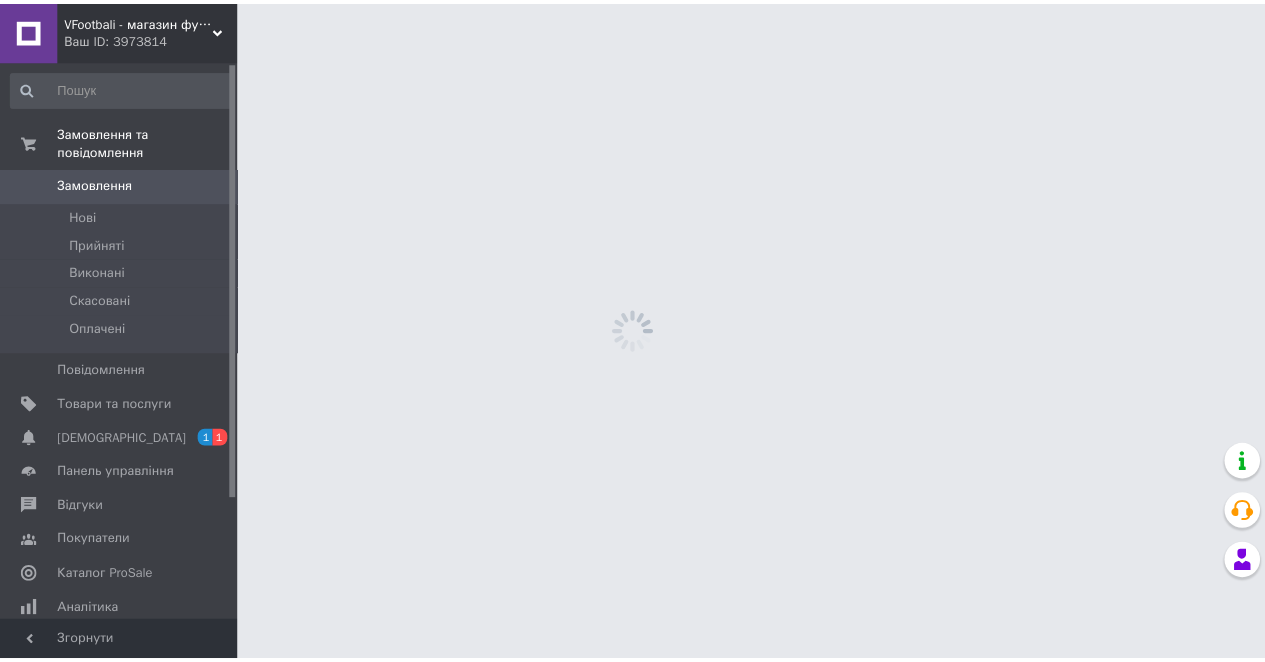 scroll, scrollTop: 0, scrollLeft: 0, axis: both 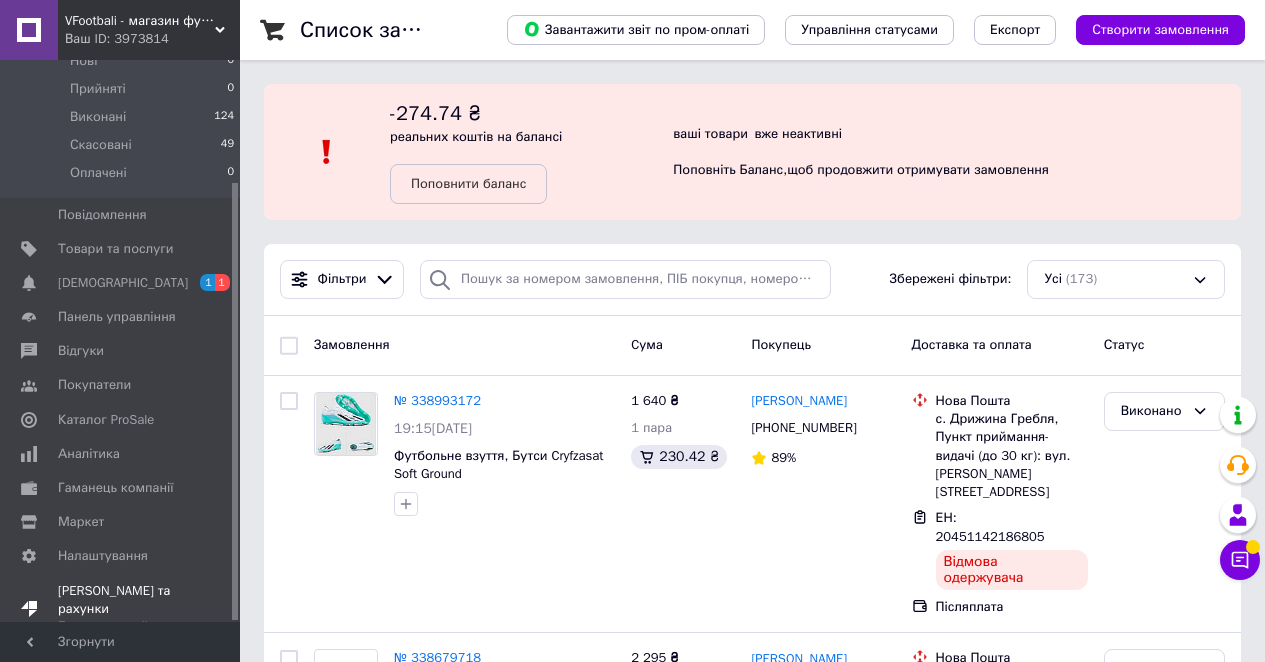 click on "Тарифи та рахунки Безкоштовний" at bounding box center [121, 609] 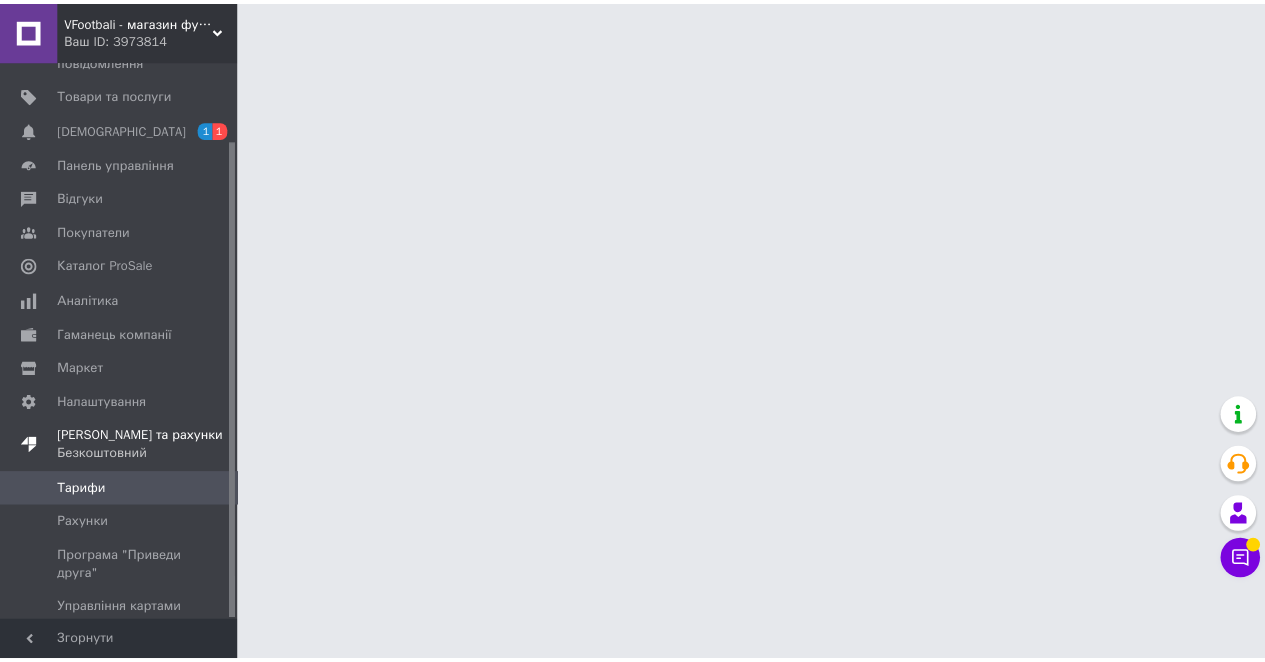 scroll, scrollTop: 92, scrollLeft: 0, axis: vertical 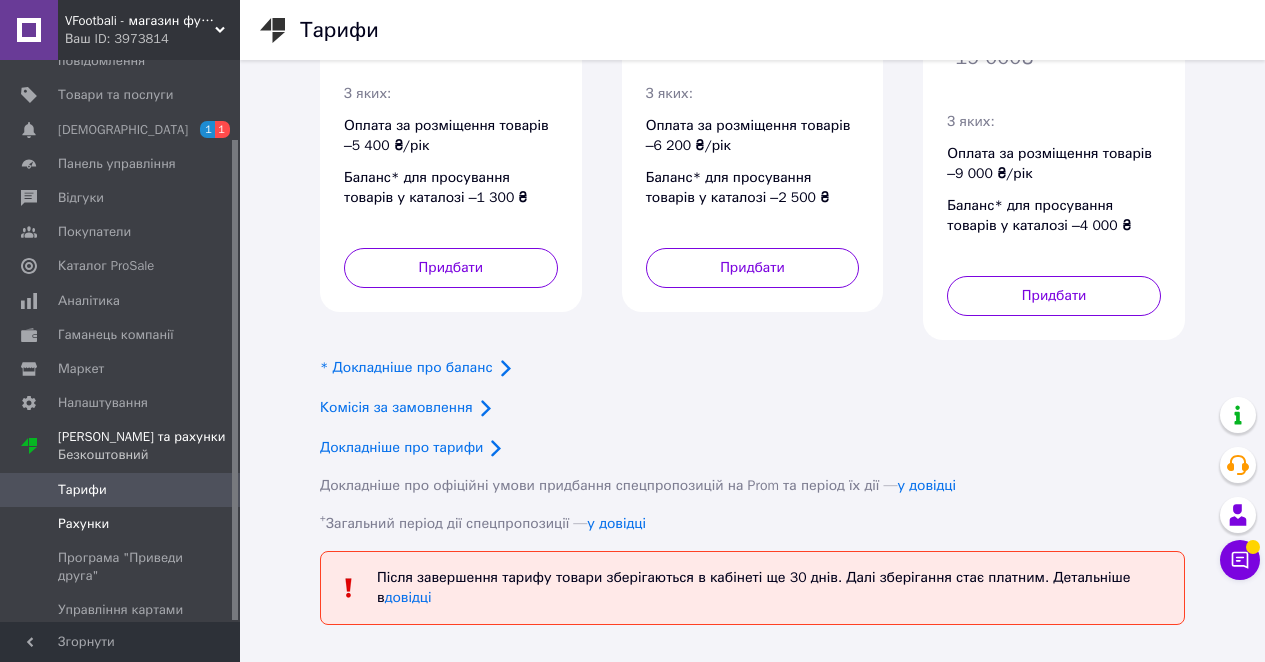 click on "Рахунки" at bounding box center (121, 524) 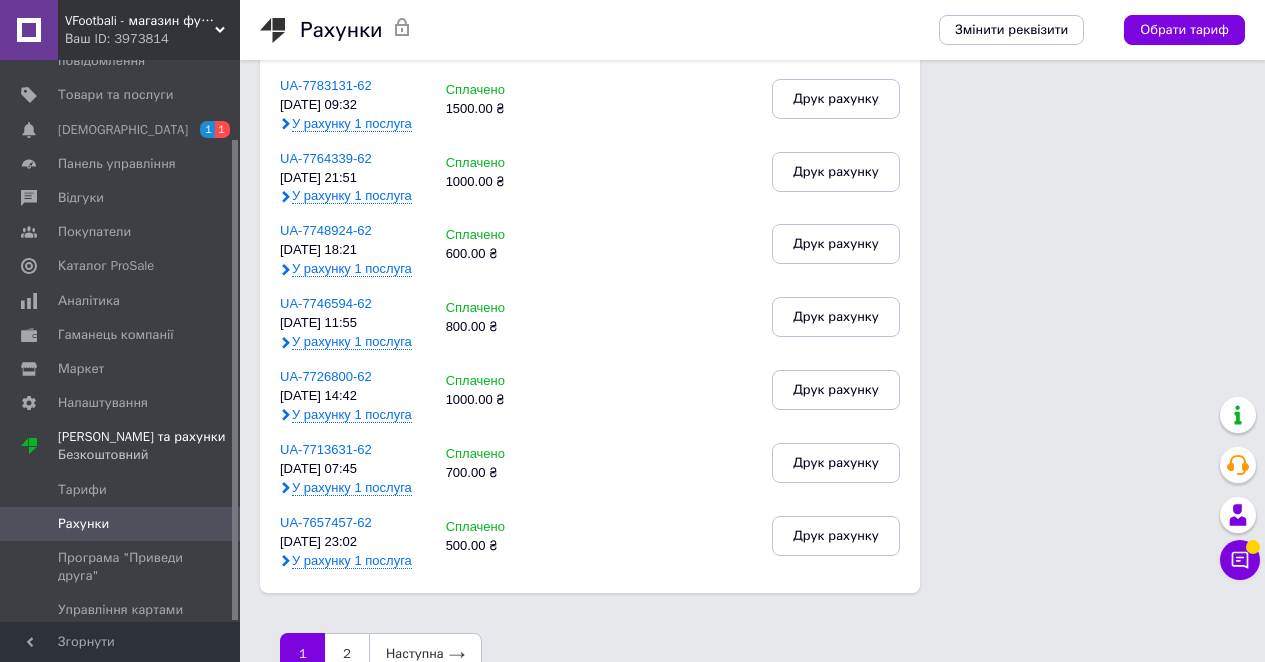 scroll, scrollTop: 1055, scrollLeft: 0, axis: vertical 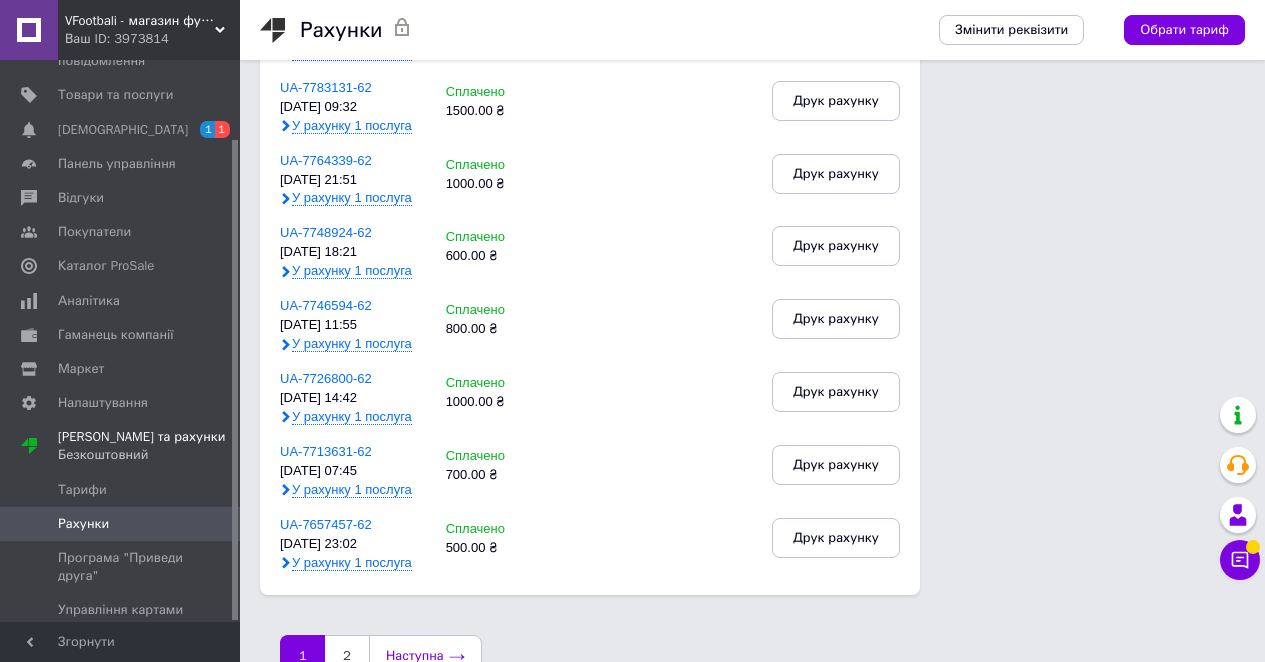 click on "Наступна" at bounding box center [425, 656] 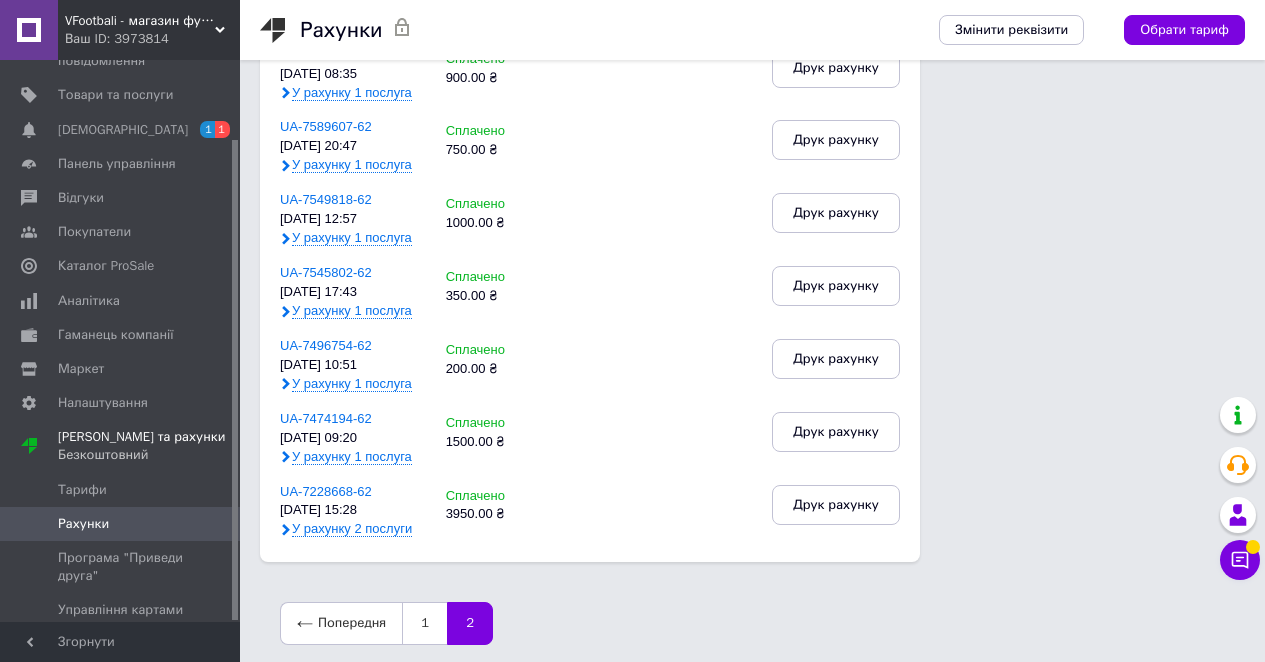 scroll, scrollTop: 355, scrollLeft: 0, axis: vertical 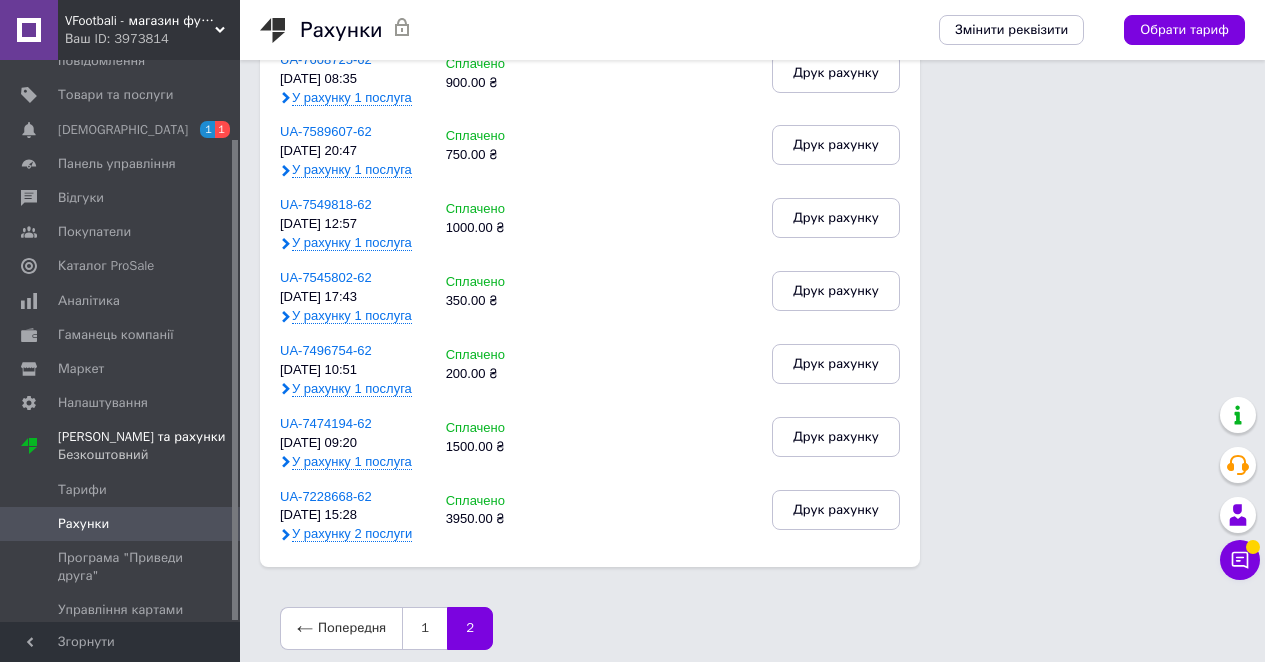 click on "У рахунку 2 послуги" at bounding box center (352, 534) 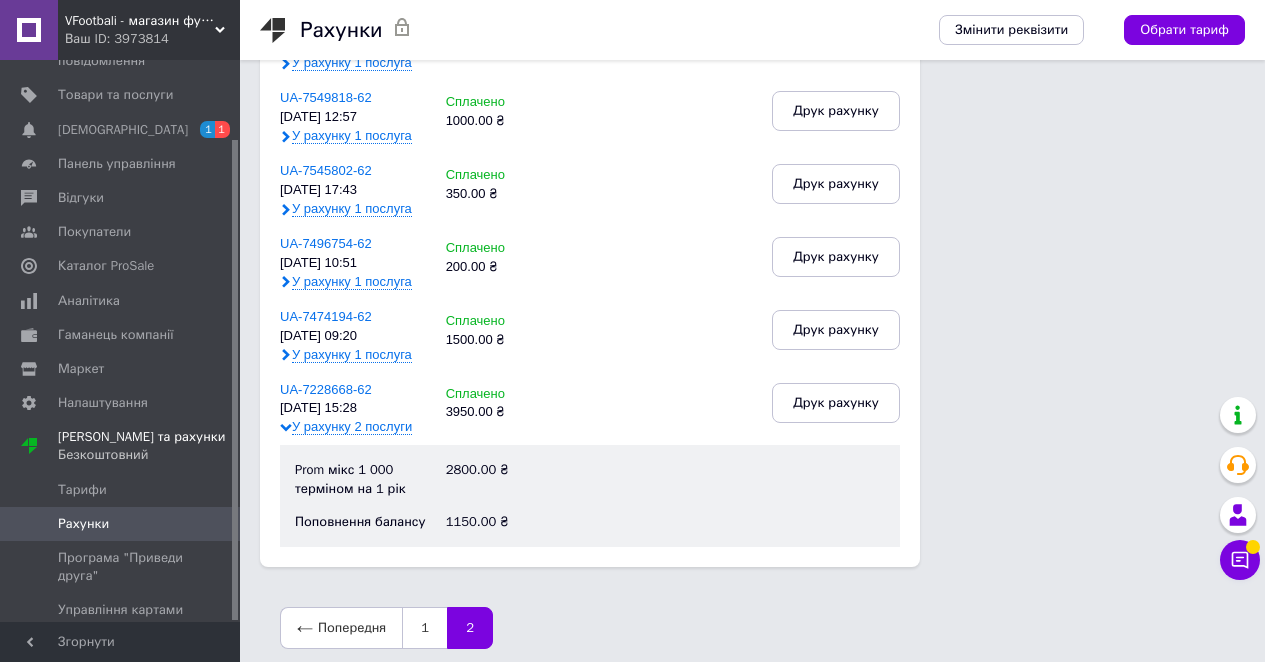 scroll, scrollTop: 461, scrollLeft: 0, axis: vertical 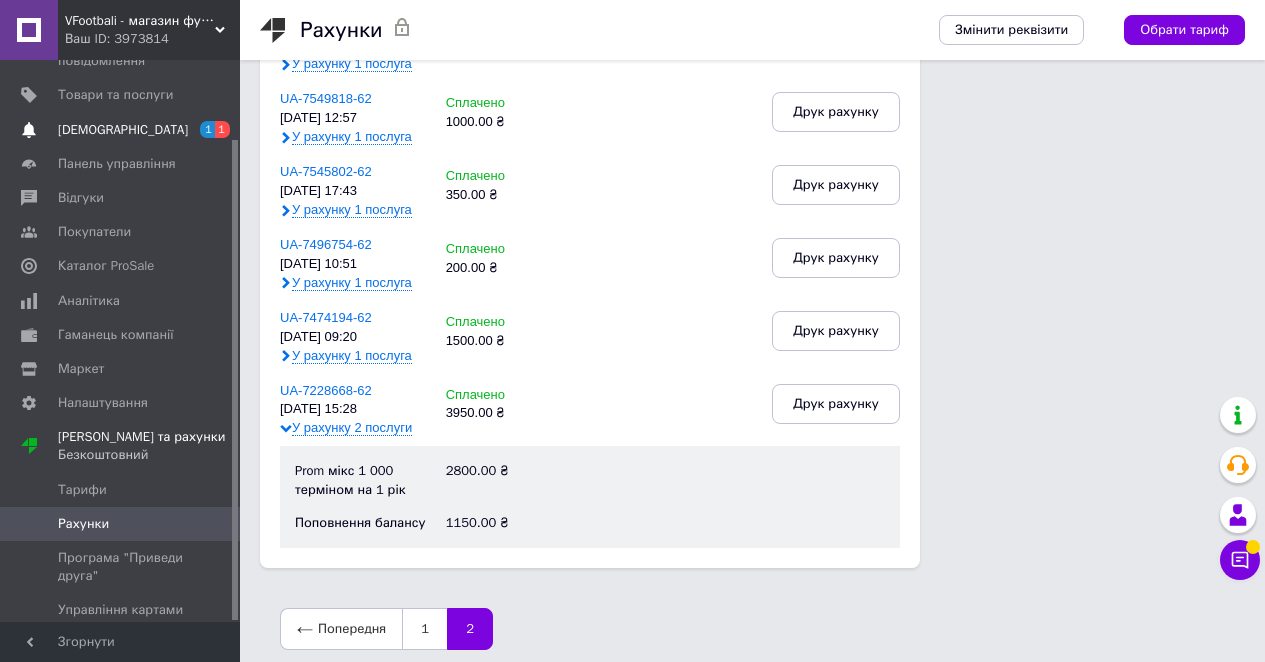 click on "1" at bounding box center [207, 129] 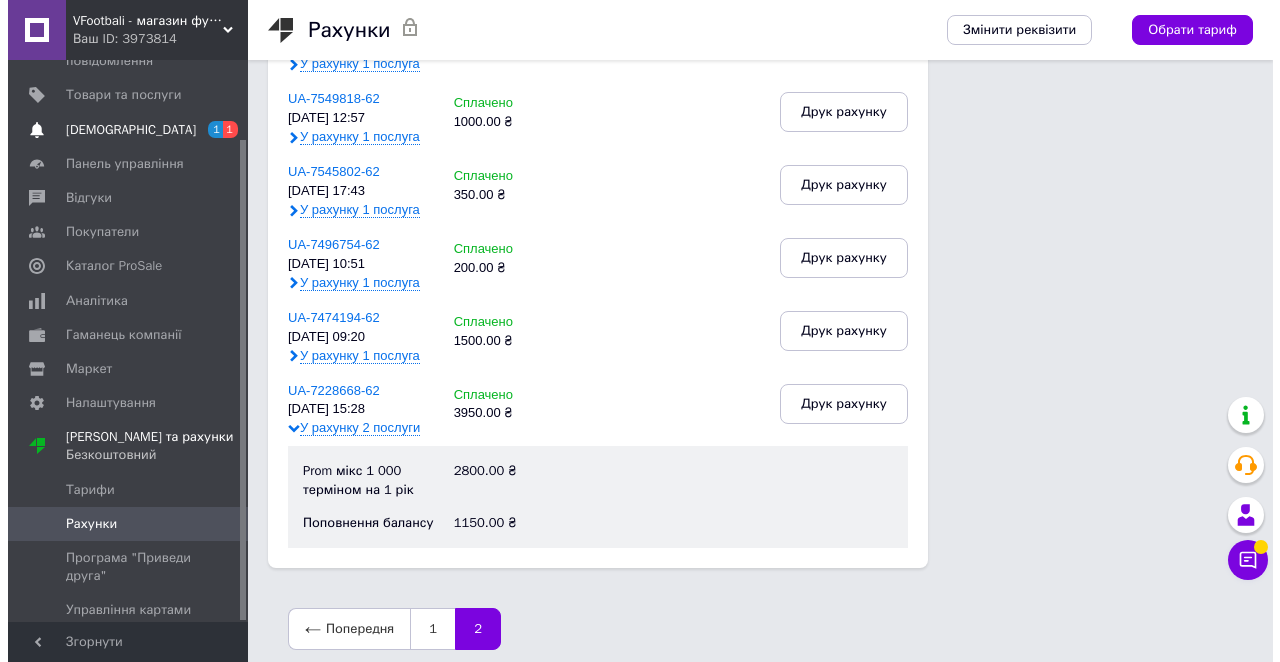 scroll, scrollTop: 0, scrollLeft: 0, axis: both 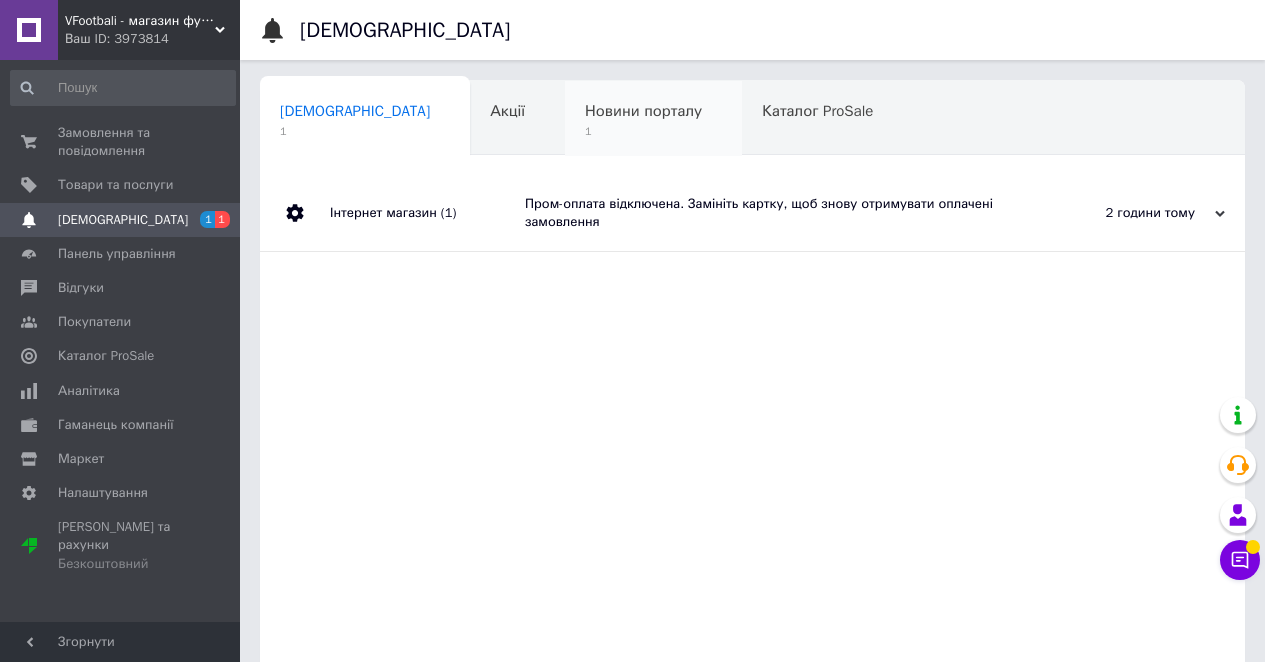 click on "Новини порталу" at bounding box center (643, 111) 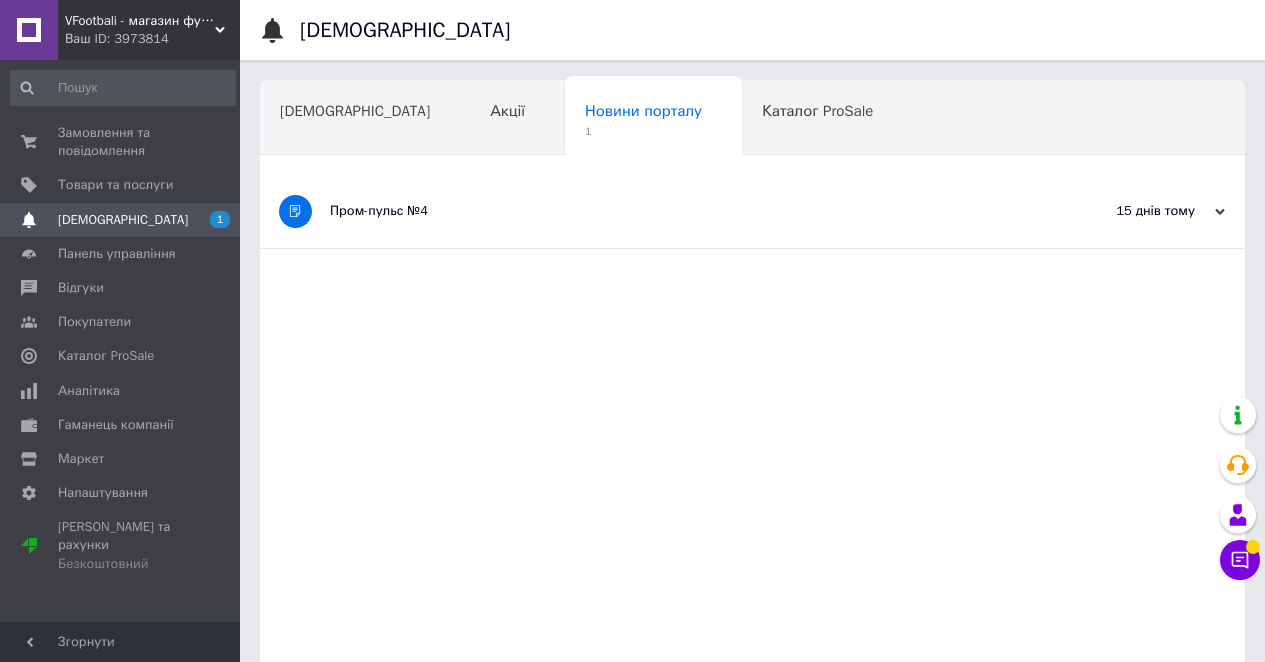 click on "Пром-пульс №4" at bounding box center [677, 211] 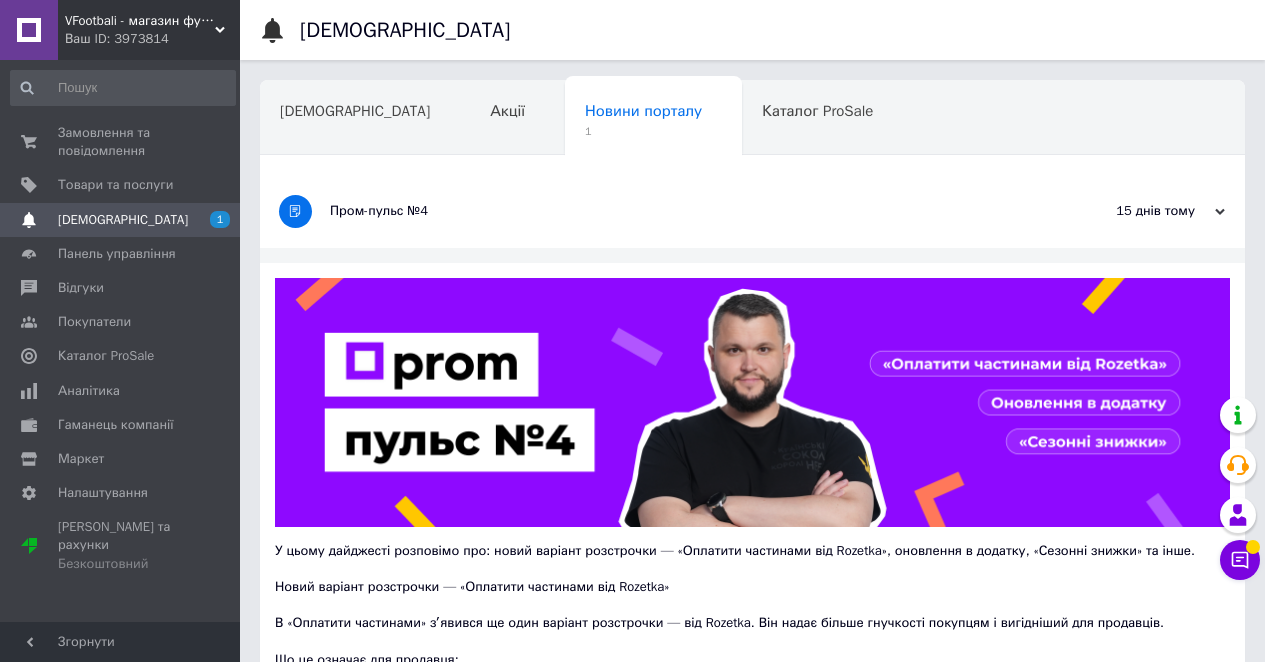 click on "Пром-пульс №4" at bounding box center [677, 211] 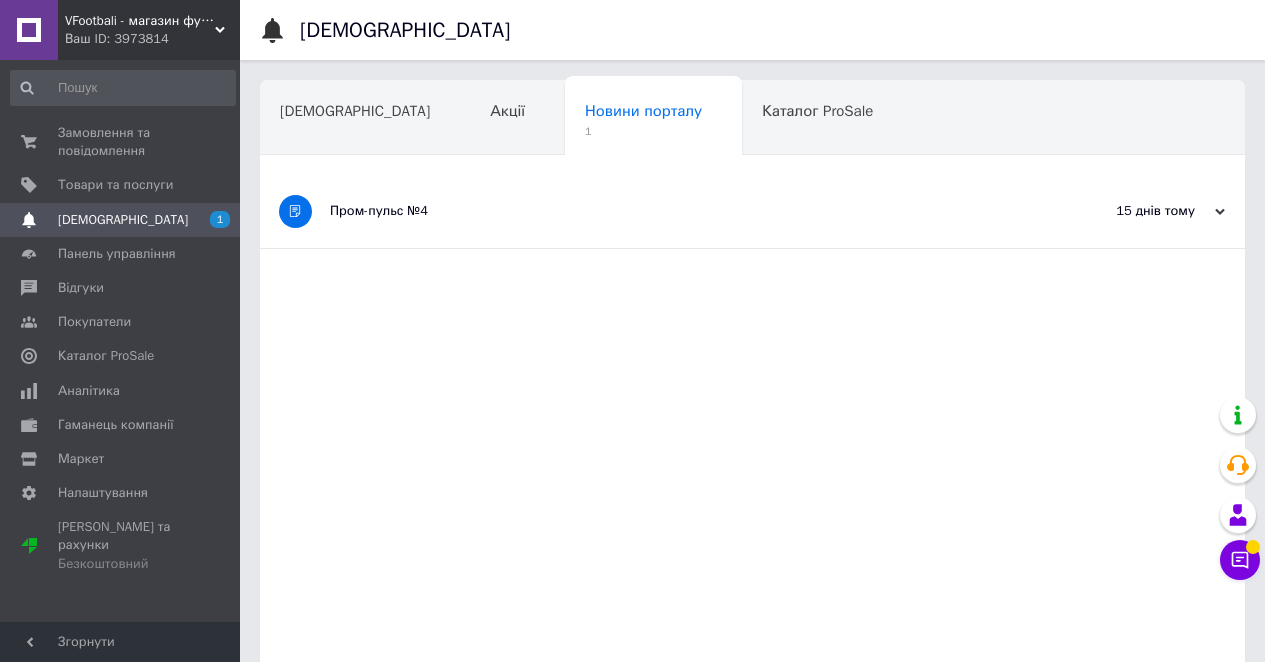 click on "Навчання та заходи" at bounding box center [361, 195] 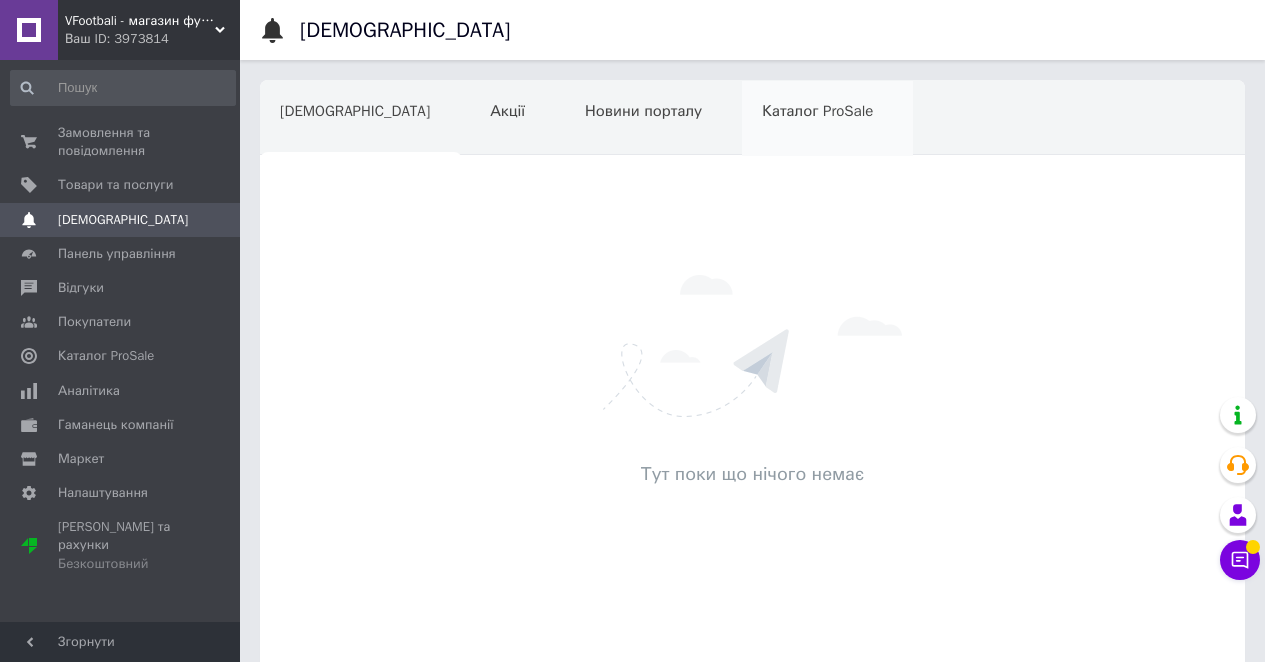 click on "Каталог ProSale" at bounding box center (827, 119) 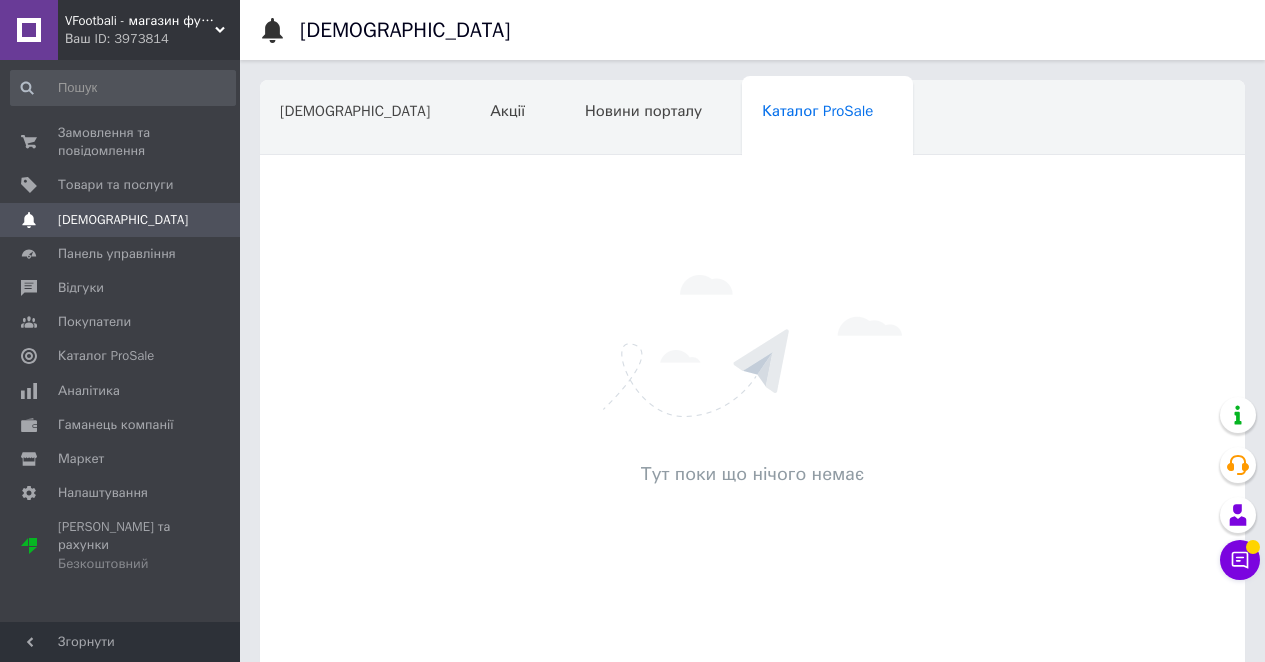 click on "Новини порталу" at bounding box center (653, 119) 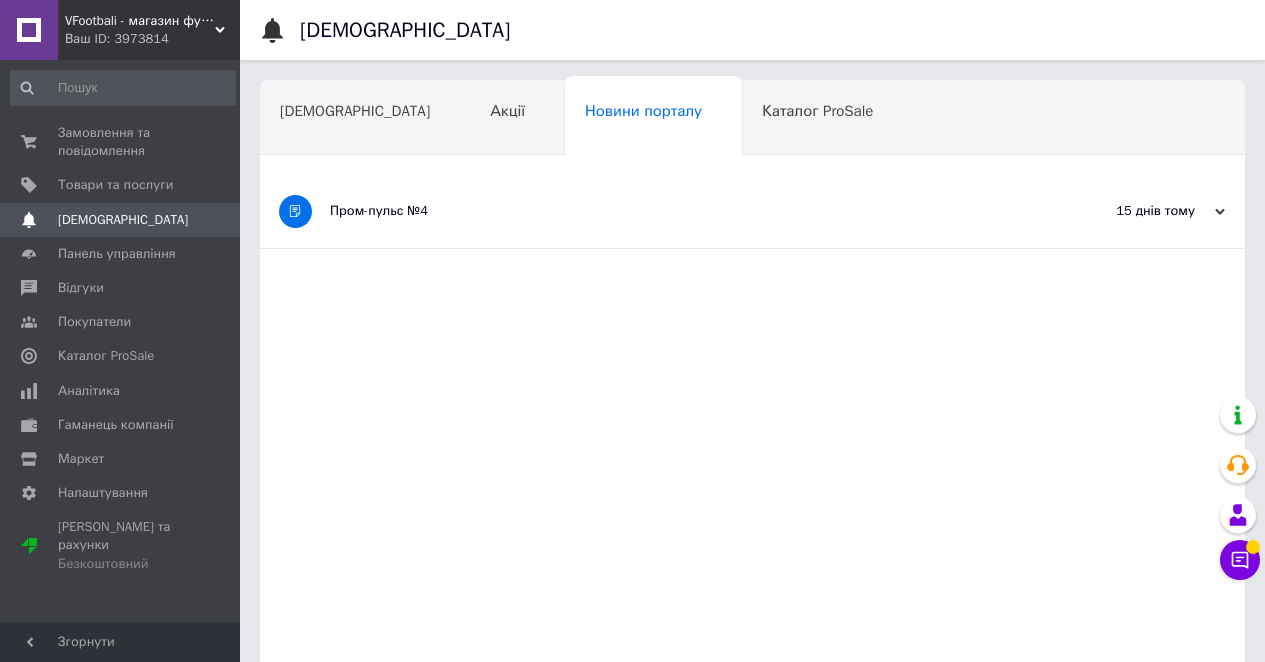 click on "Ваш ID: 3973814" at bounding box center (152, 39) 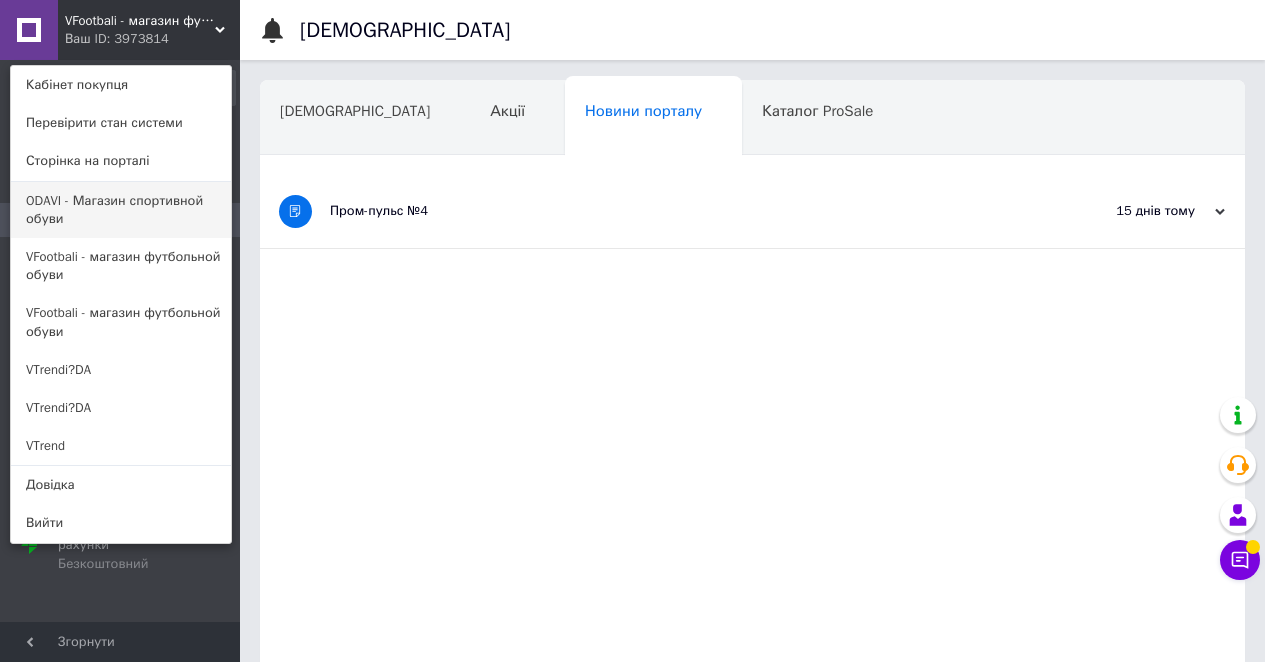 click on "ODAVI - Магазин спортивной обуви" at bounding box center [121, 210] 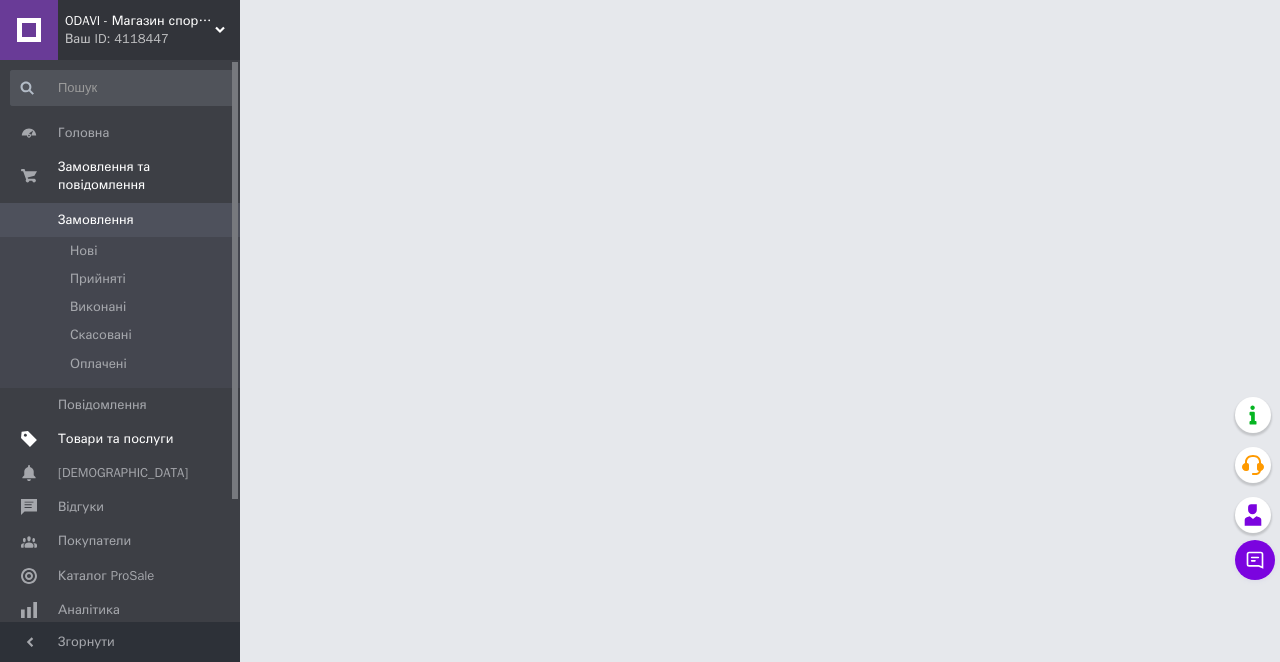 scroll, scrollTop: 0, scrollLeft: 0, axis: both 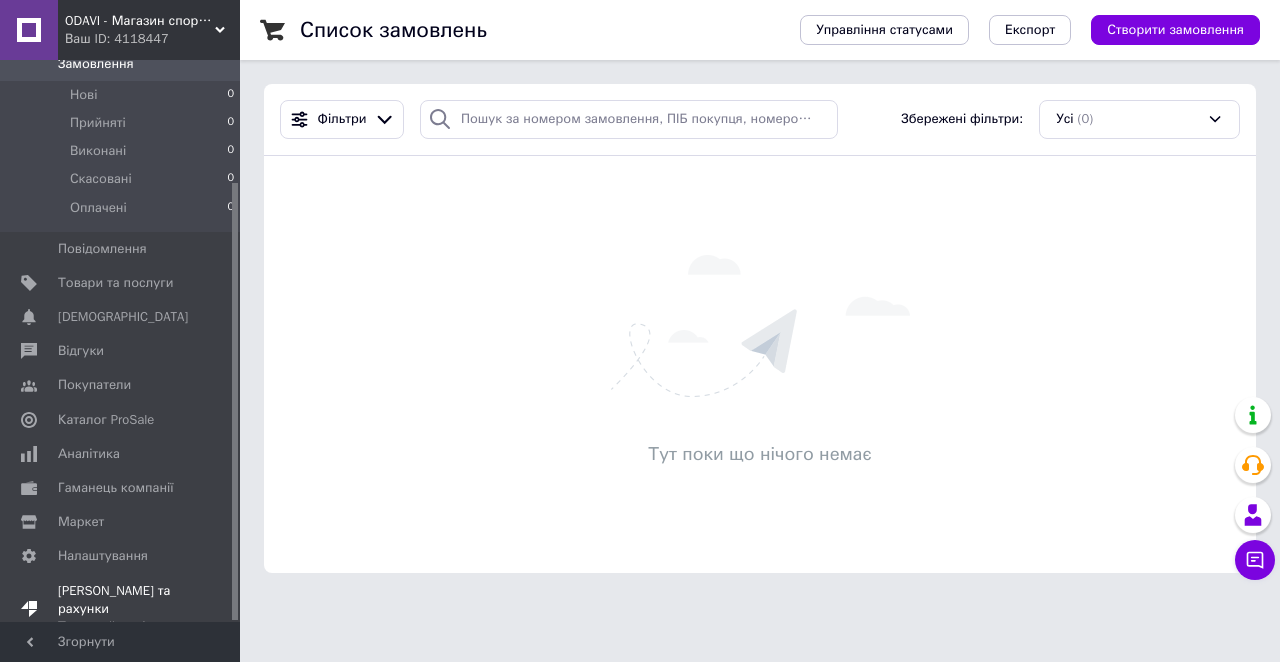 click on "[DEMOGRAPHIC_DATA] та рахунки Тестовий період" at bounding box center (123, 609) 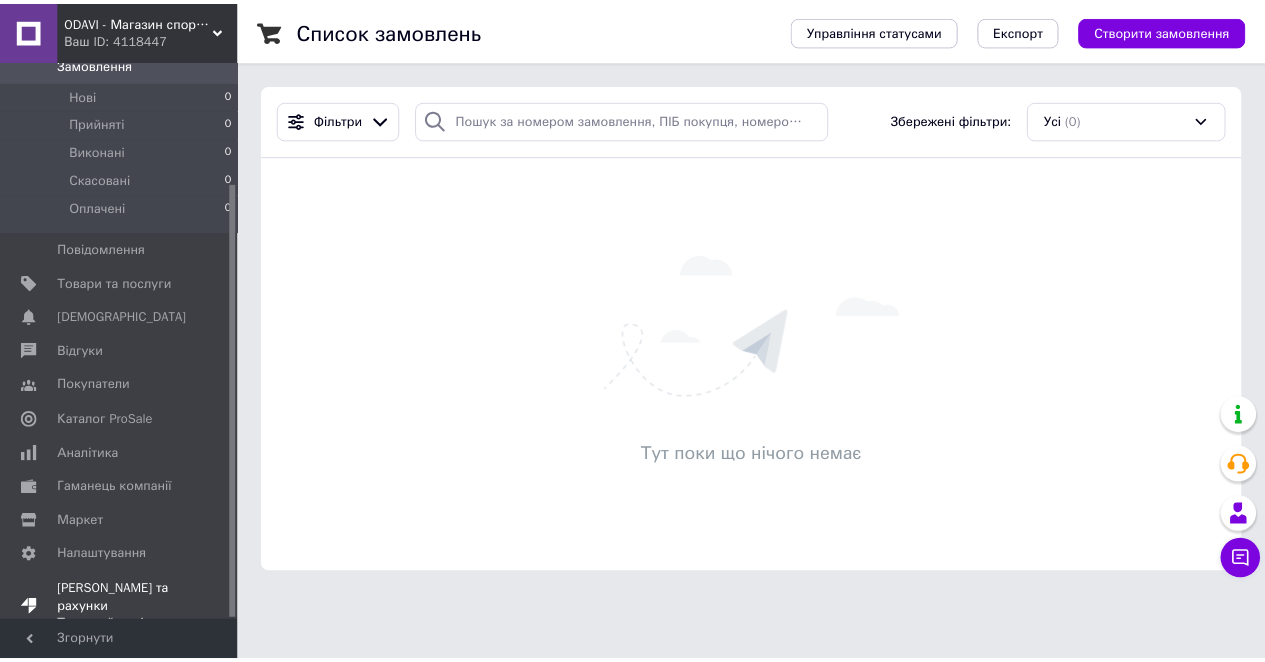 scroll, scrollTop: 92, scrollLeft: 0, axis: vertical 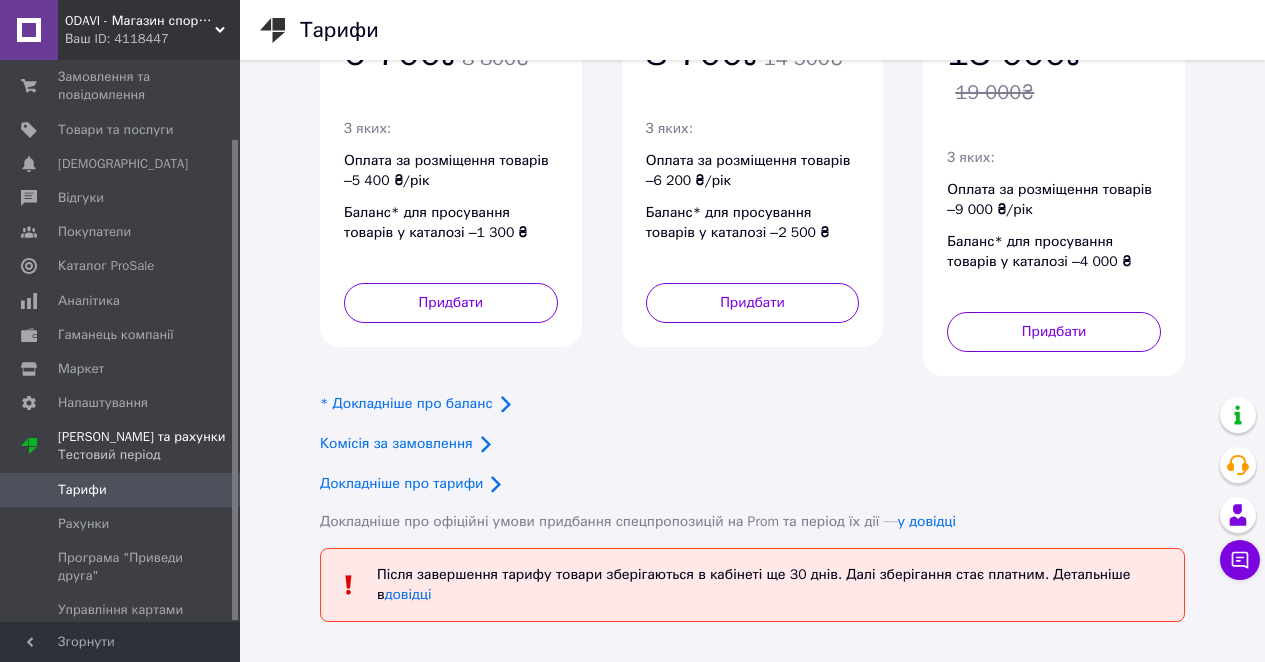 click on "Тарифи" at bounding box center [123, 490] 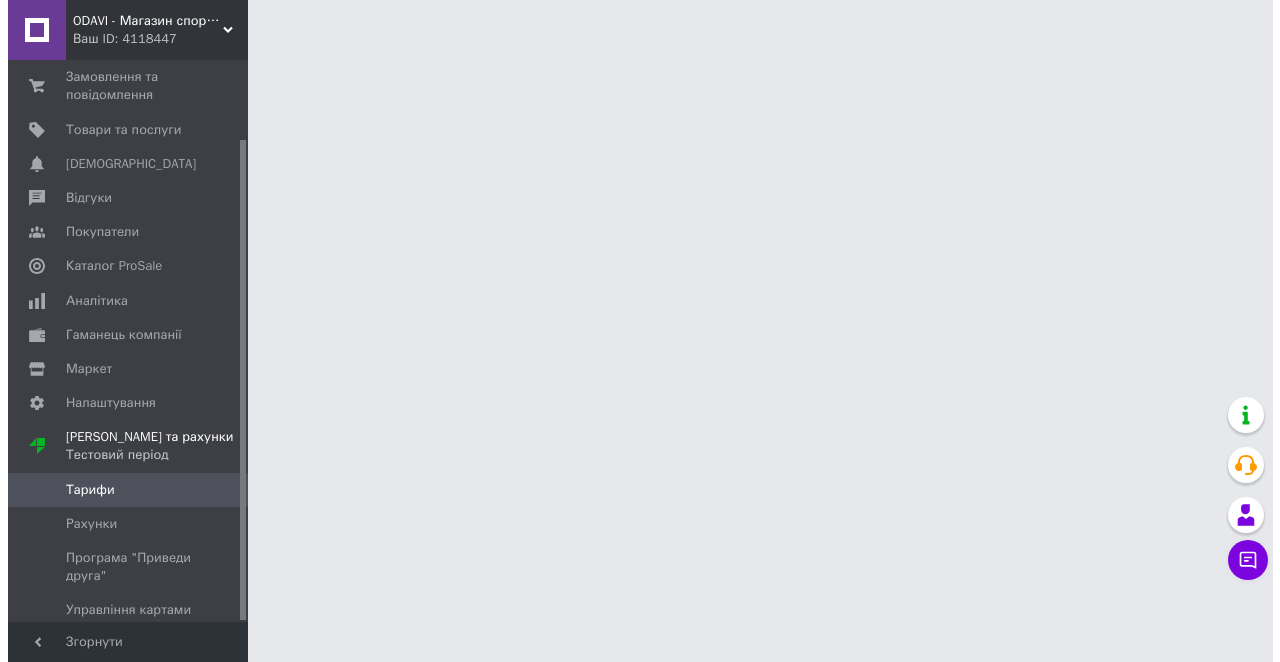 scroll, scrollTop: 0, scrollLeft: 0, axis: both 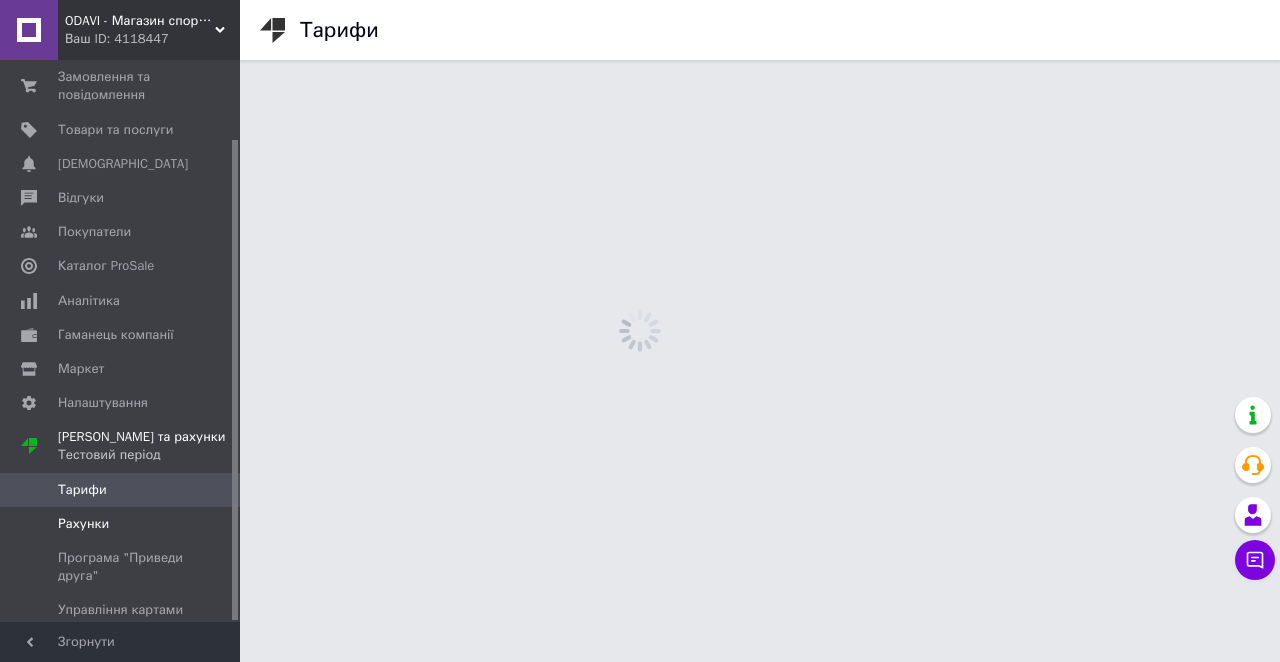 click on "Рахунки" at bounding box center (123, 524) 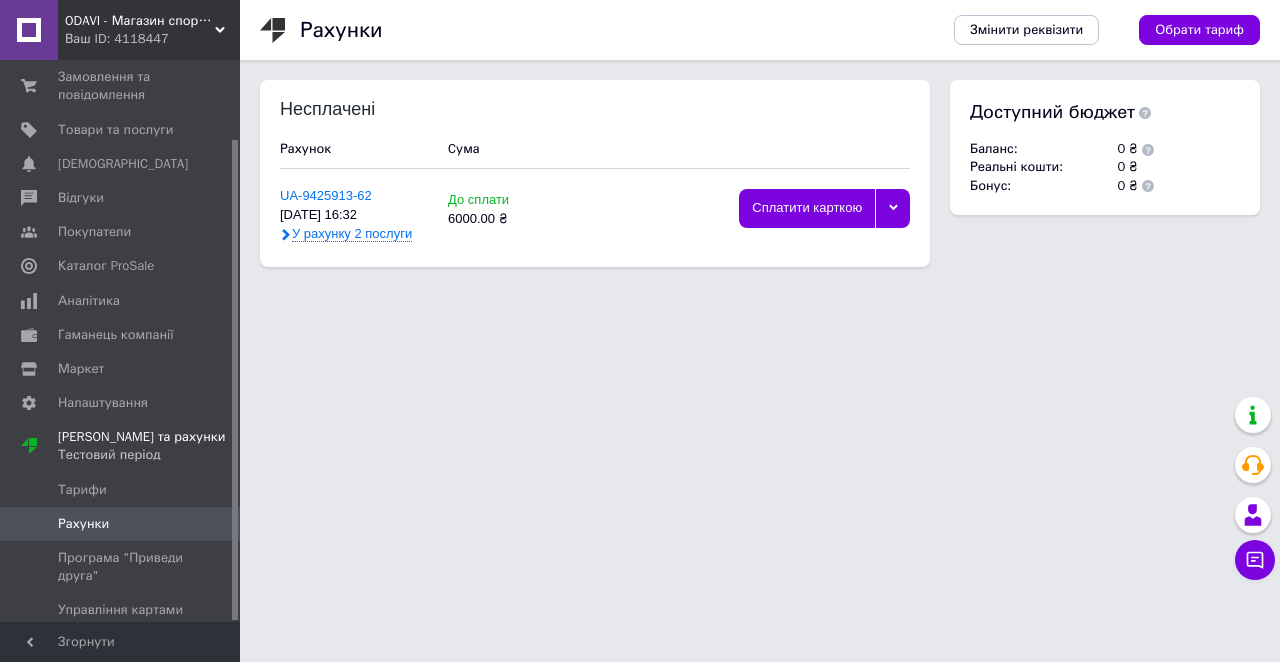 click on "У рахунку 2 послуги" at bounding box center (352, 234) 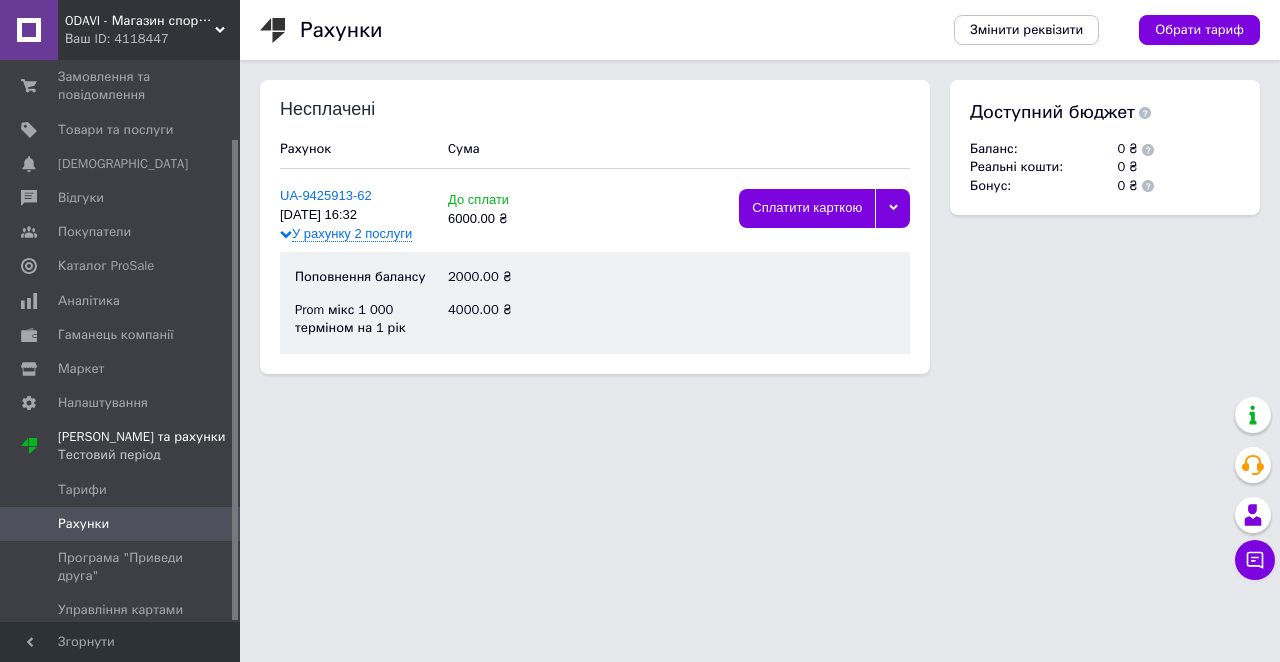 click on "У рахунку 2 послуги" at bounding box center [352, 234] 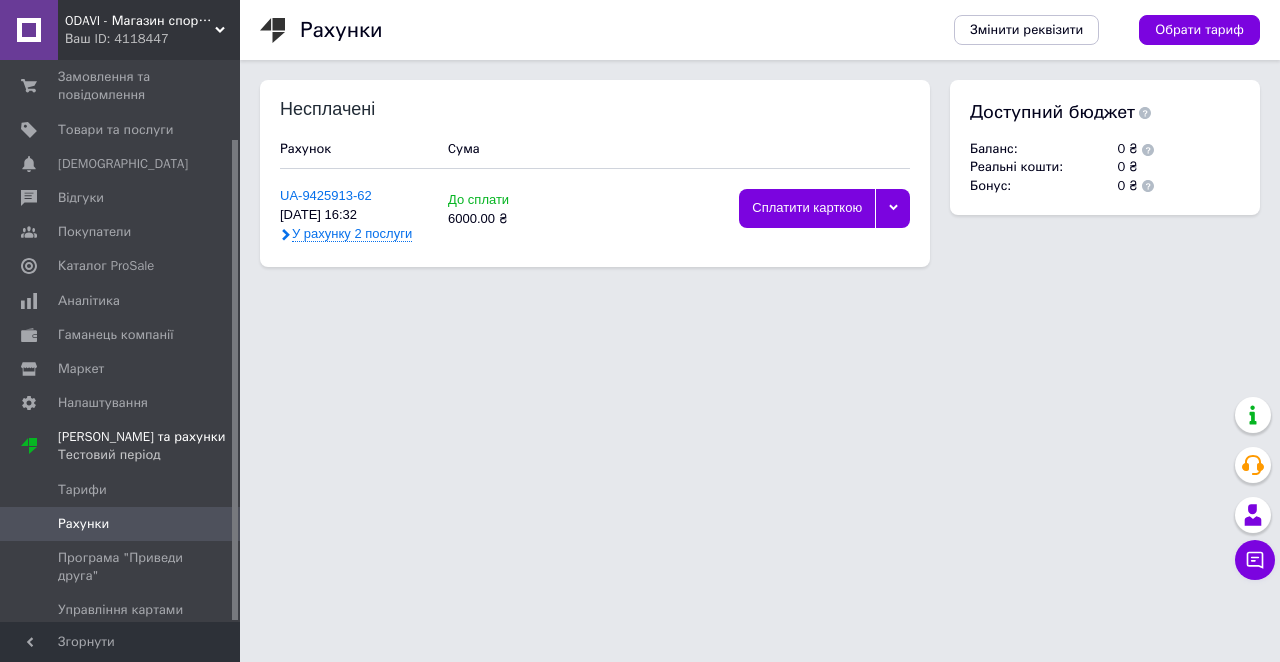 click on "У рахунку 2 послуги" at bounding box center (352, 234) 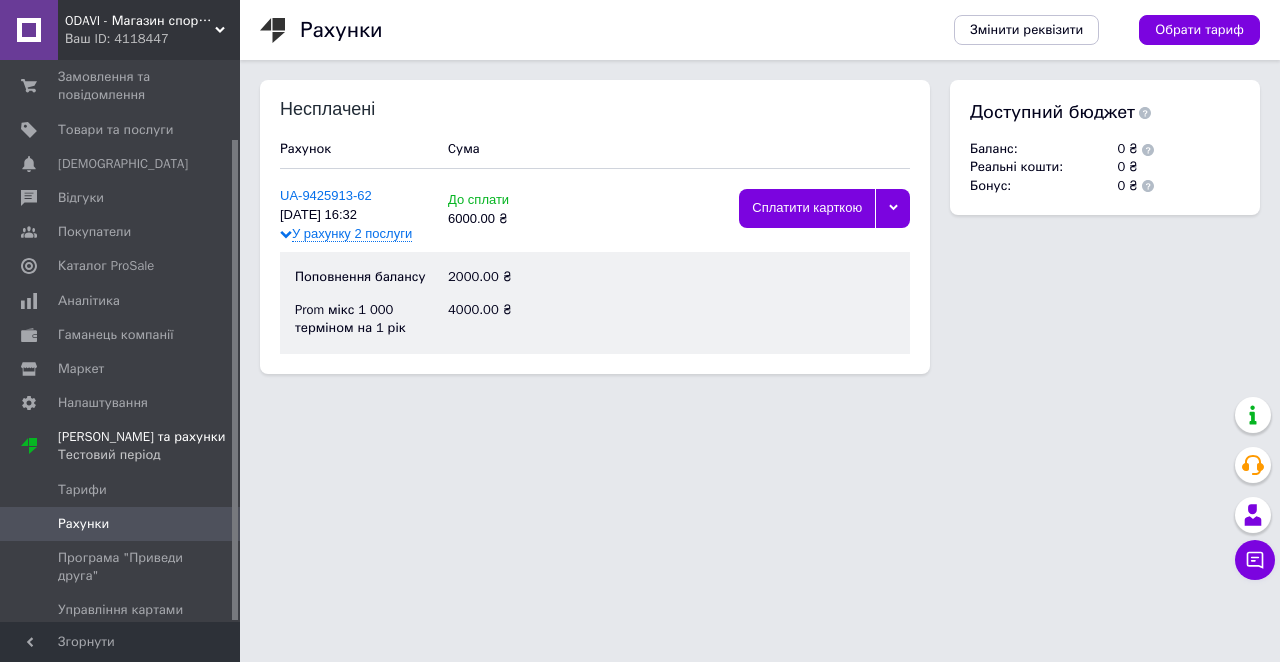 click on "У рахунку 2 послуги" at bounding box center (352, 234) 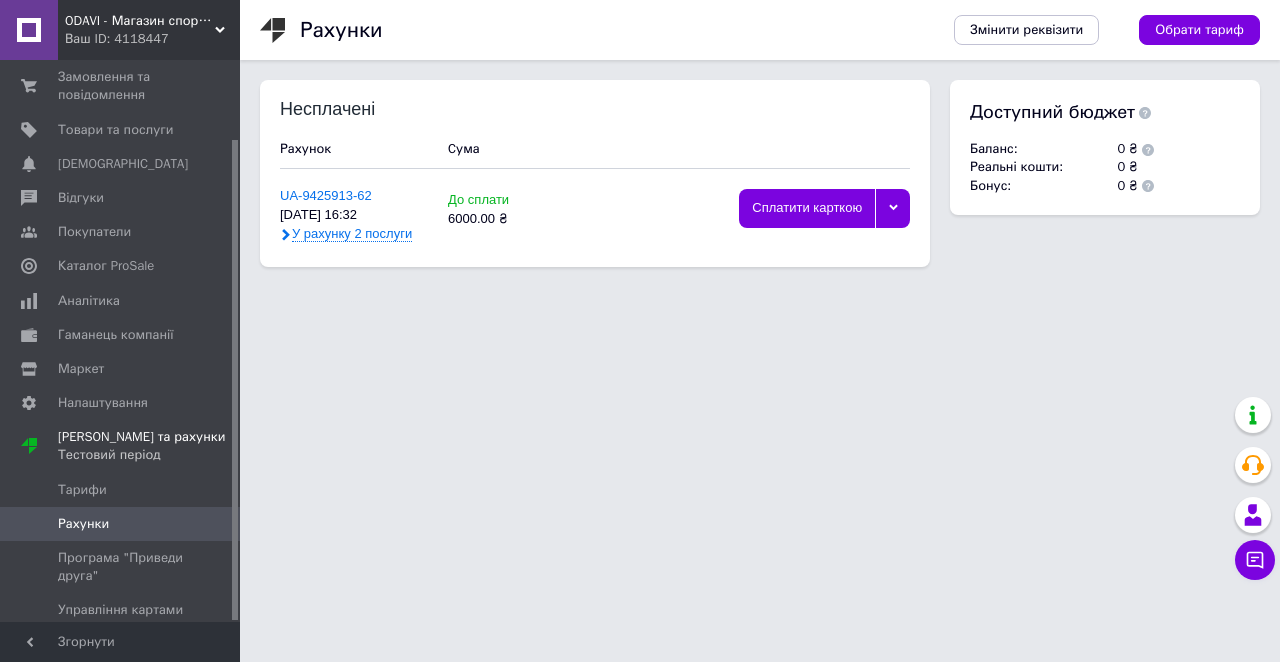 click on "У рахунку 2 послуги" at bounding box center [352, 234] 